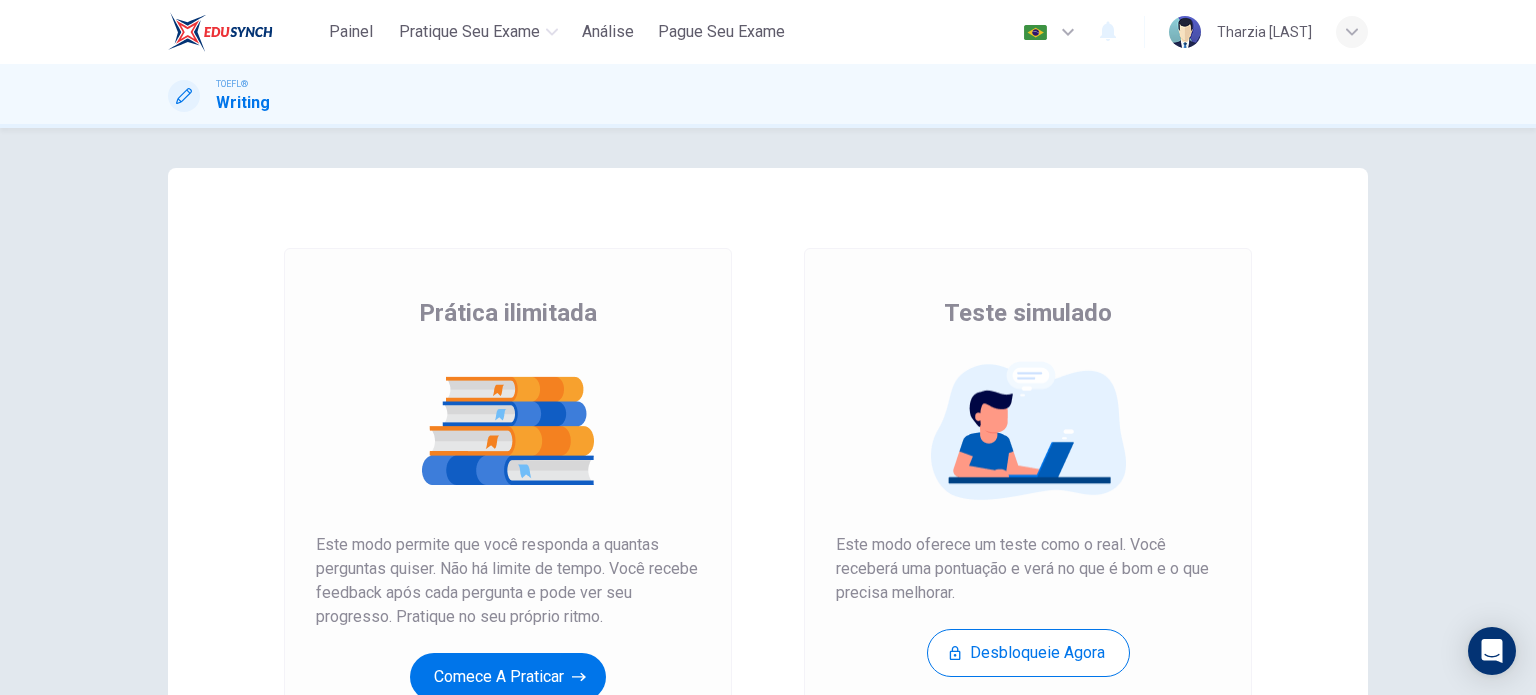 scroll, scrollTop: 0, scrollLeft: 0, axis: both 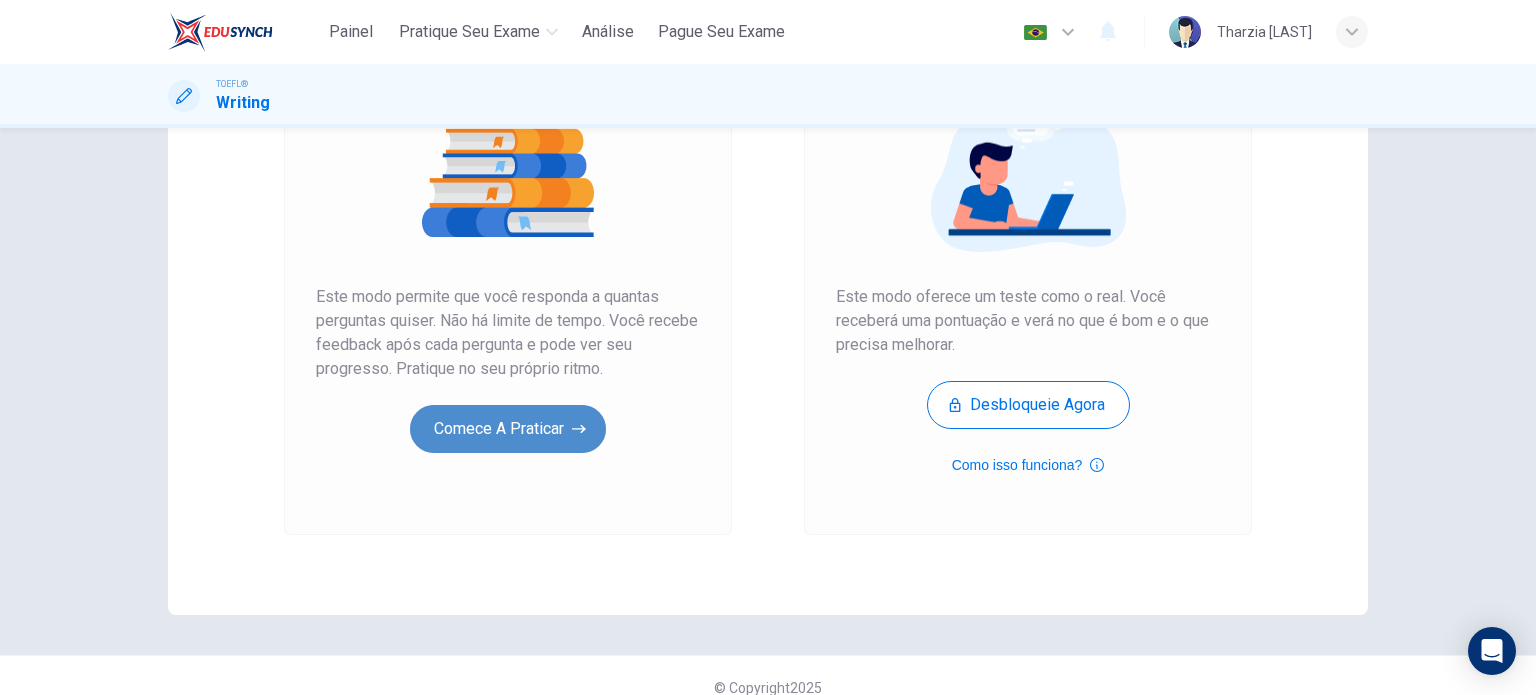 click on "Comece a praticar" at bounding box center (508, 429) 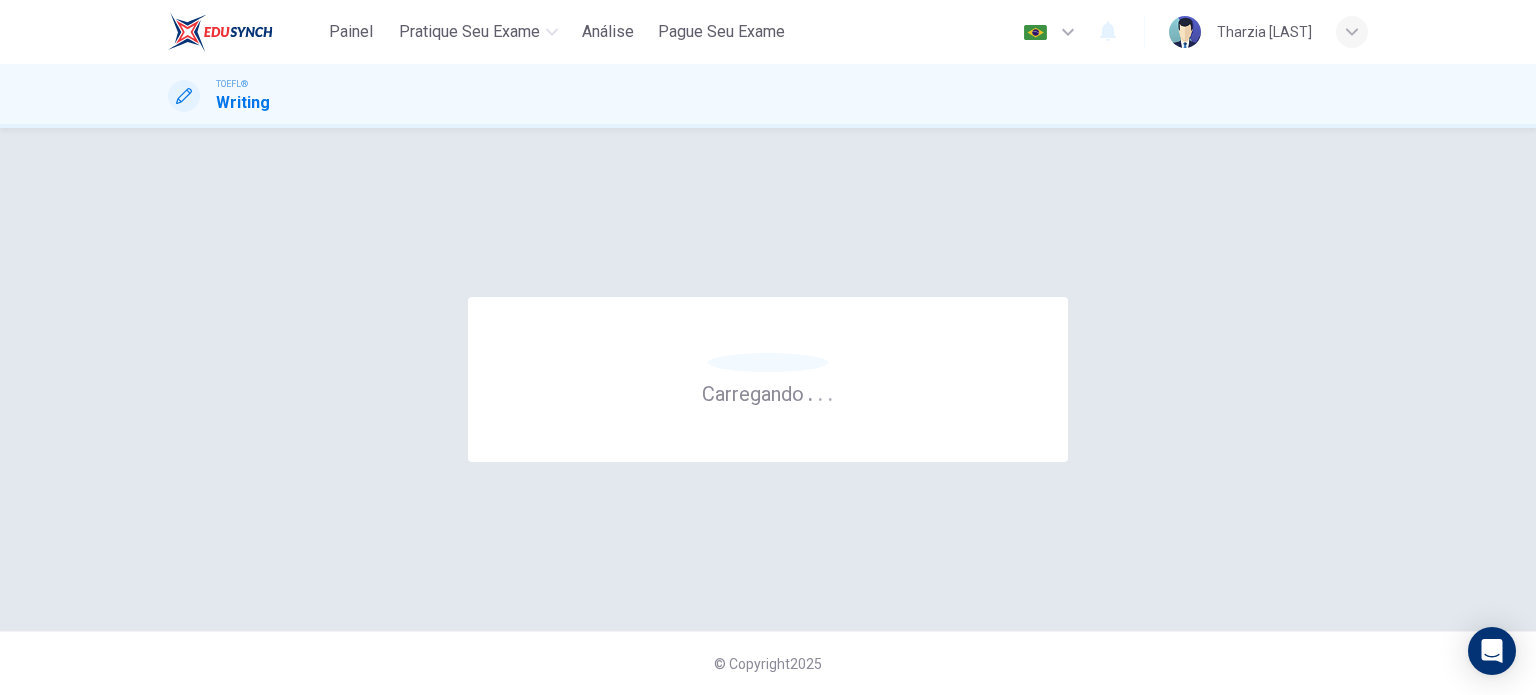 scroll, scrollTop: 0, scrollLeft: 0, axis: both 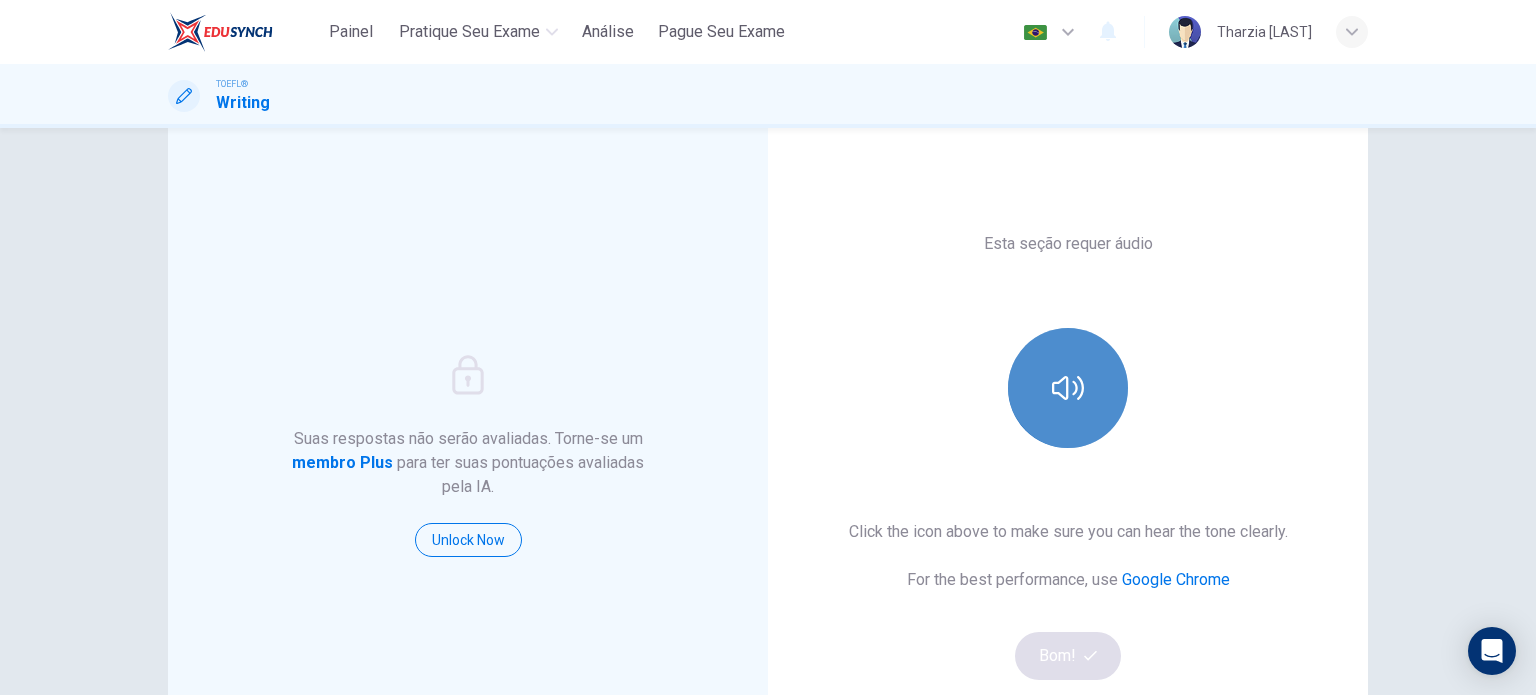 click at bounding box center (1068, 388) 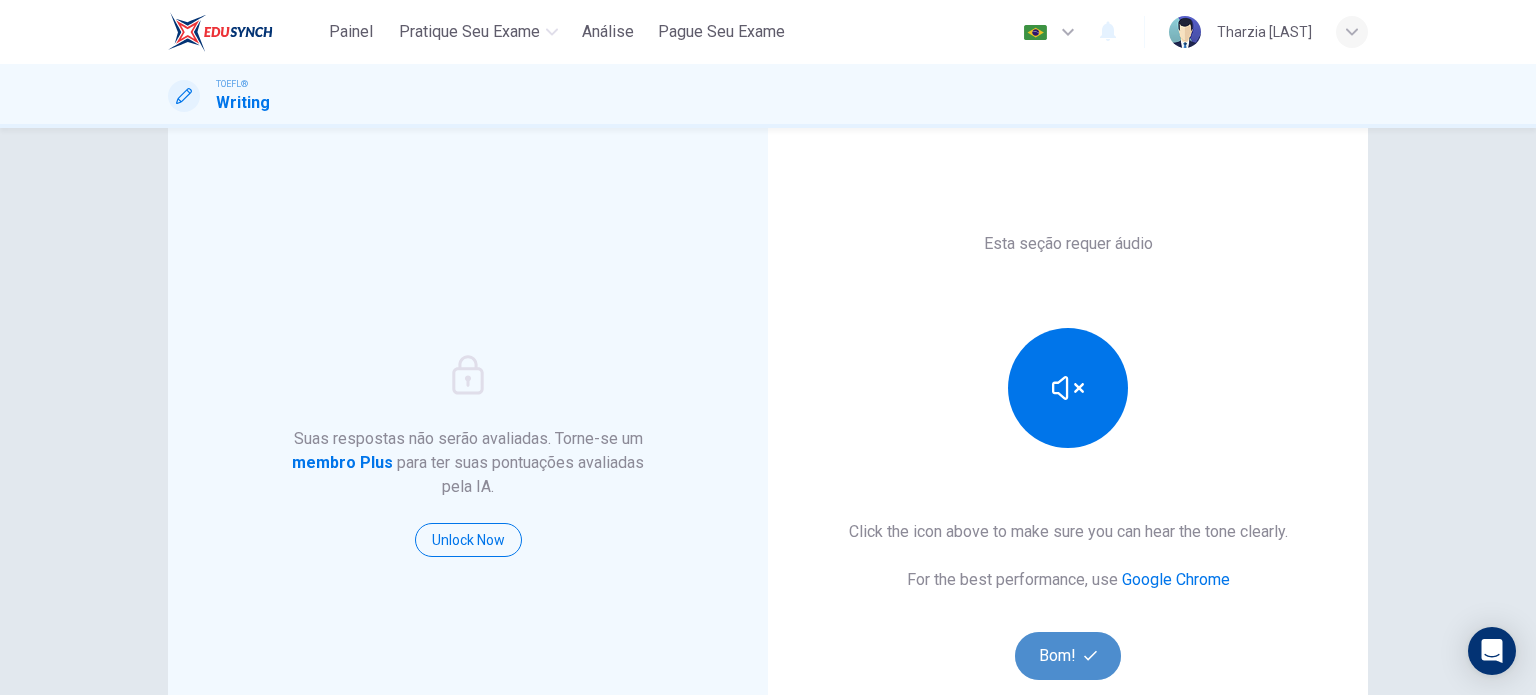 click on "Bom!" at bounding box center (1068, 656) 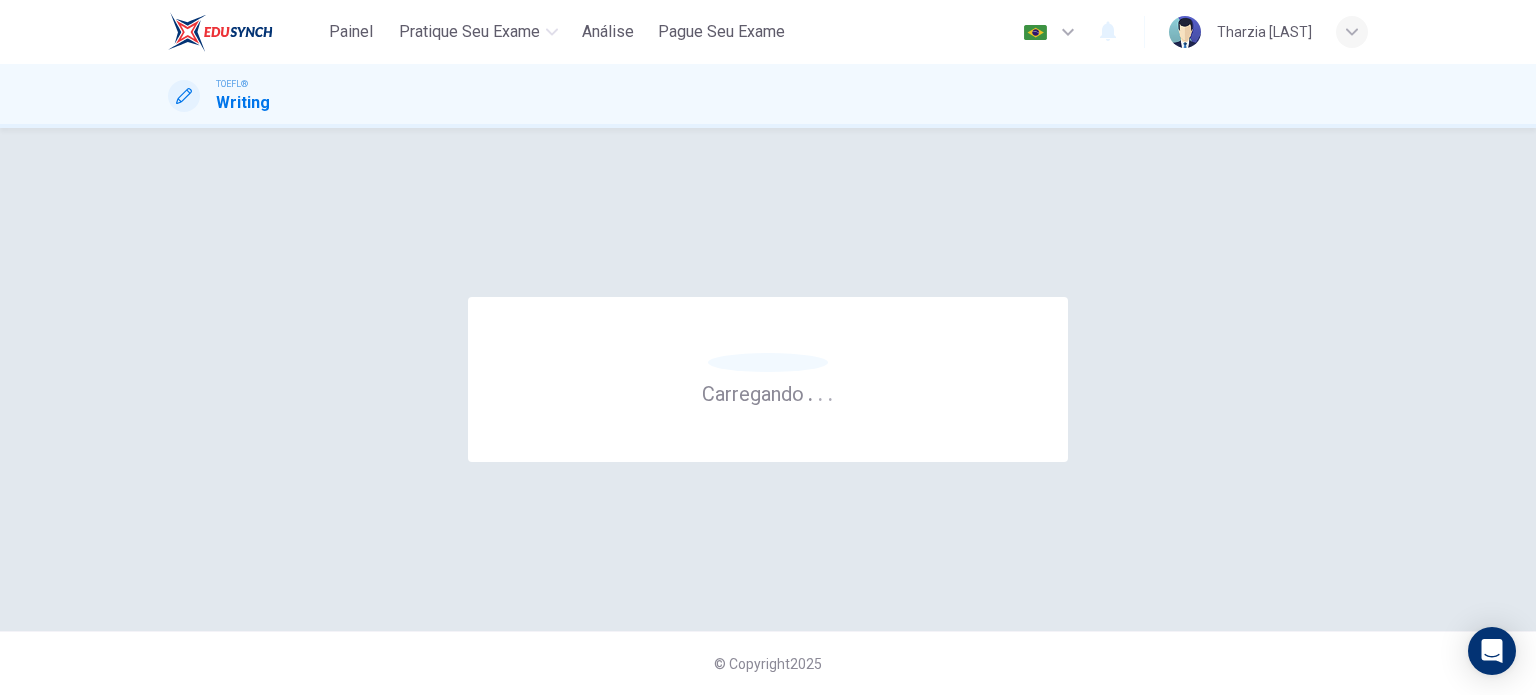 scroll, scrollTop: 0, scrollLeft: 0, axis: both 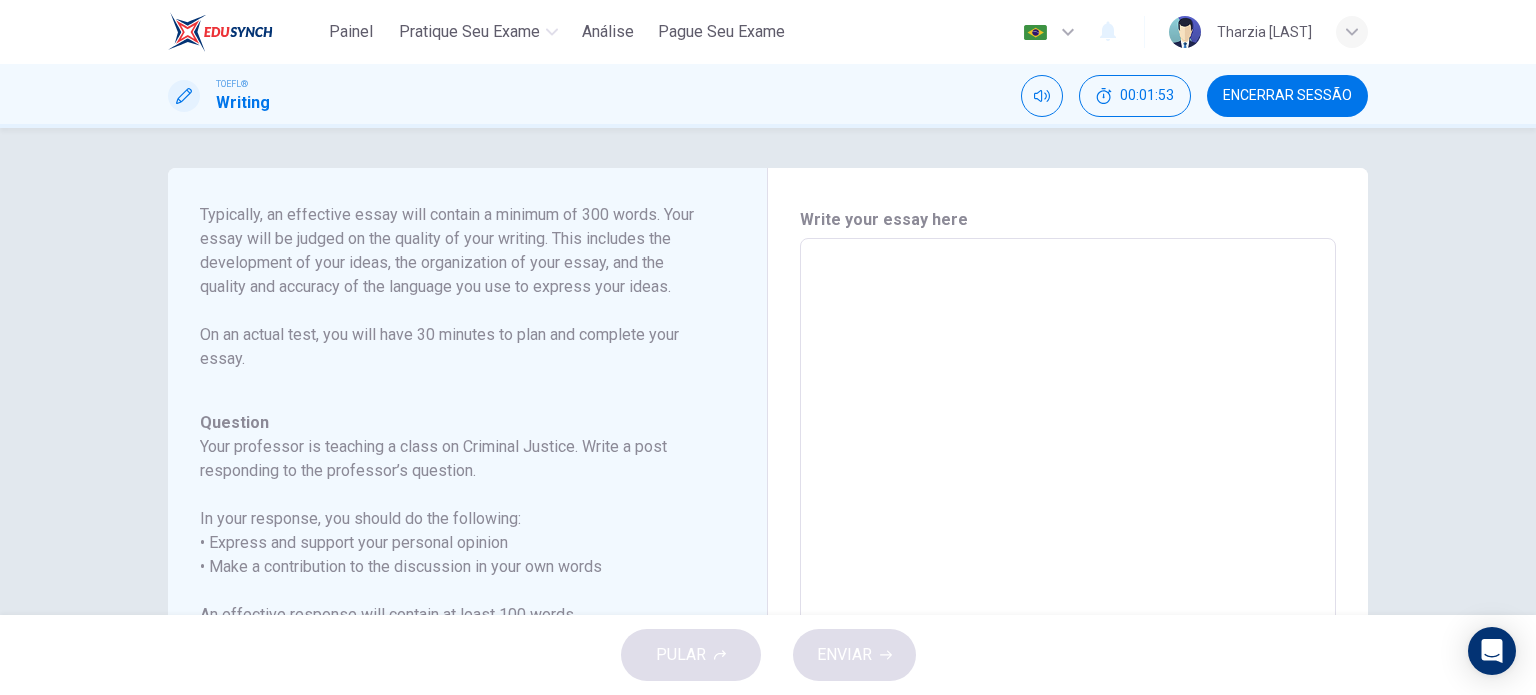 click at bounding box center (1068, 572) 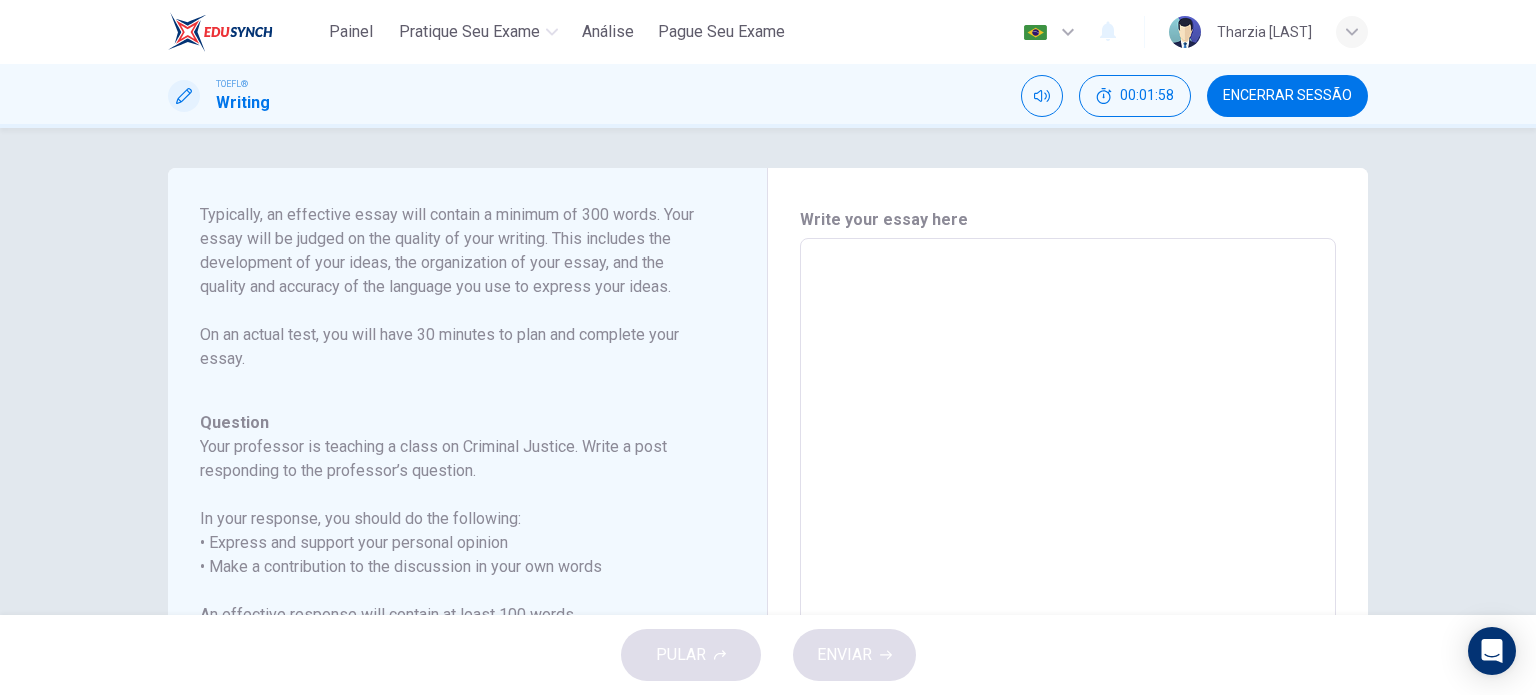 type on "[FIRST]" 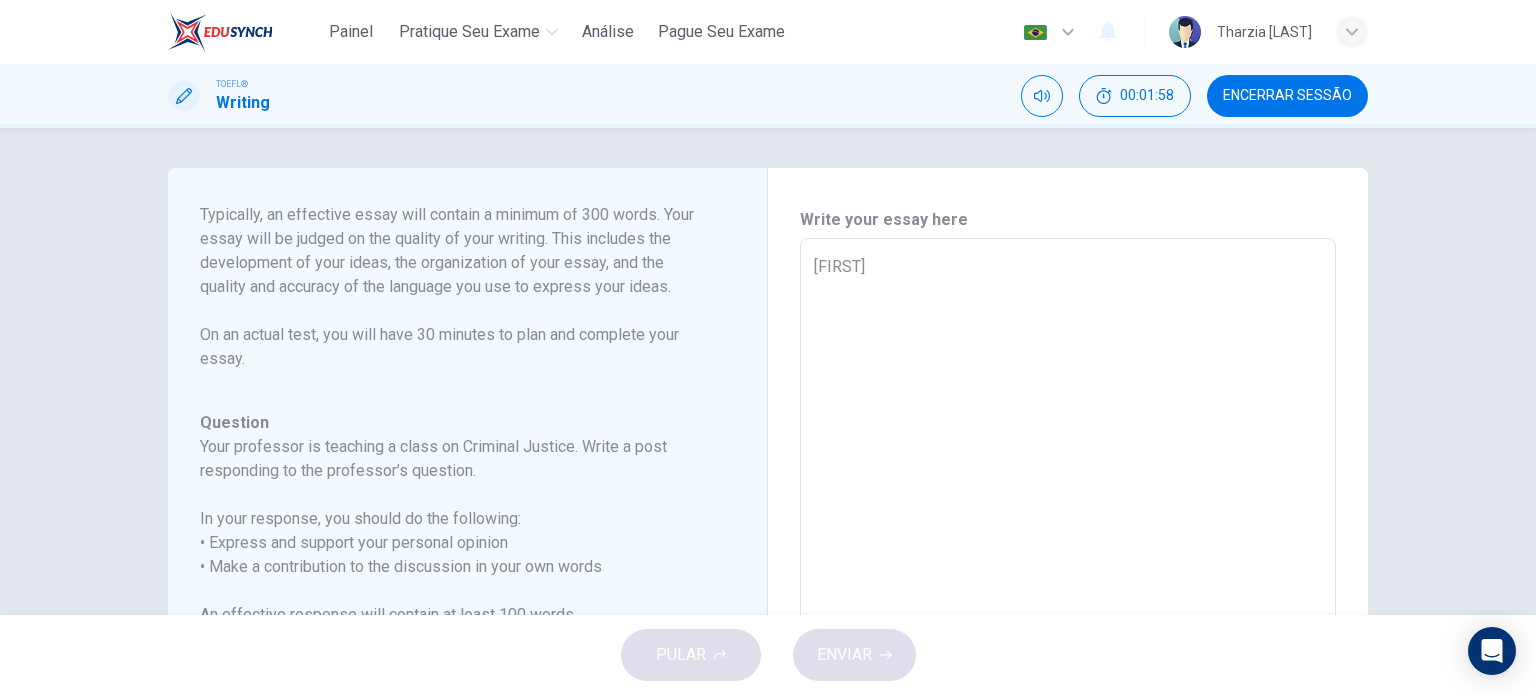 type on "x" 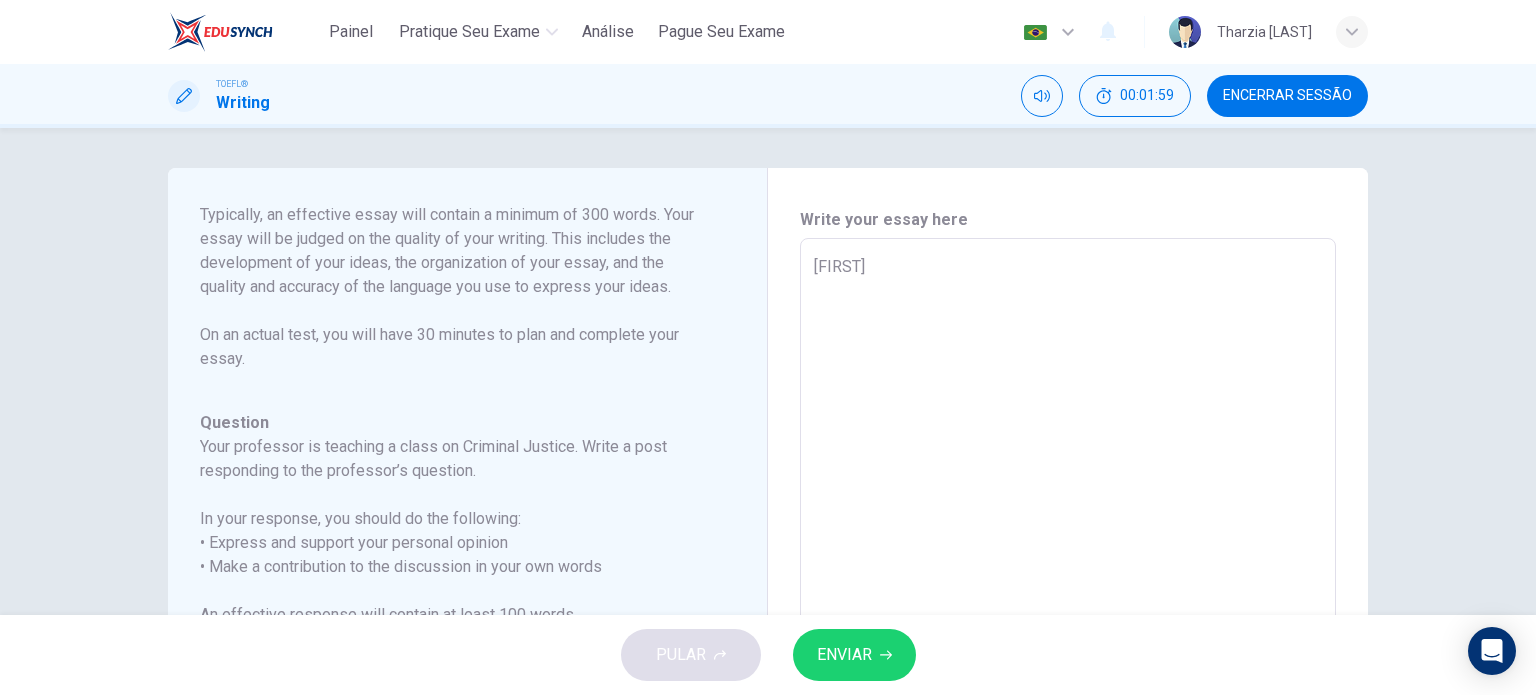 type on "No" 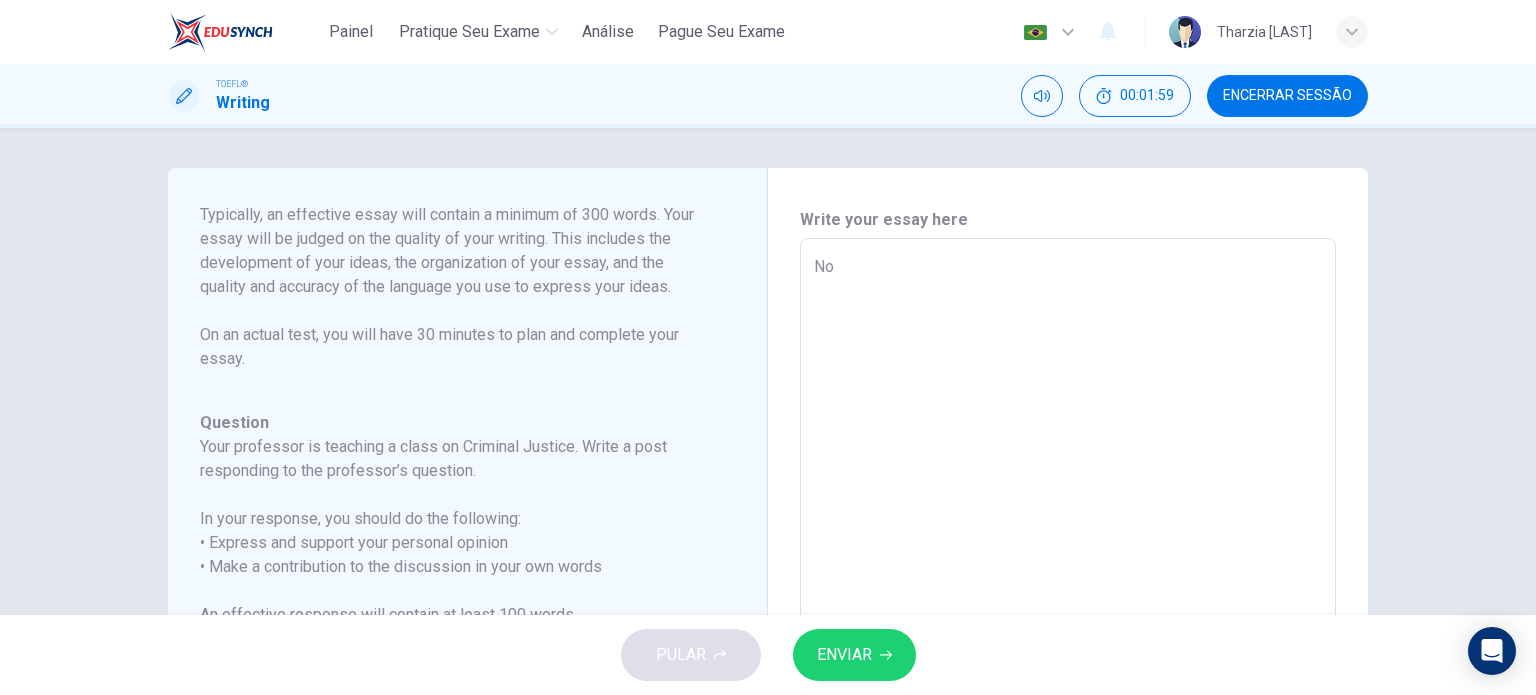 type on "[NAME]" 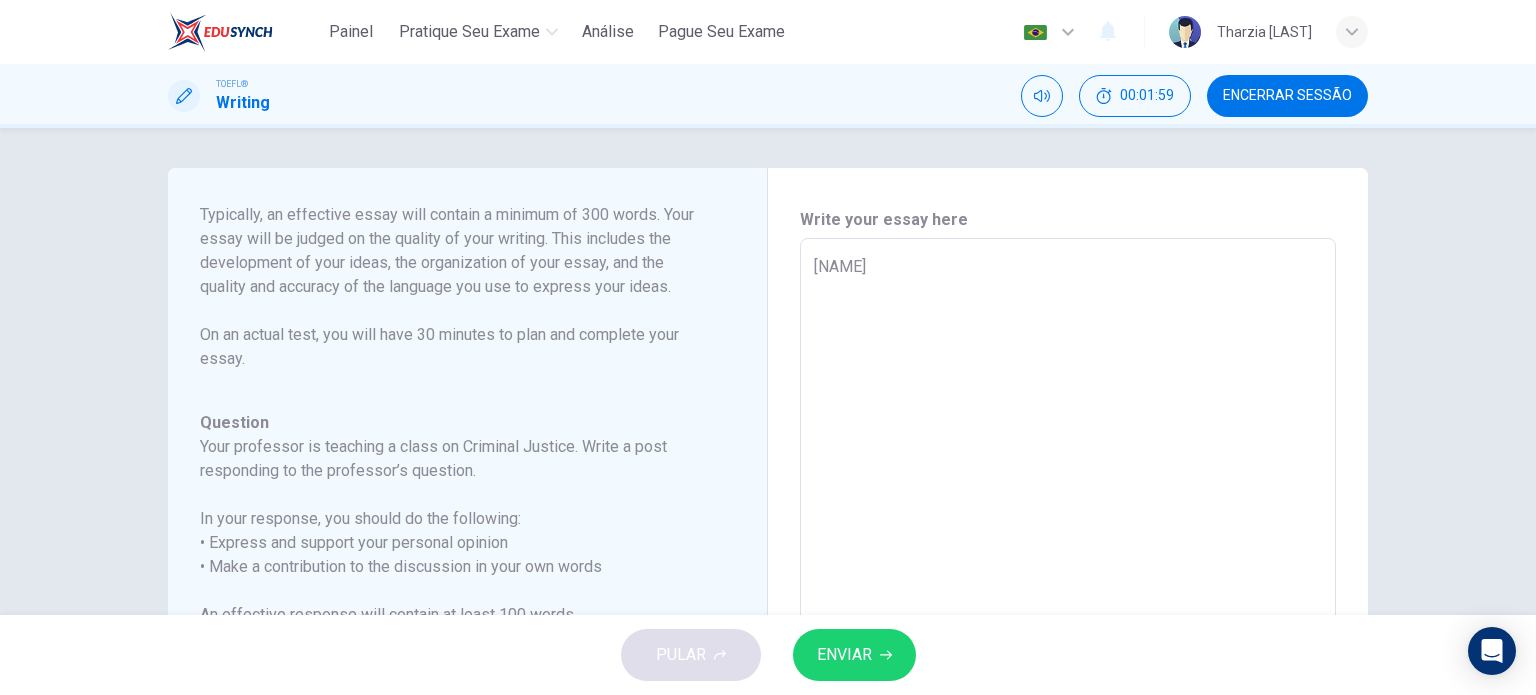 type on "x" 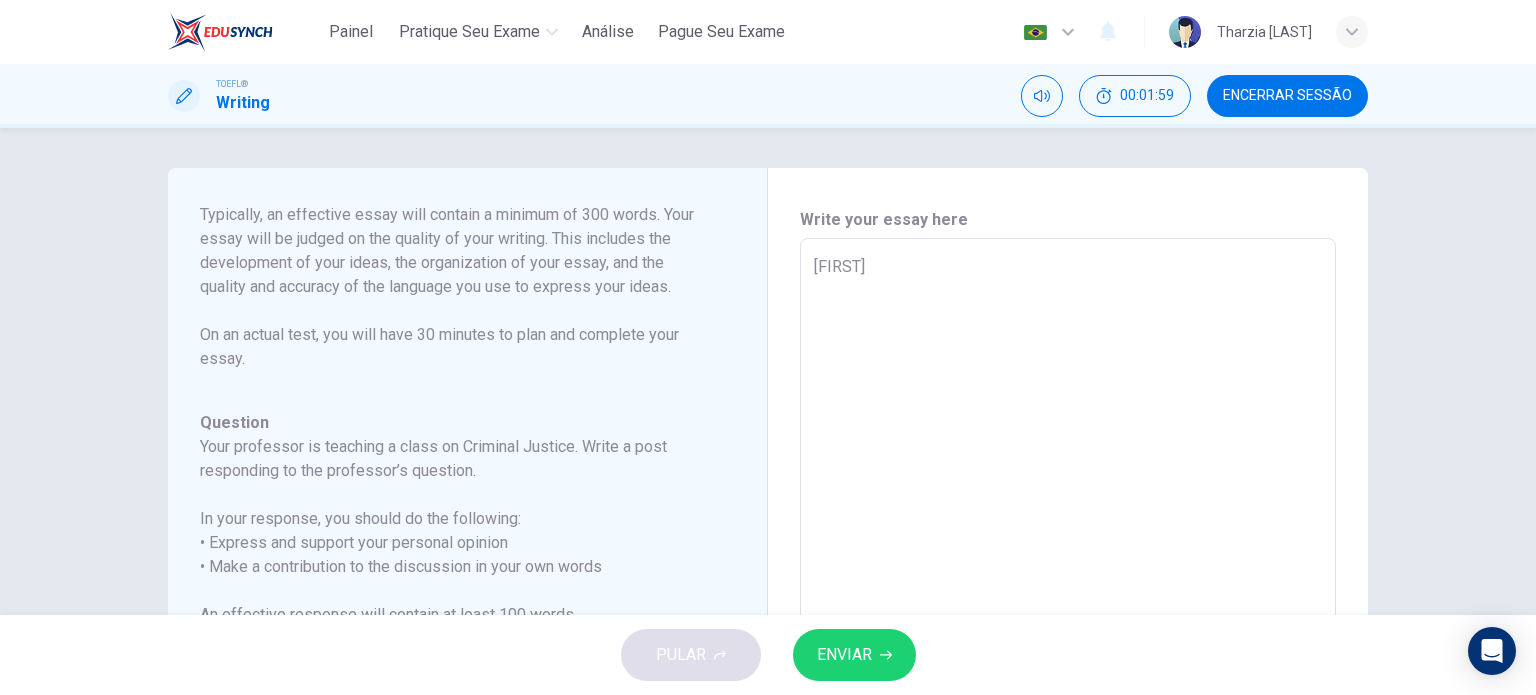 type on "x" 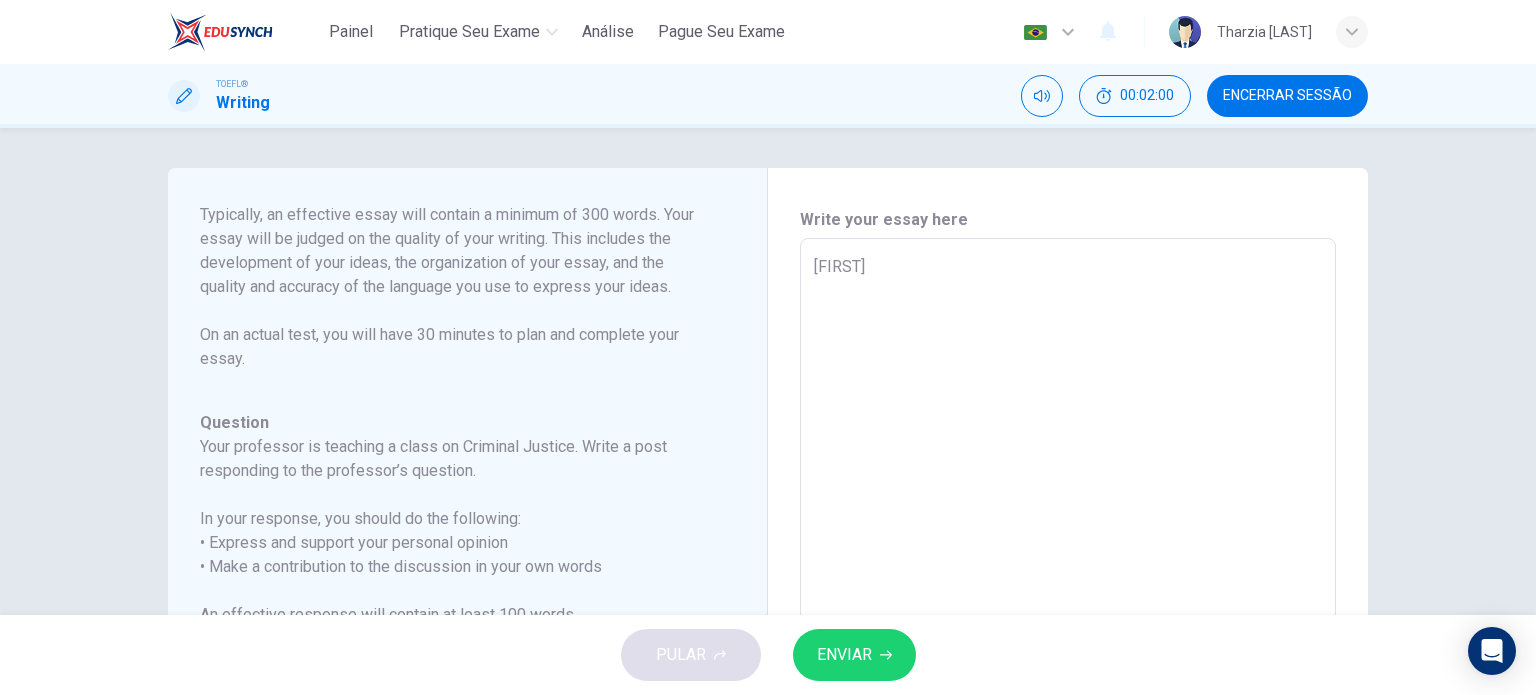 type on "[FIRST]" 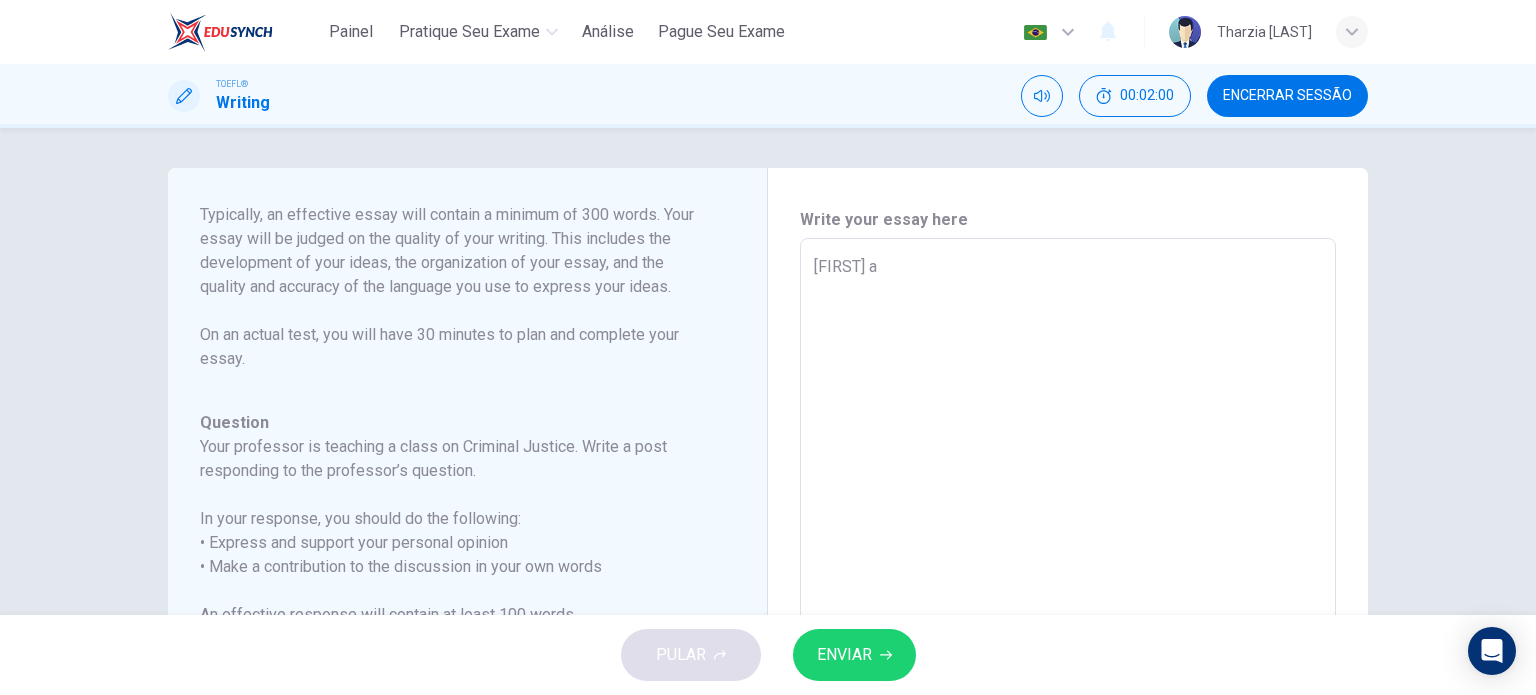 type on "x" 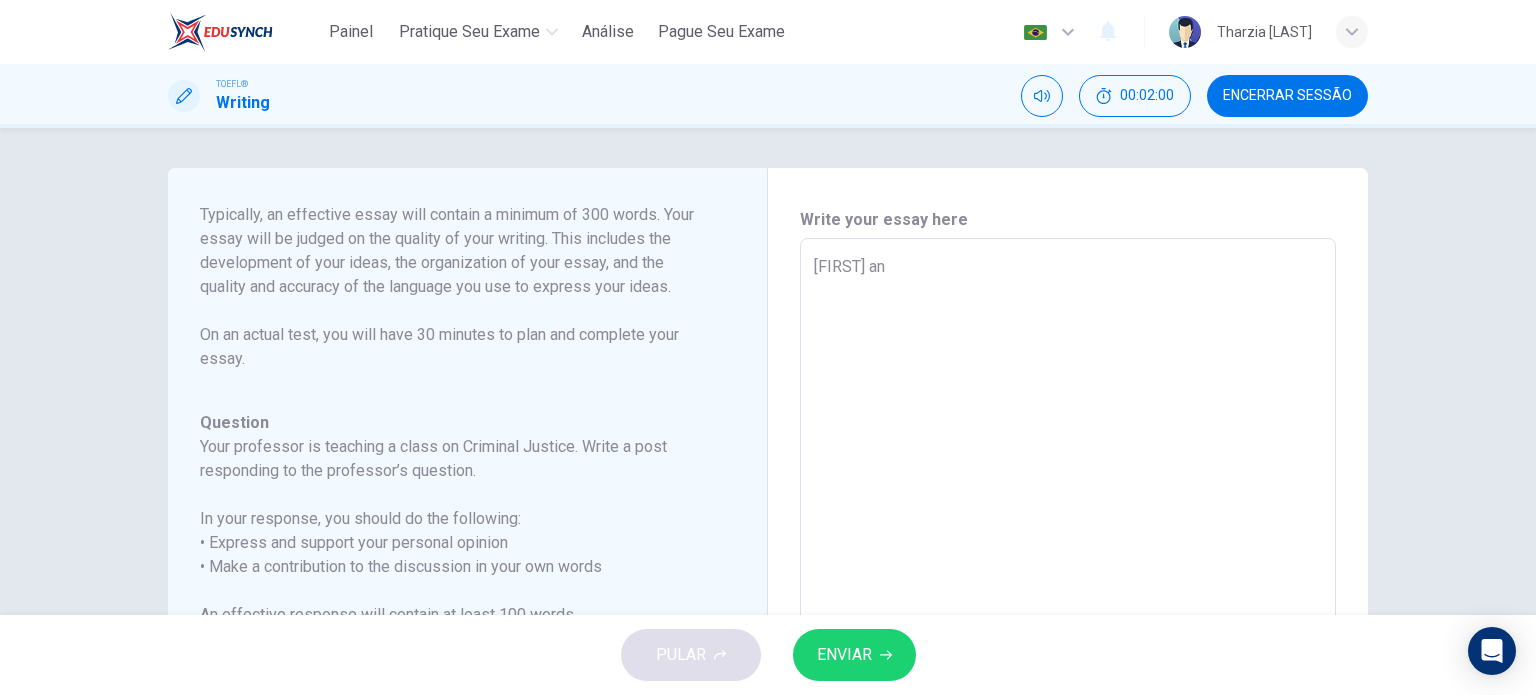 type on "x" 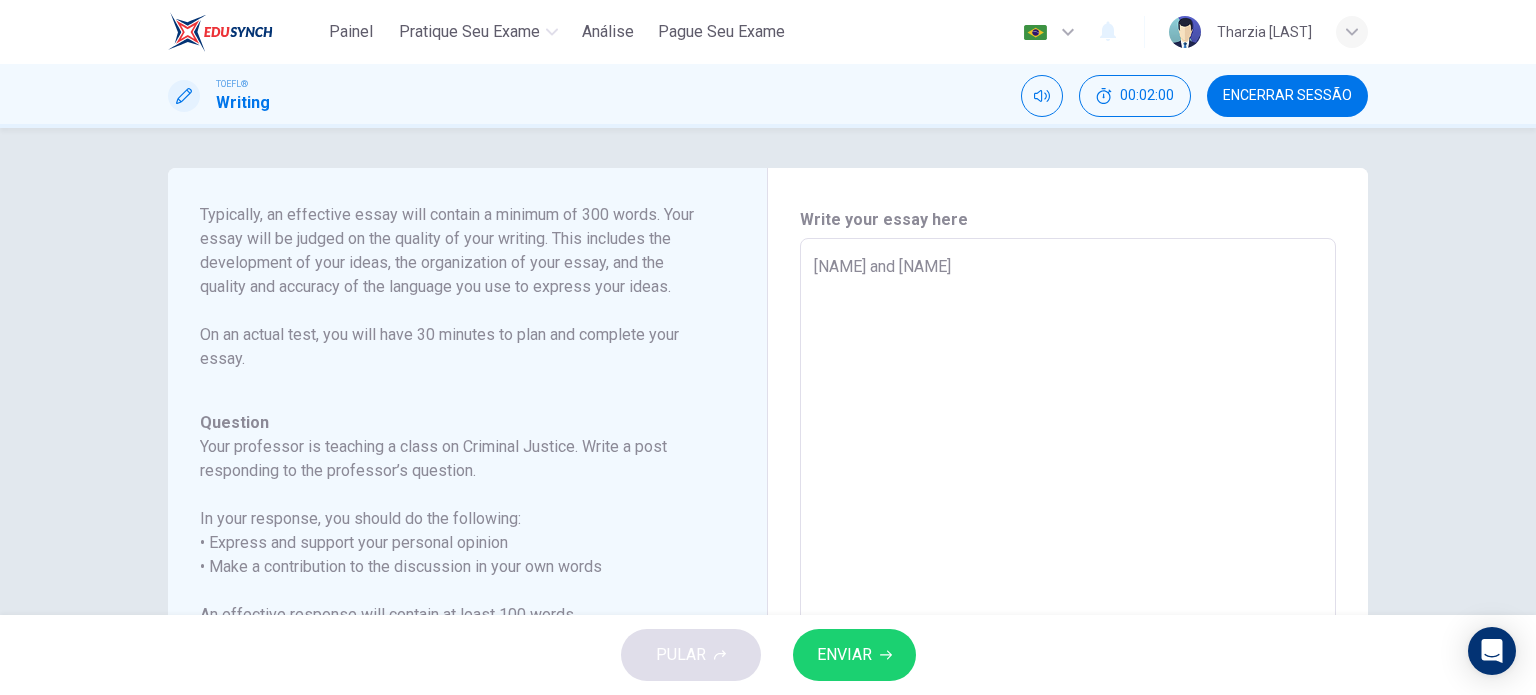 type on "x" 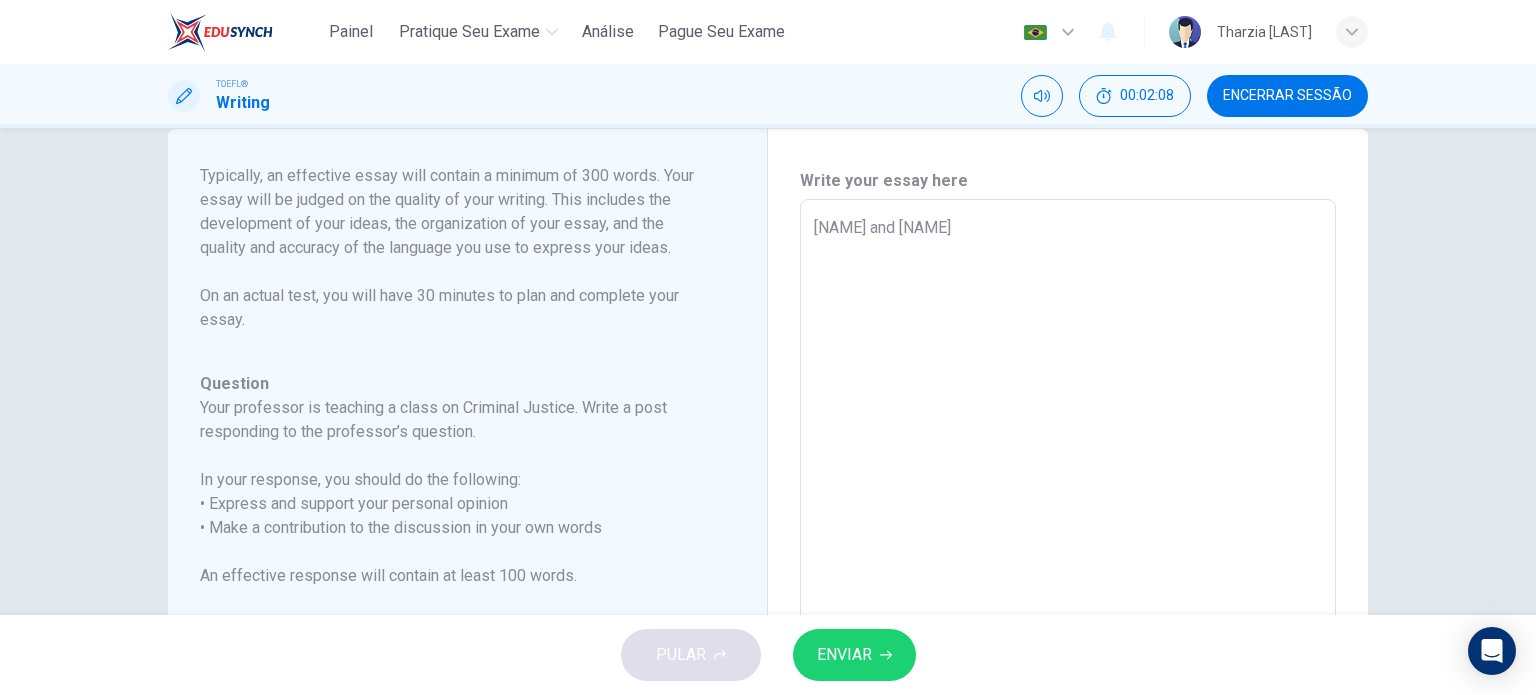 scroll, scrollTop: 0, scrollLeft: 0, axis: both 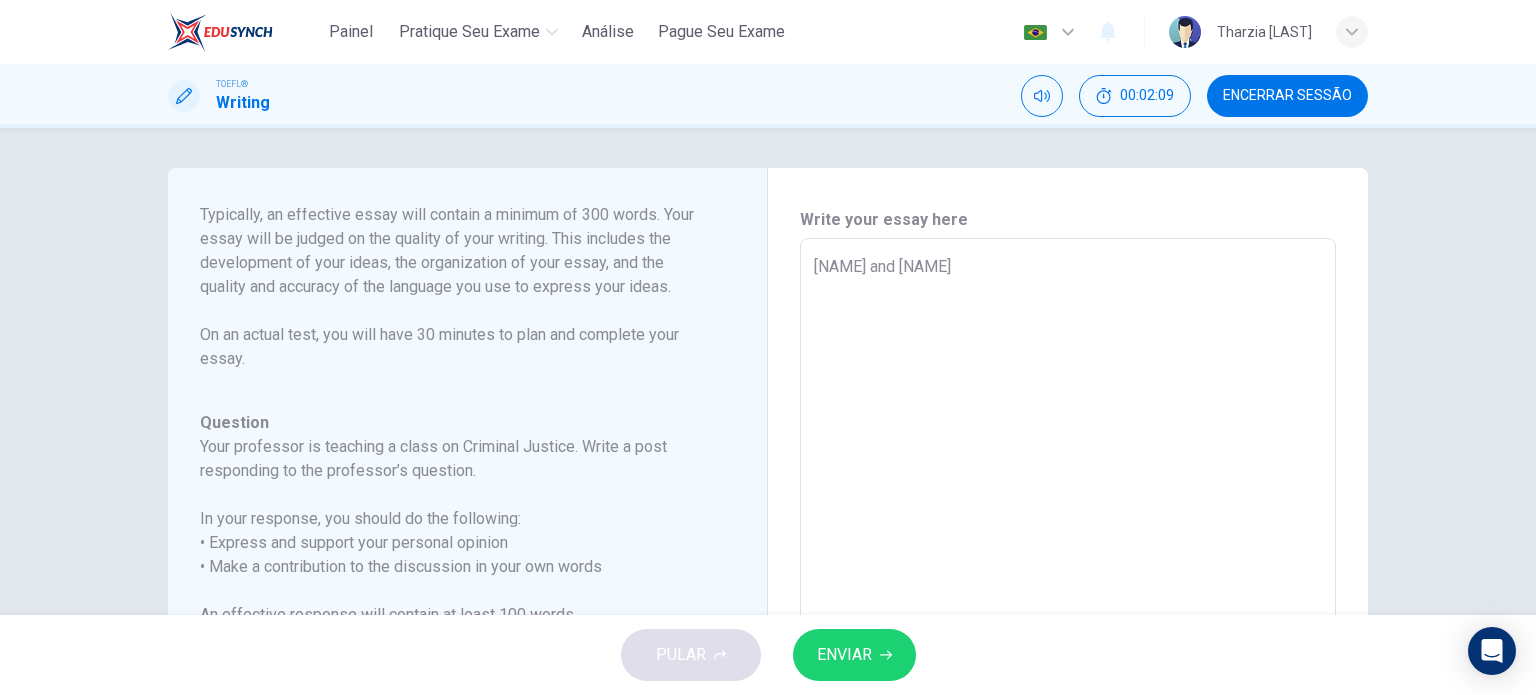 type on "[NAME] and [NAME]" 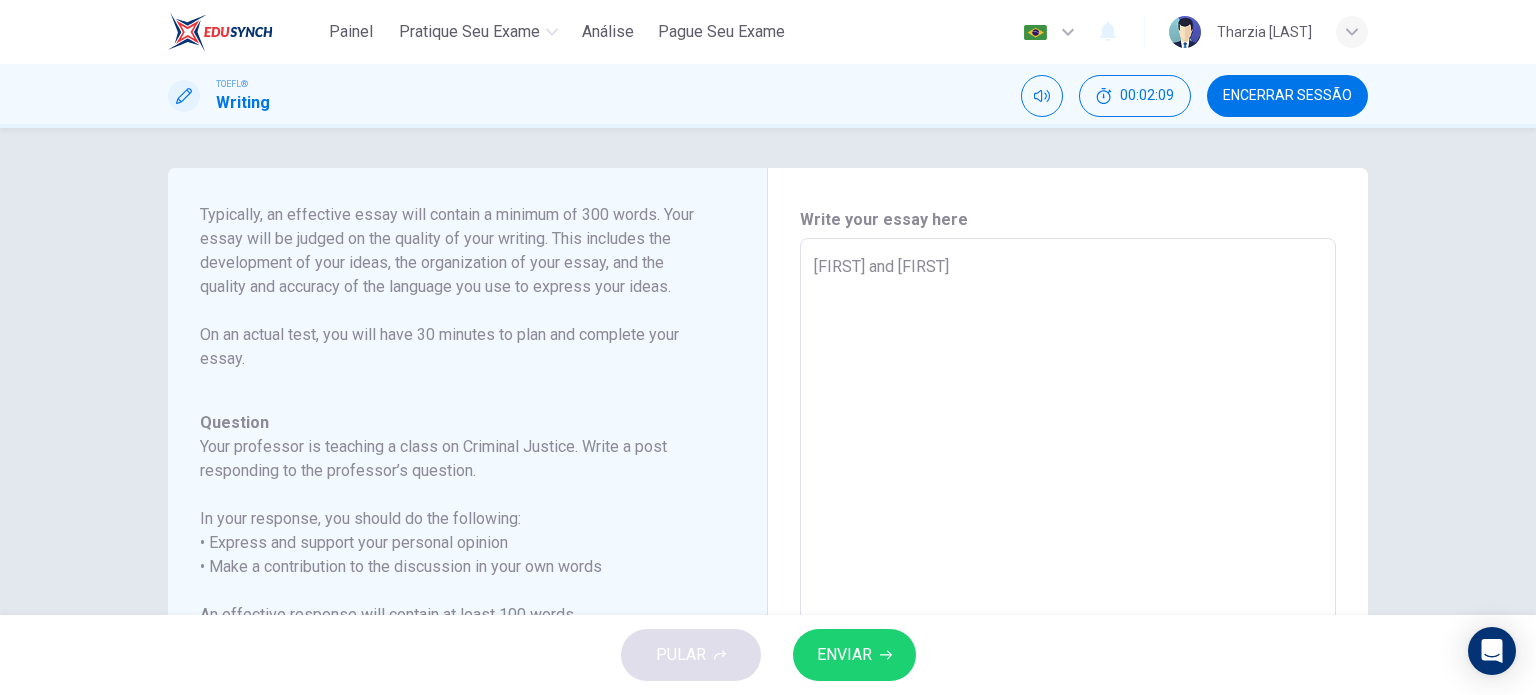 type on "x" 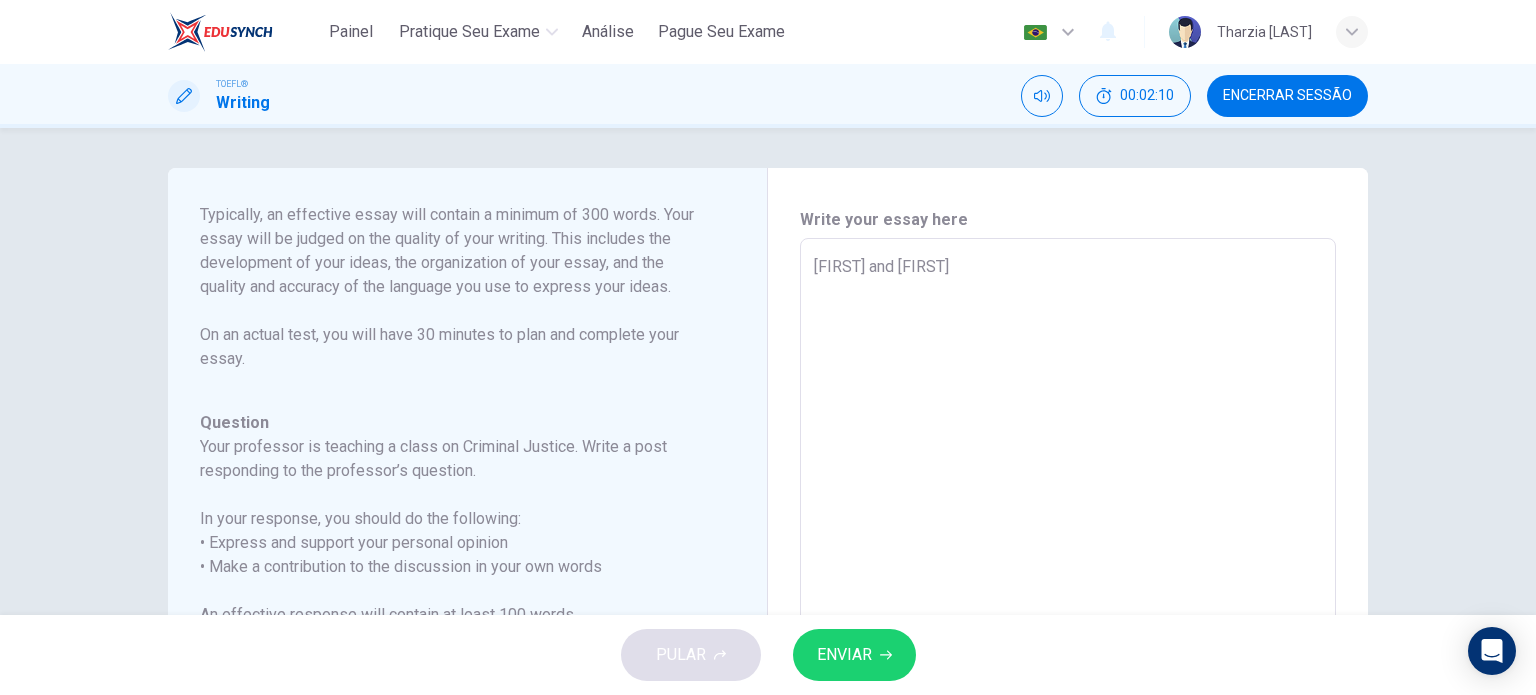 type on "[FIRST] and [FIRST]" 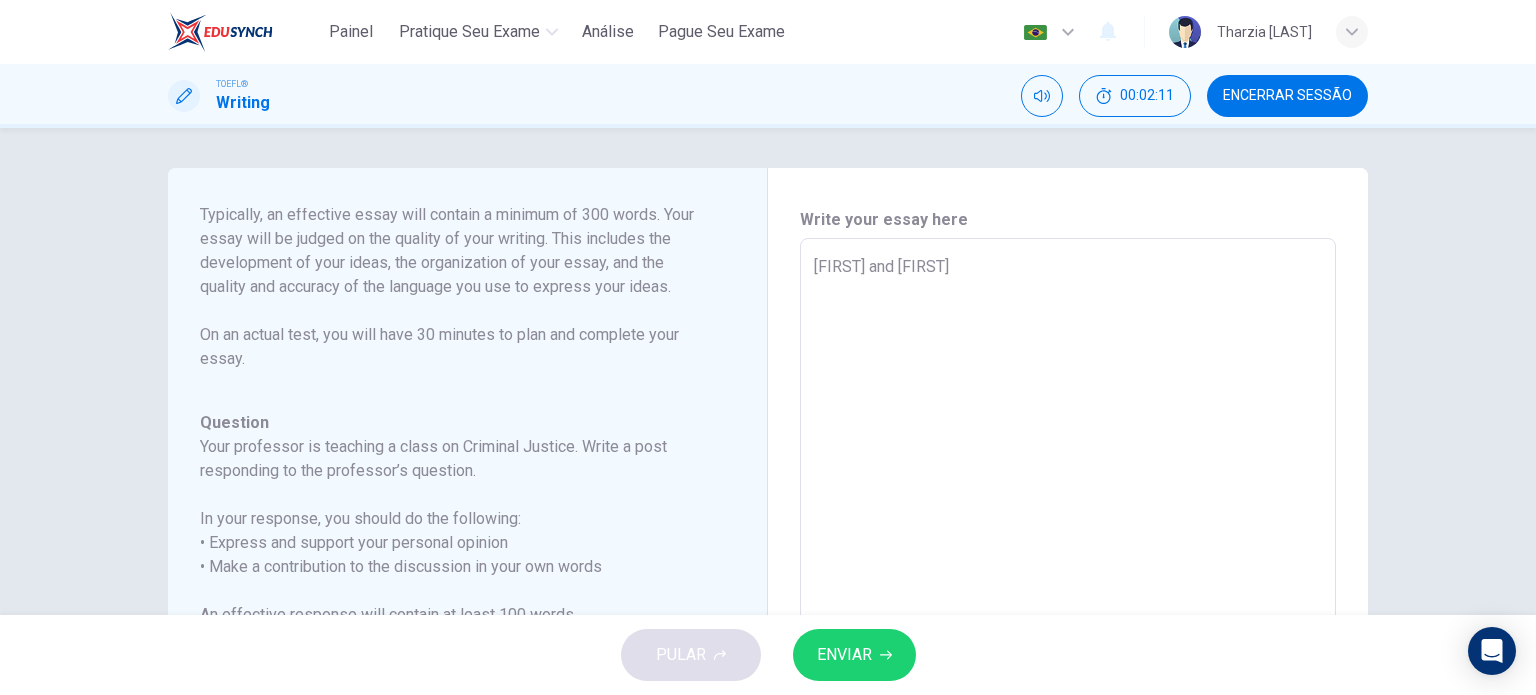 type on "[FIRST] and [FIRST] h" 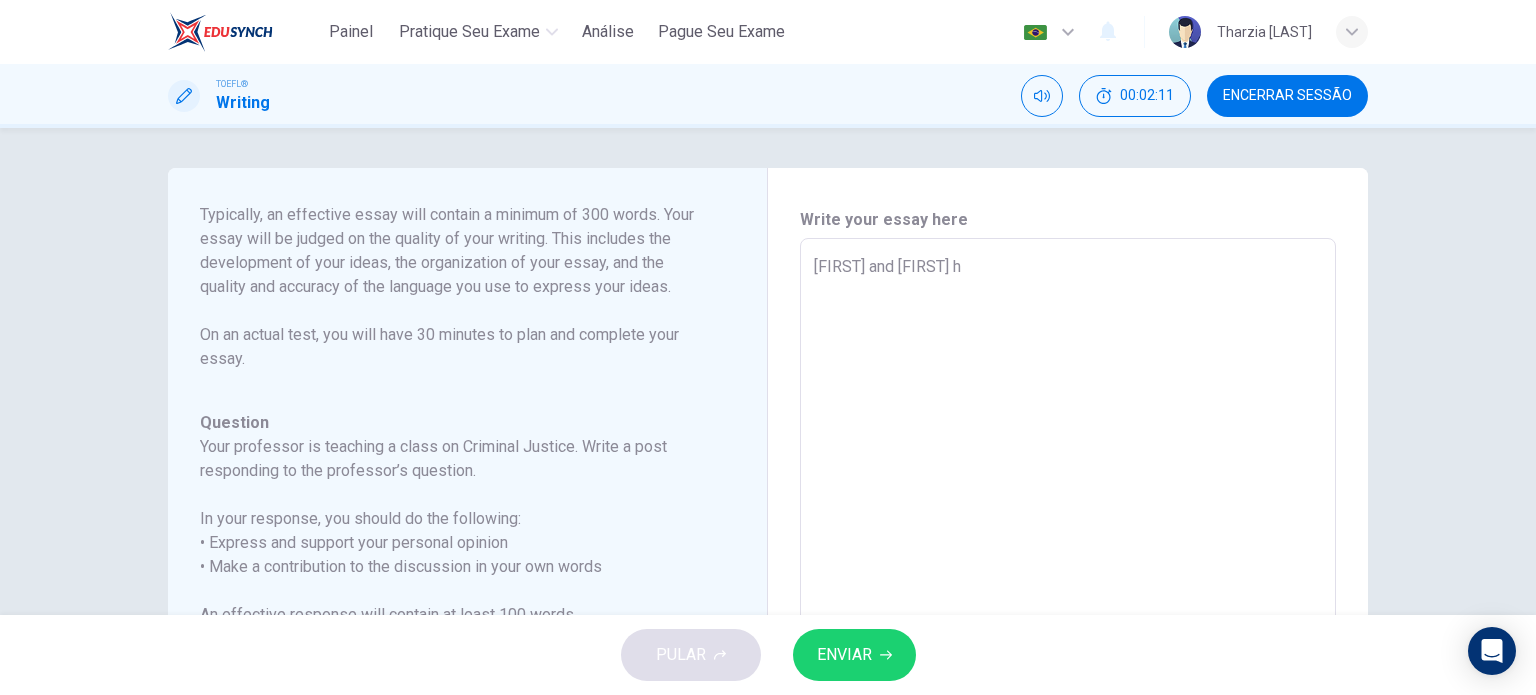 type on "x" 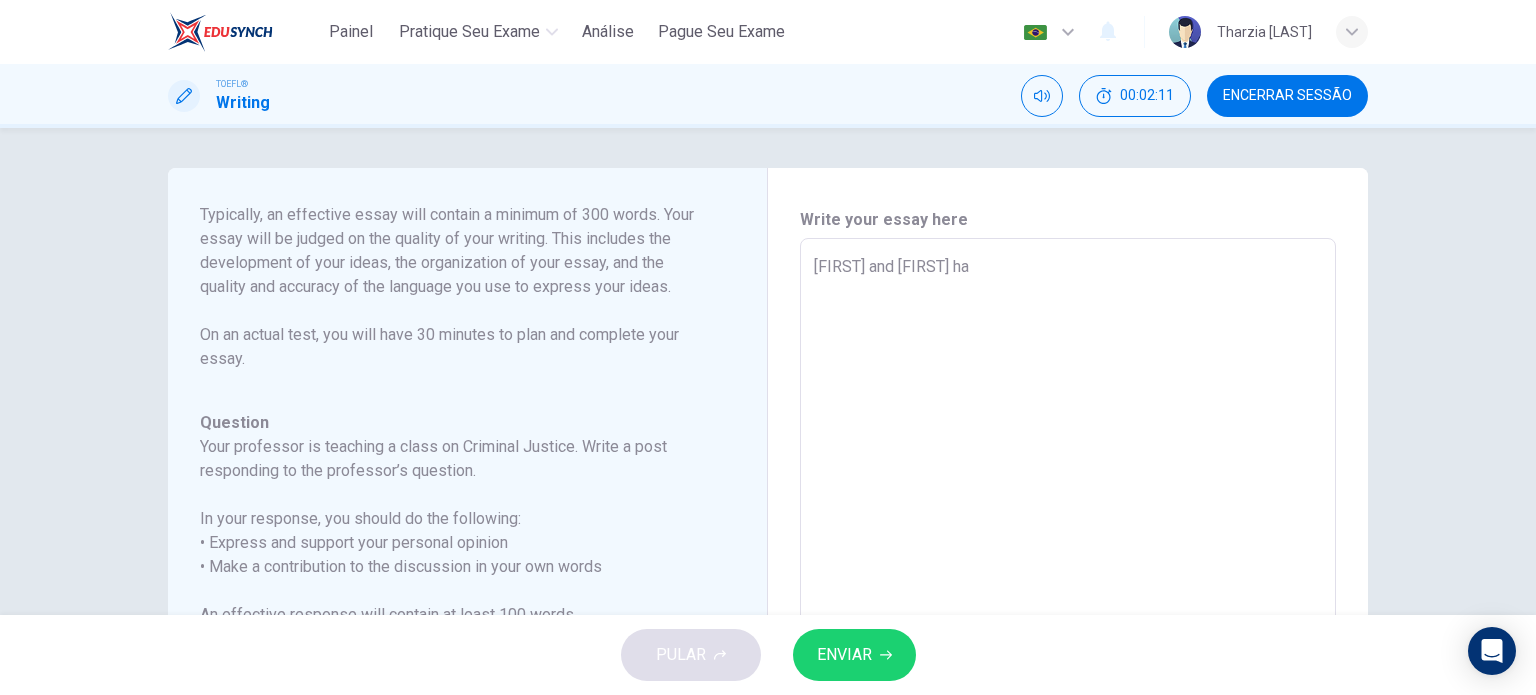 type on "x" 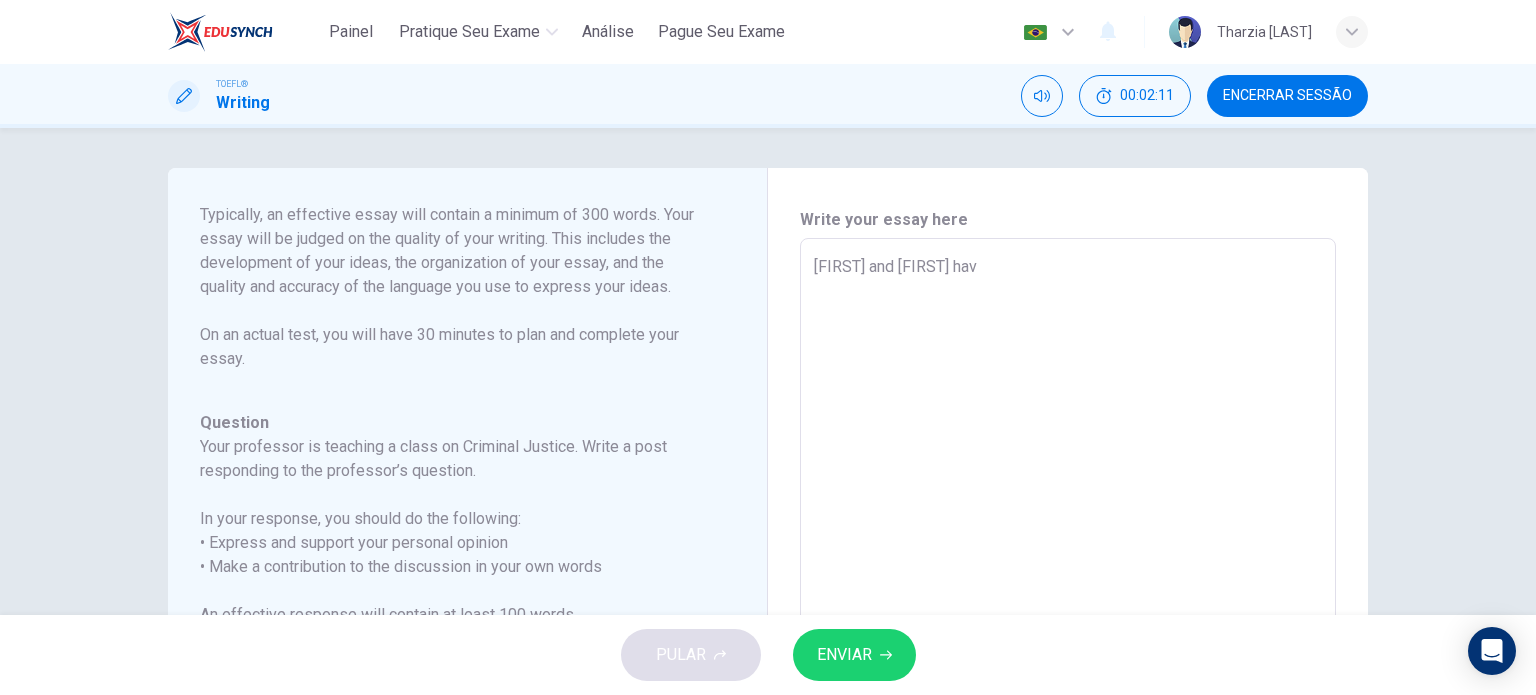 type on "x" 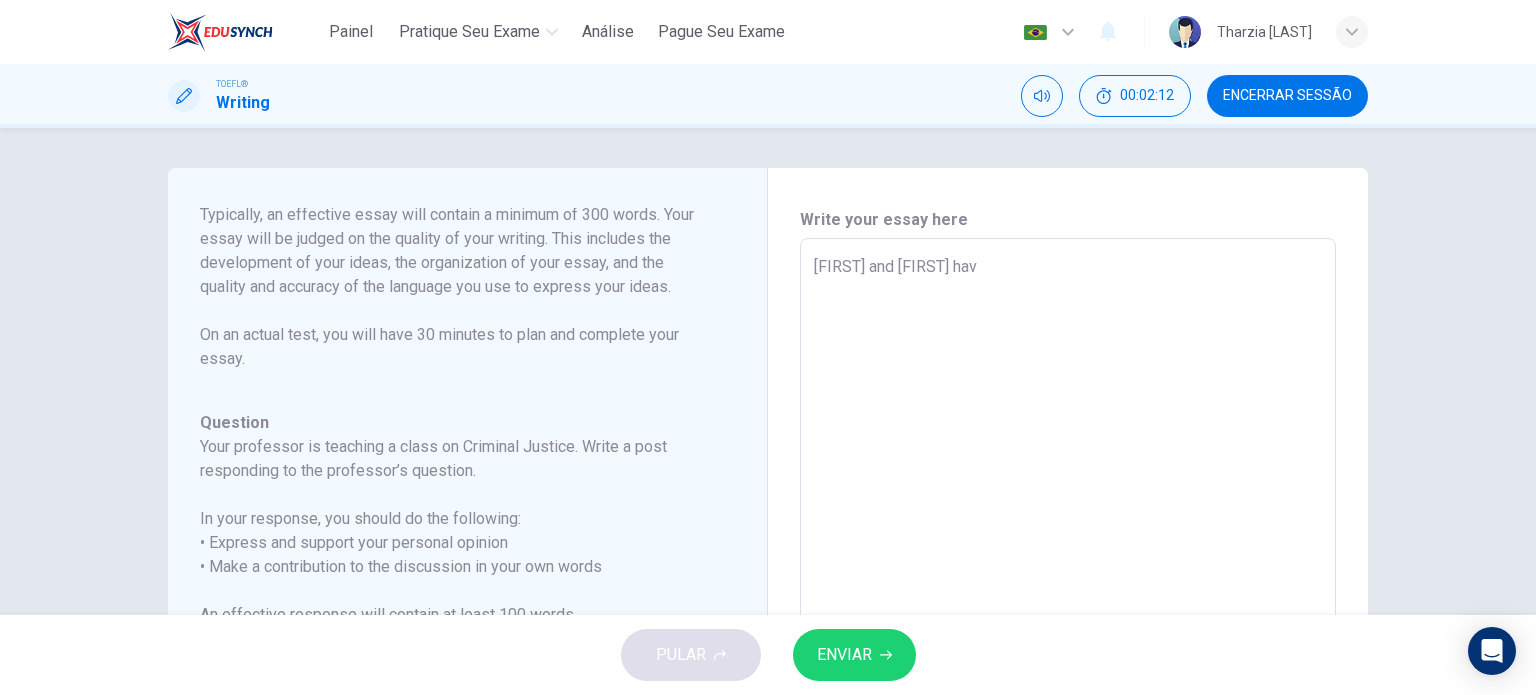 type on "[FIRST] and [FIRST] have" 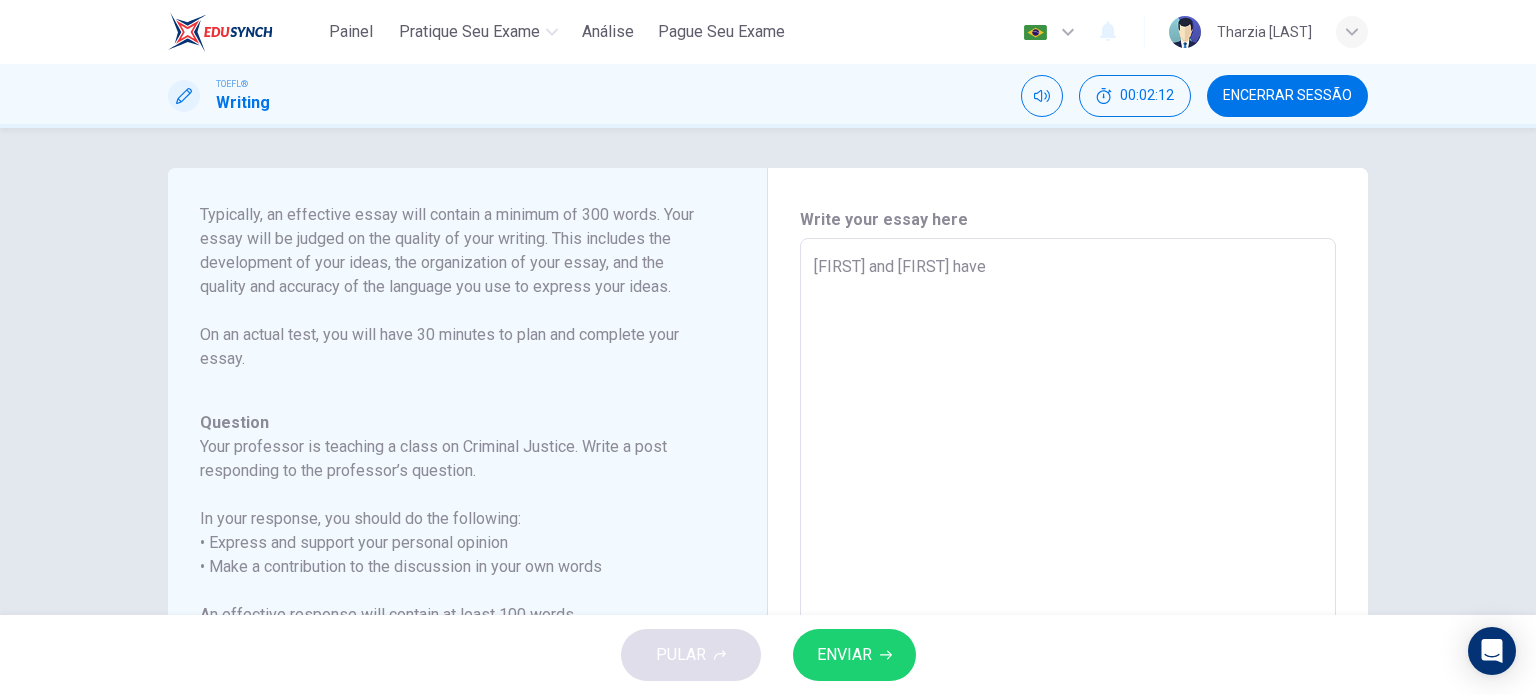 type on "x" 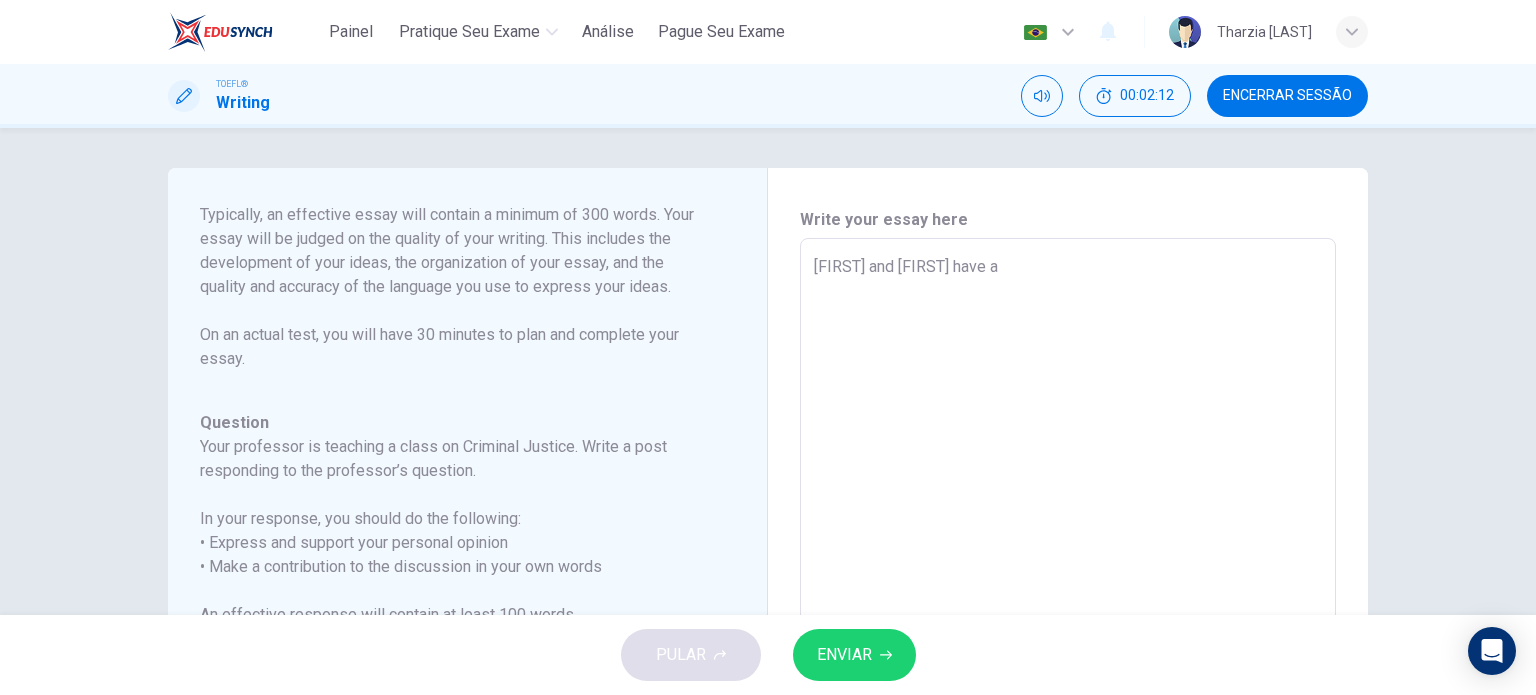 type on "x" 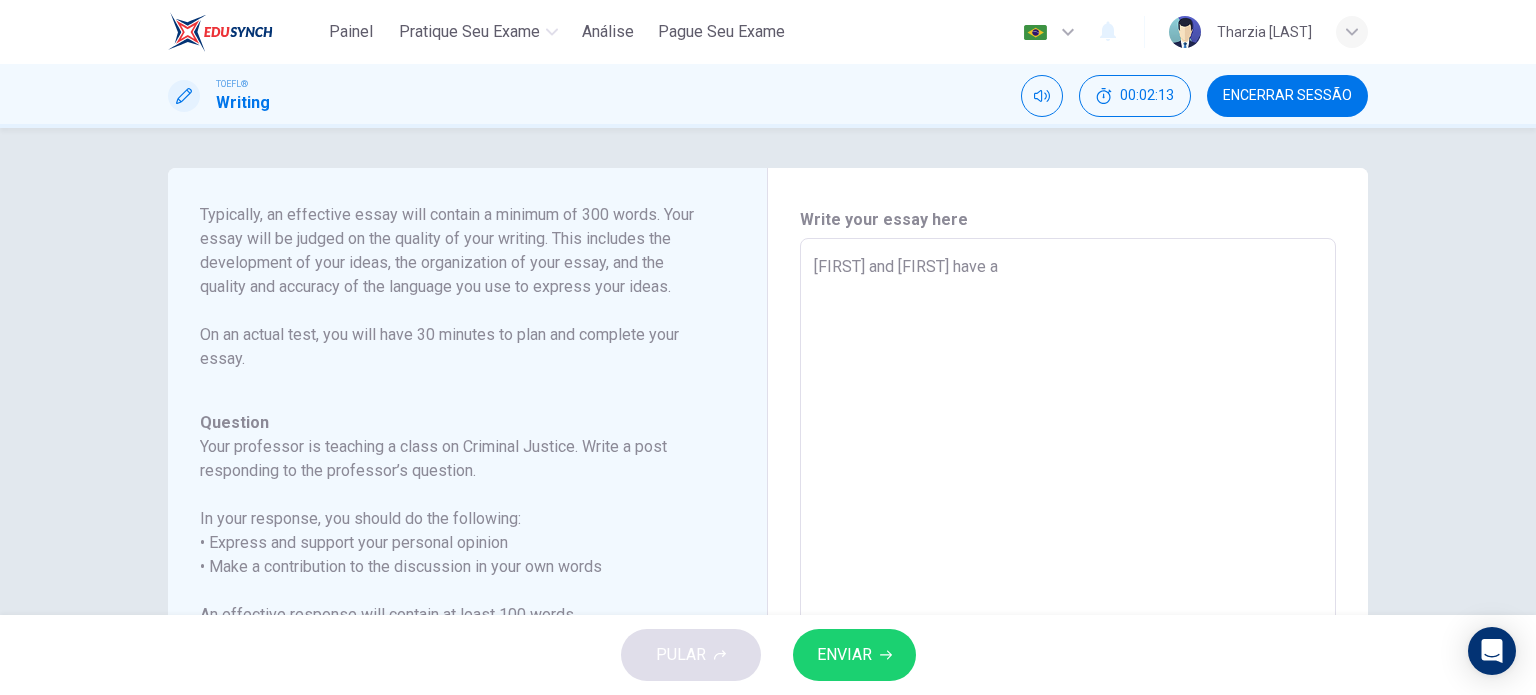 type on "[FIRST] and [FIRST] have a g" 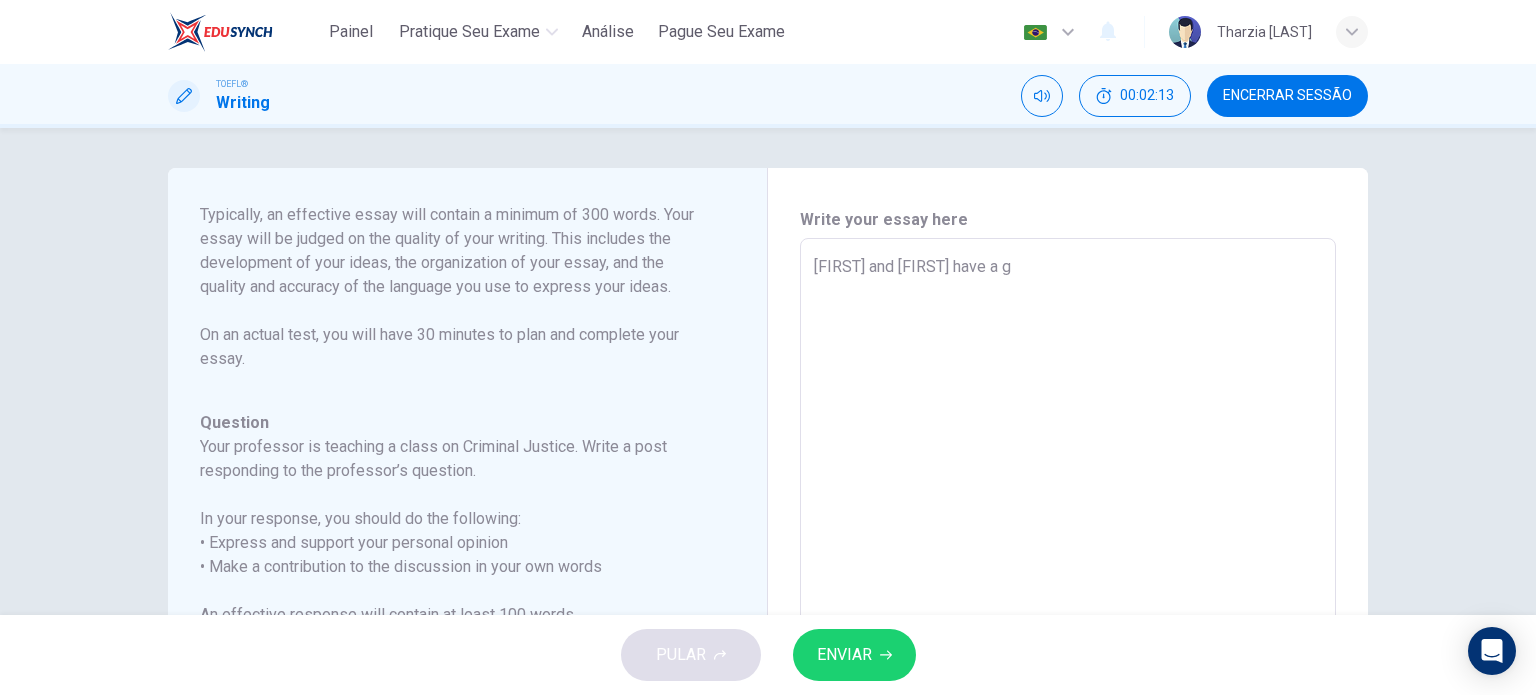 type on "x" 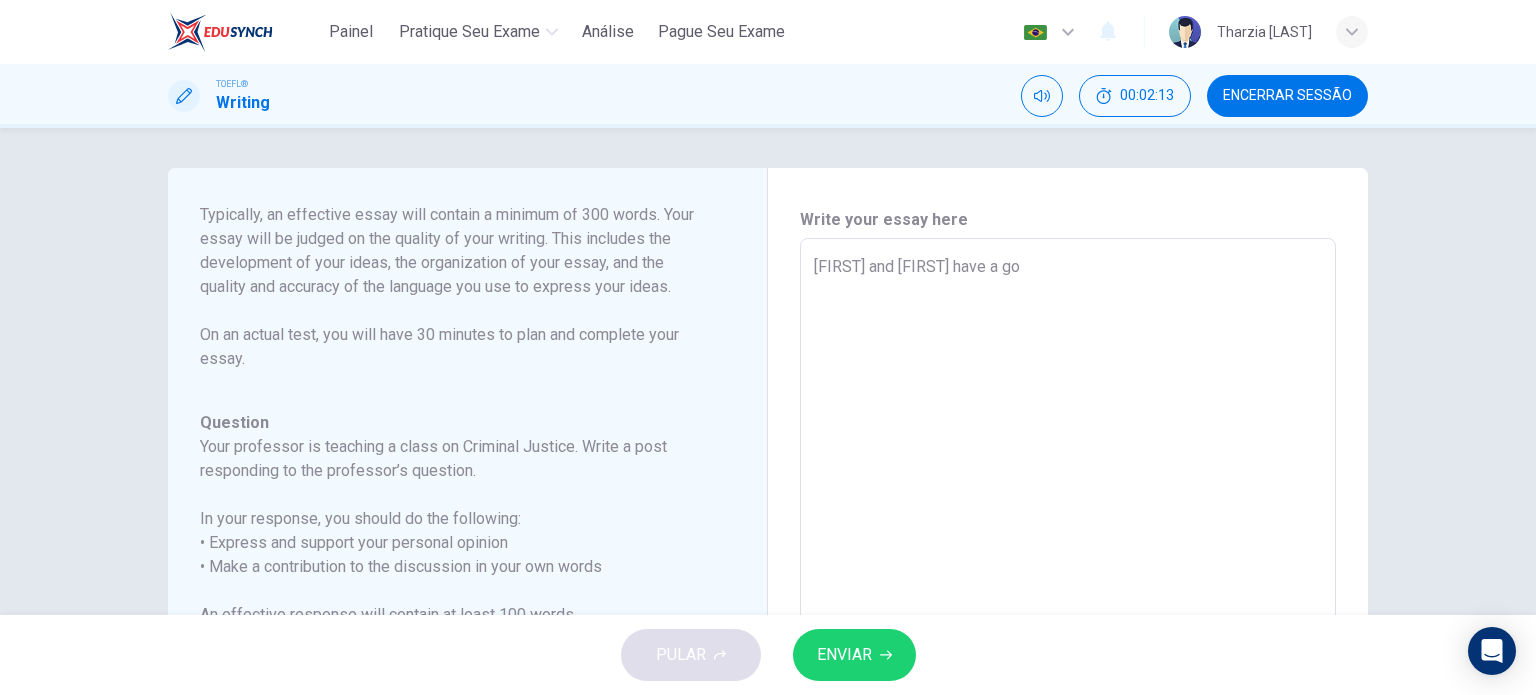 type on "x" 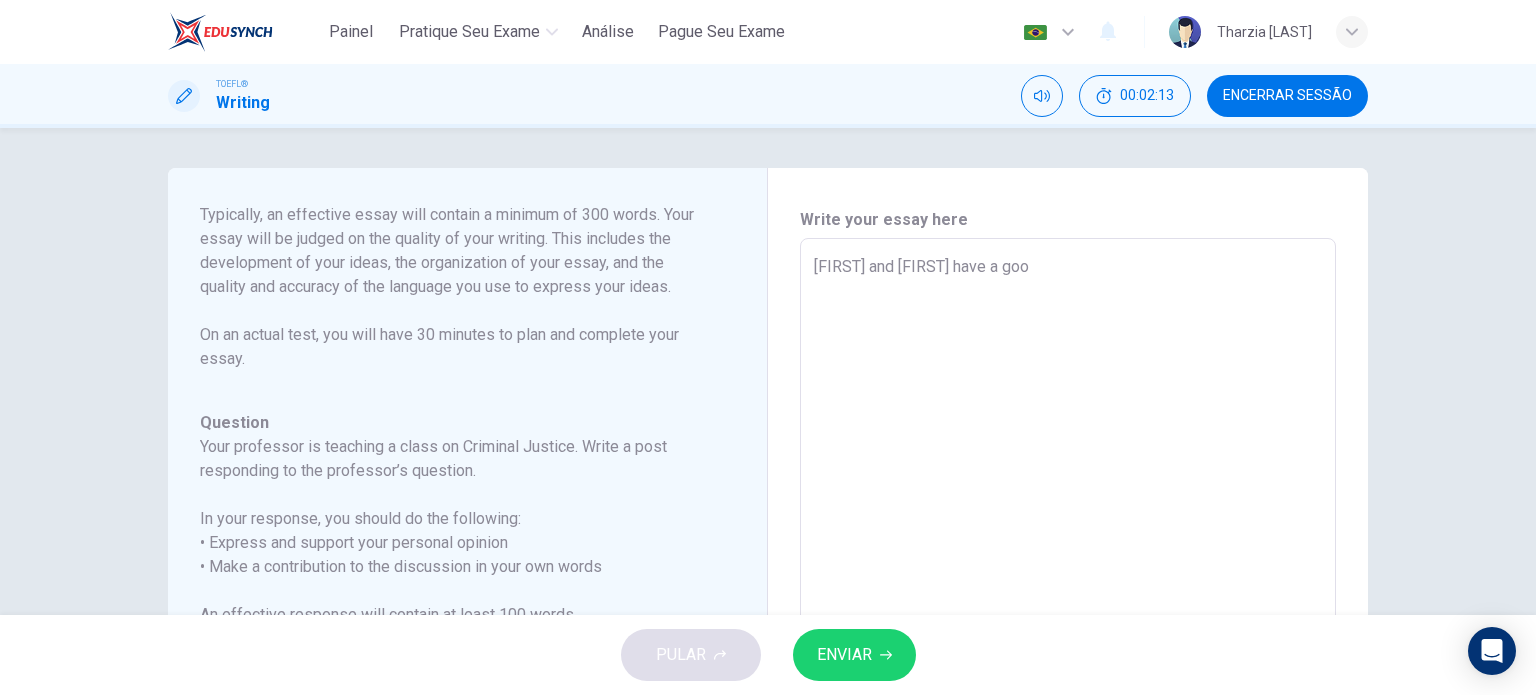 type on "x" 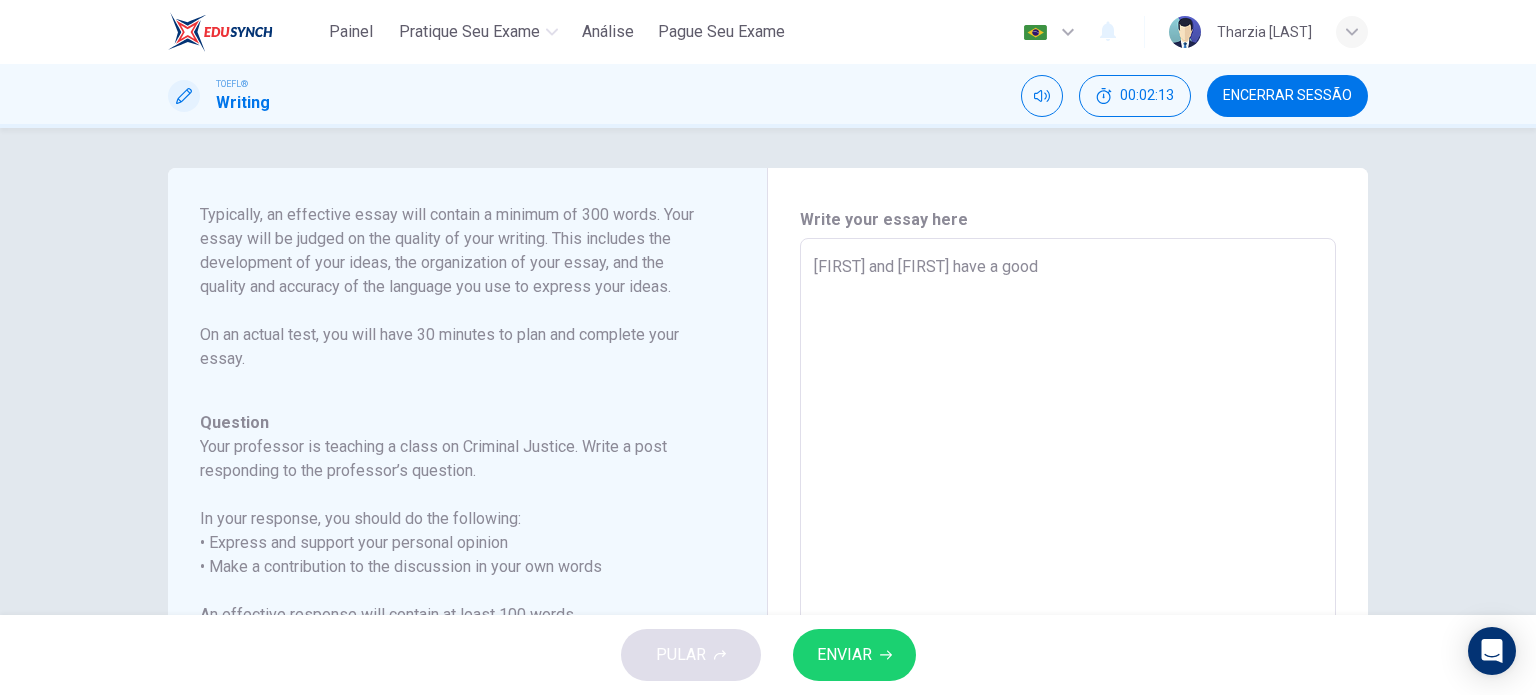 type on "[FIRST] and [FIRST] have a good" 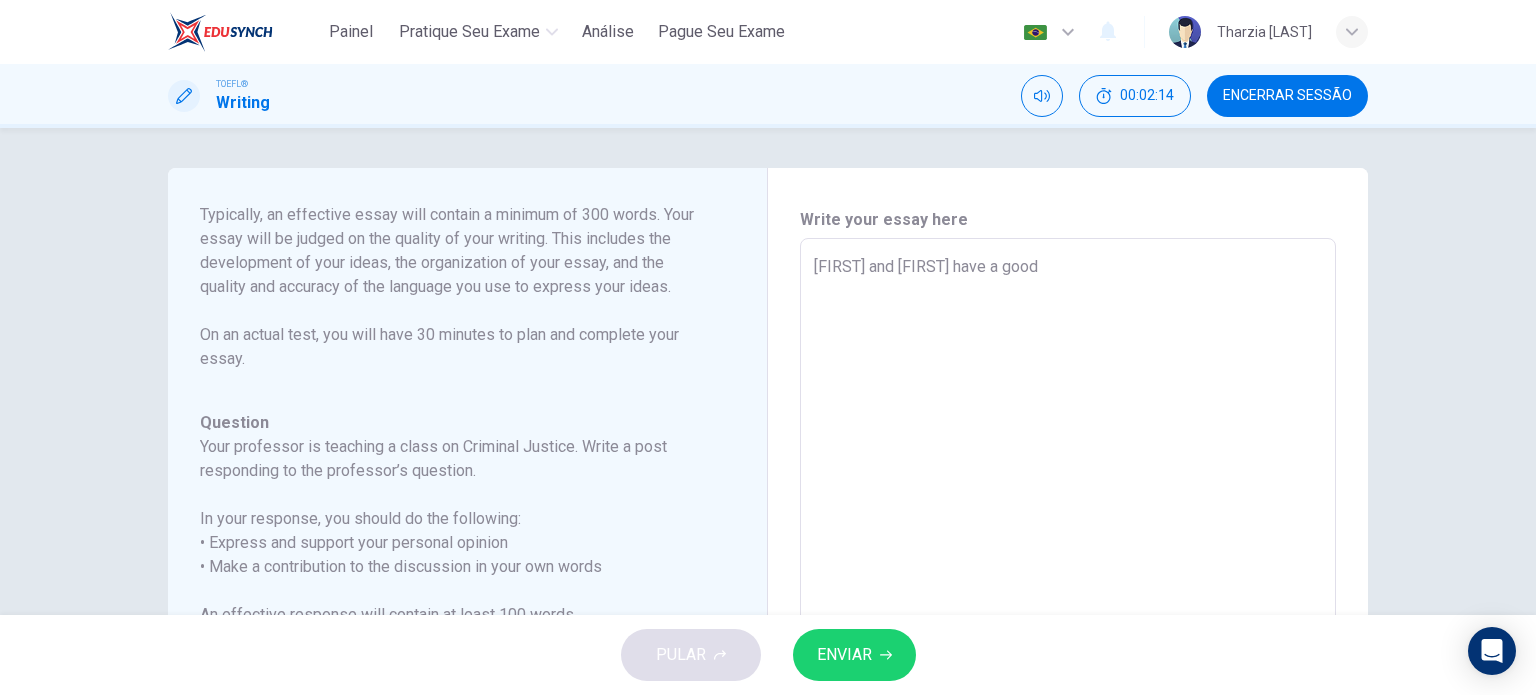 type on "[PERSON] and [PERSON] have a good p" 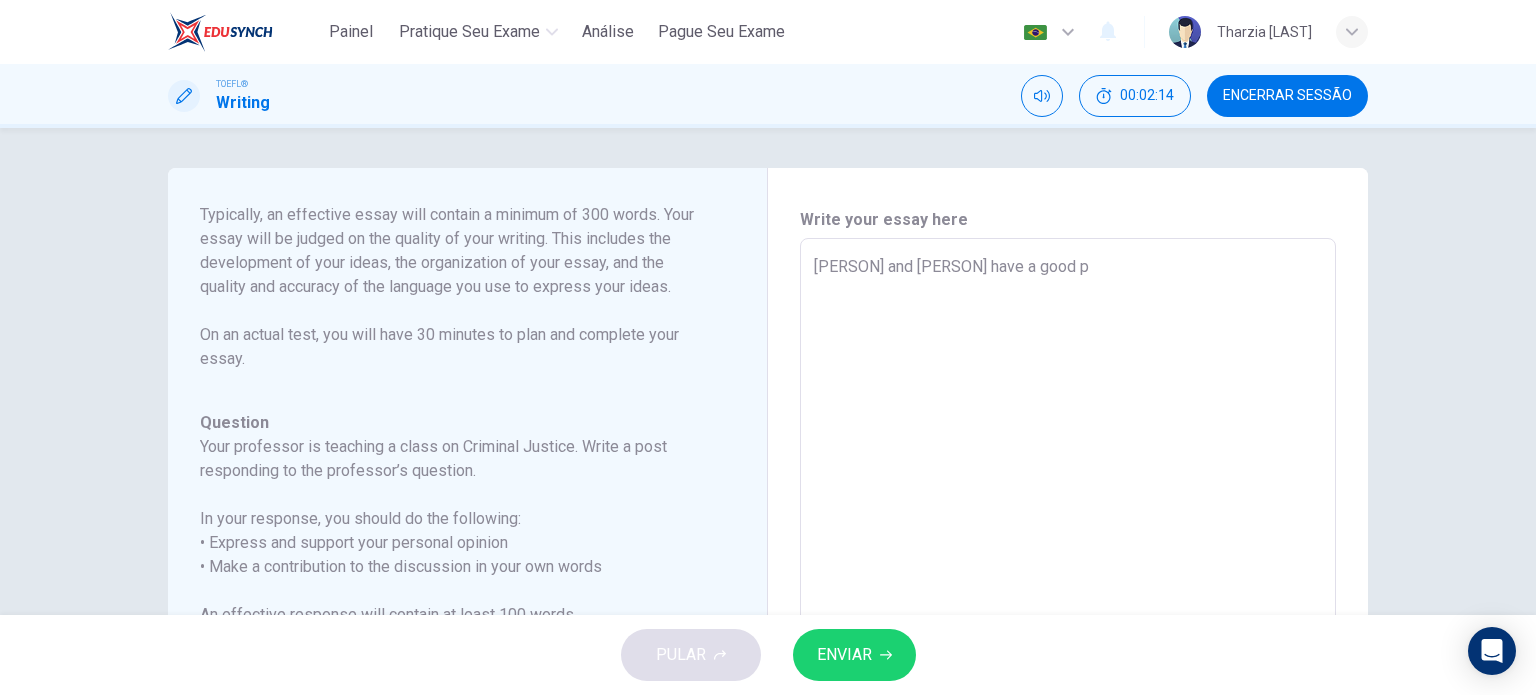 type on "x" 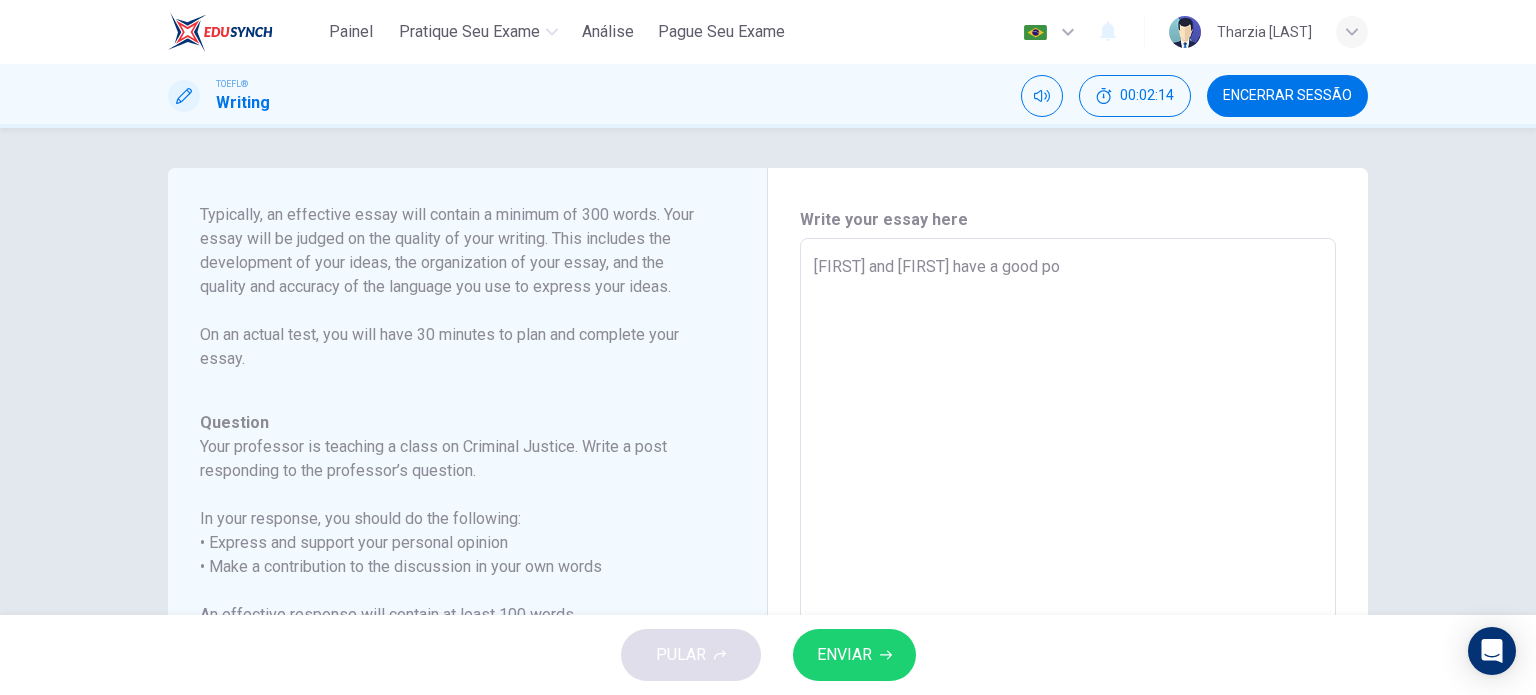 type on "x" 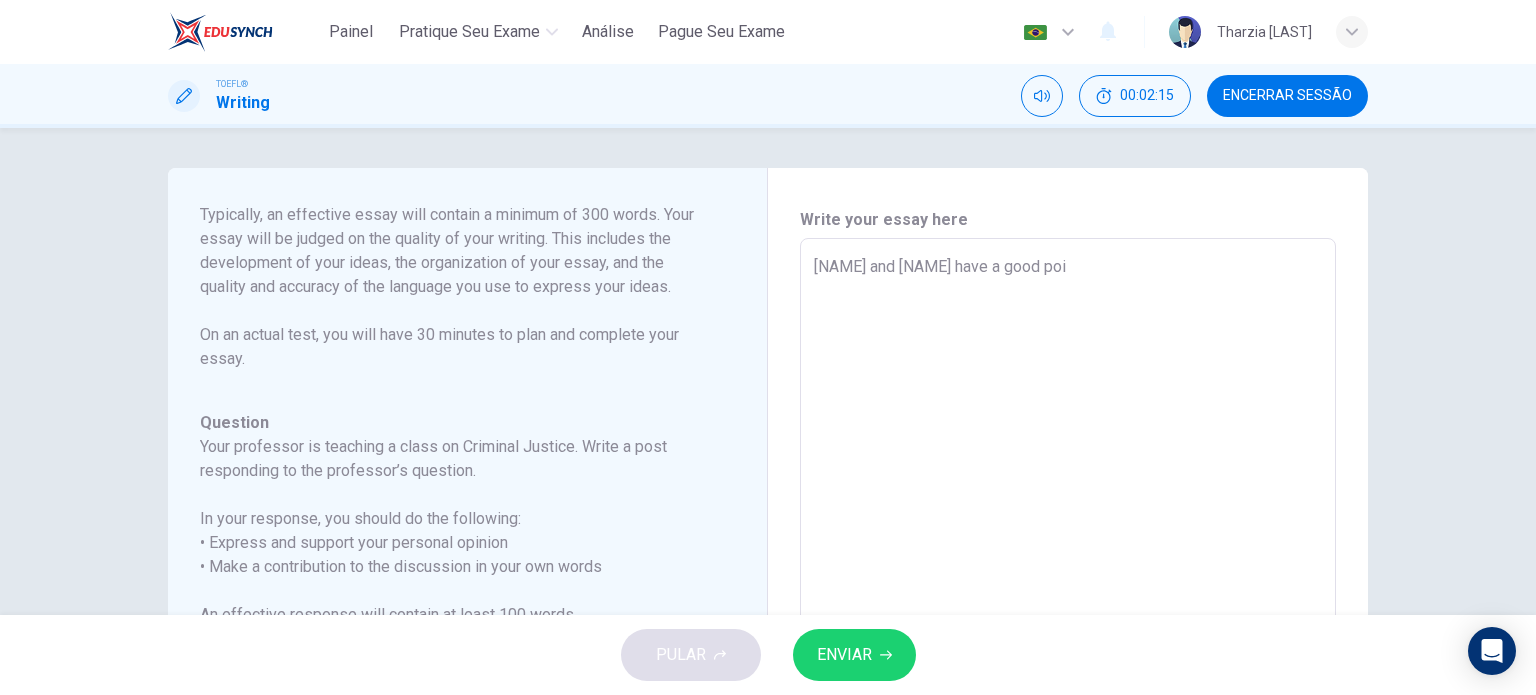 type on "x" 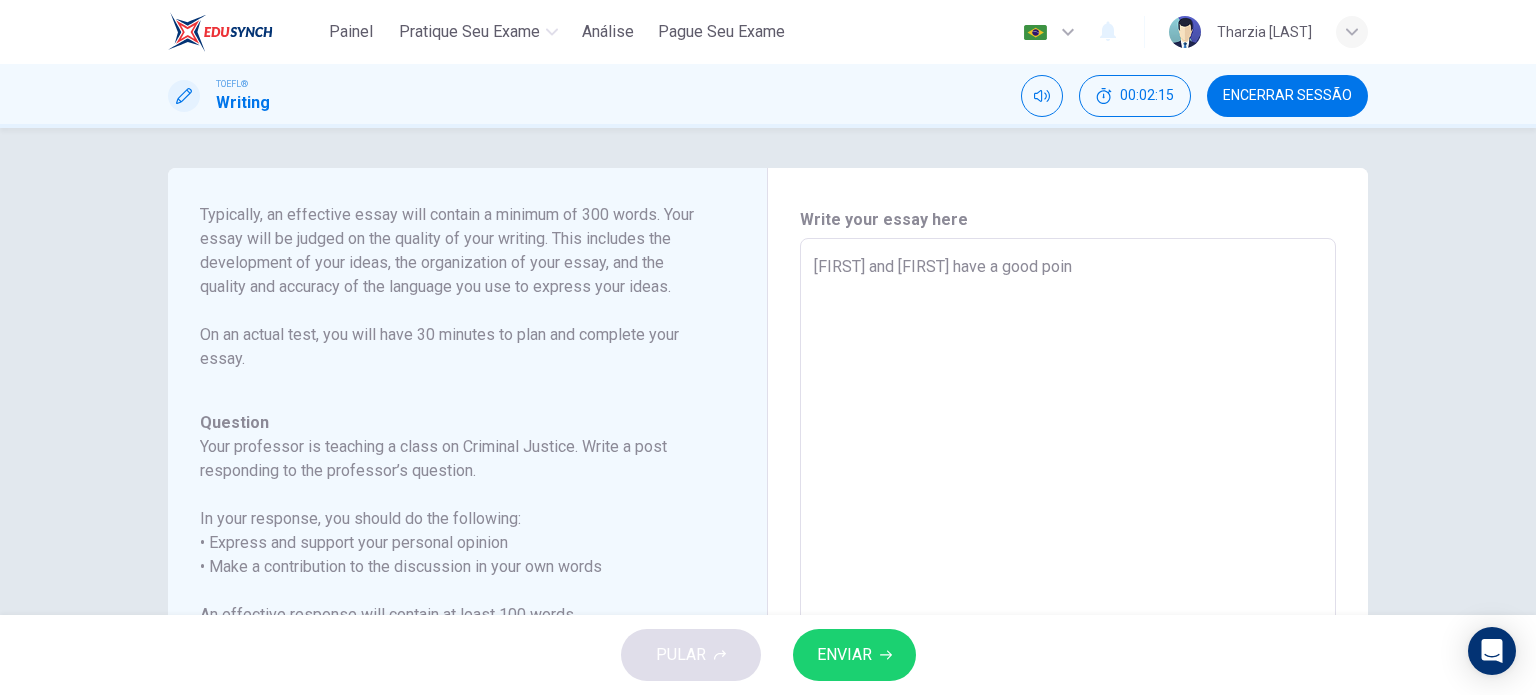 type on "x" 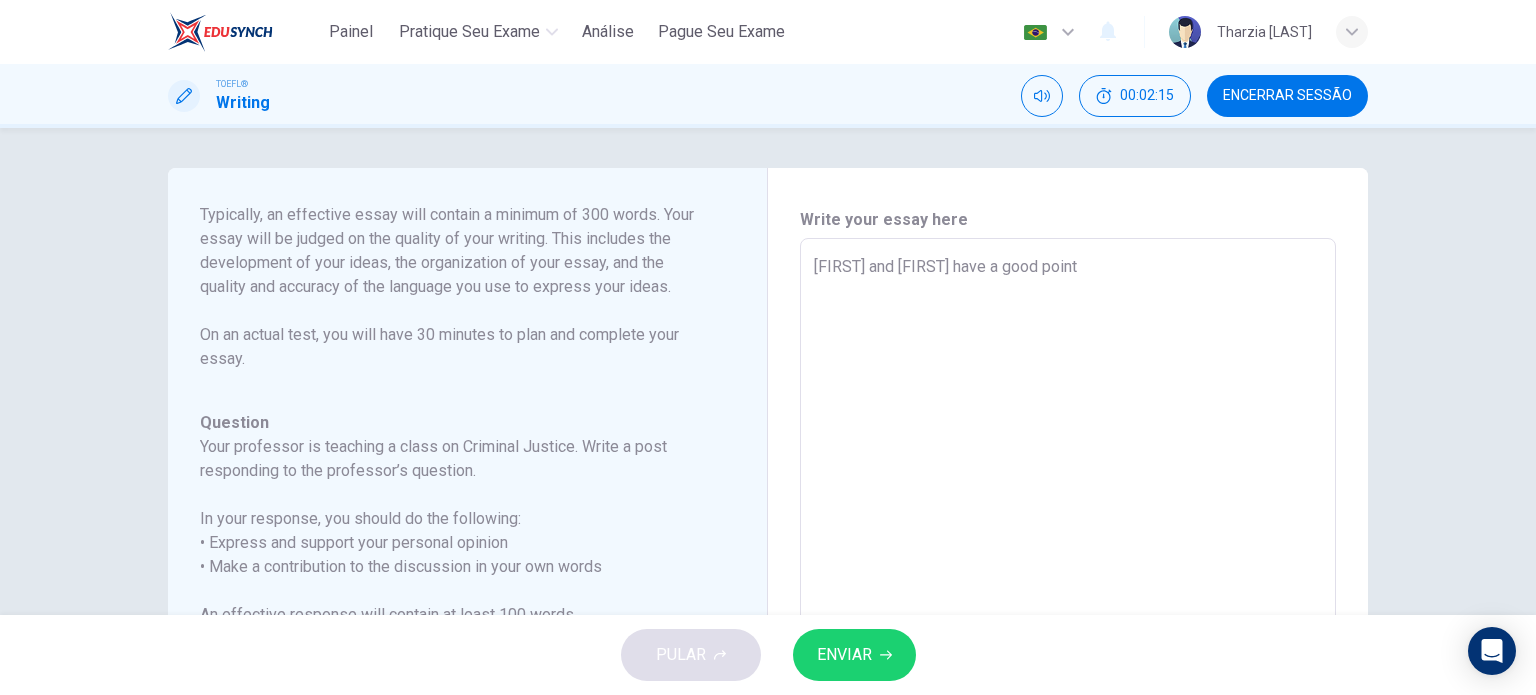 type on "x" 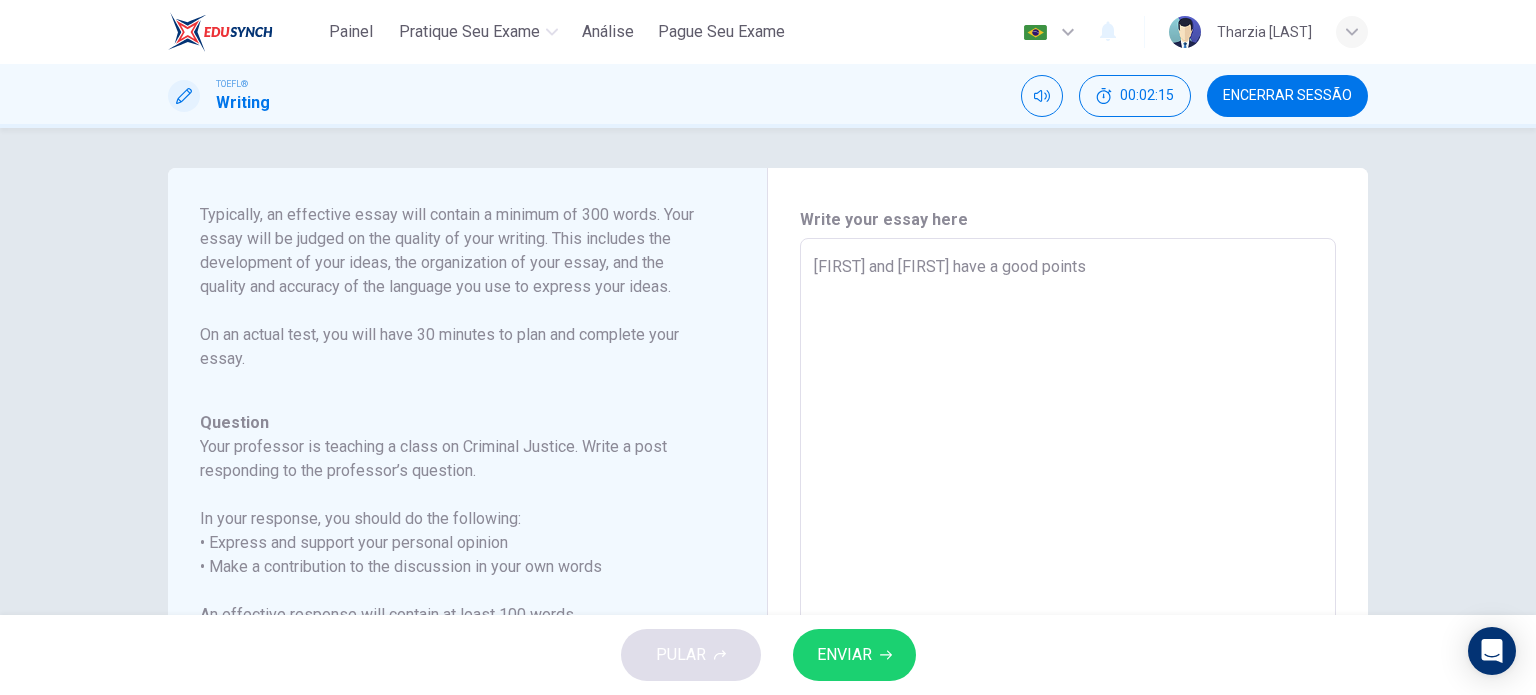 type on "x" 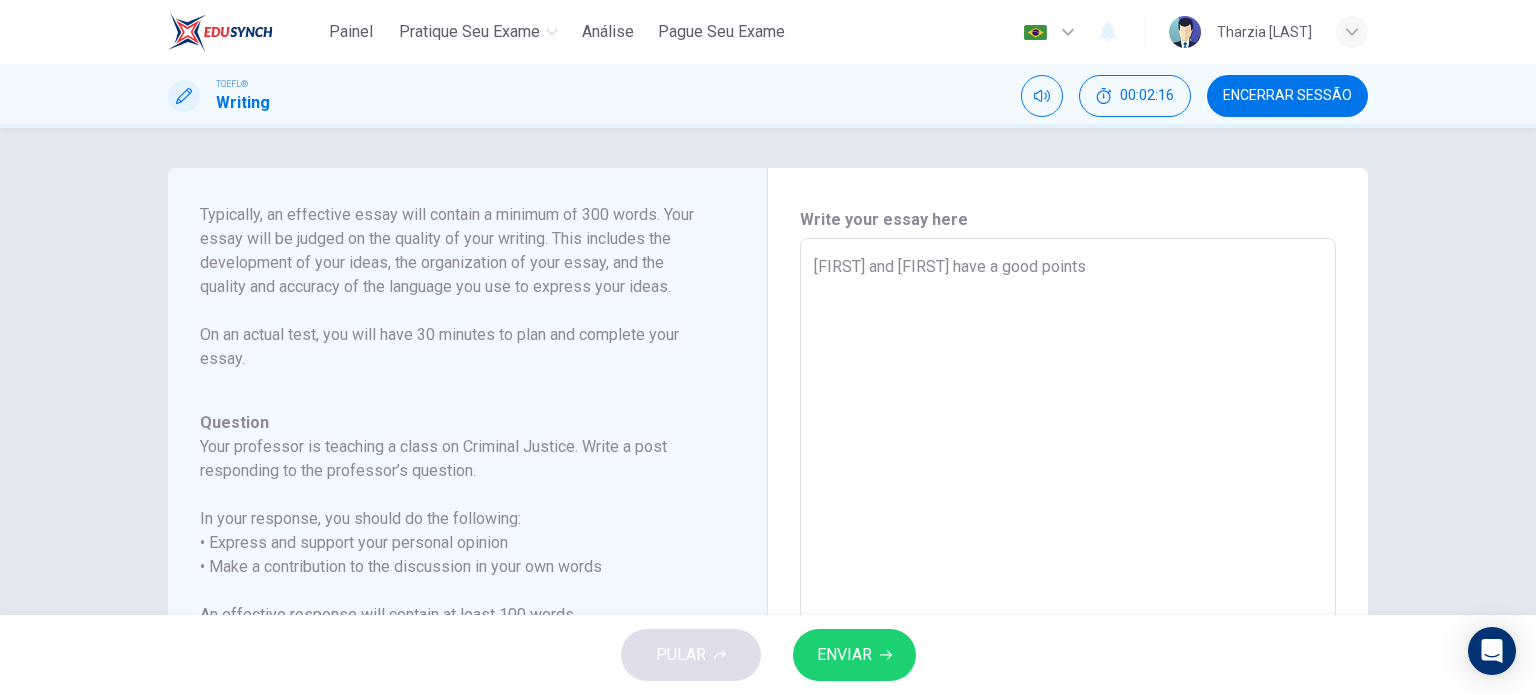 type on "[NAME] and [NAME] have a good points," 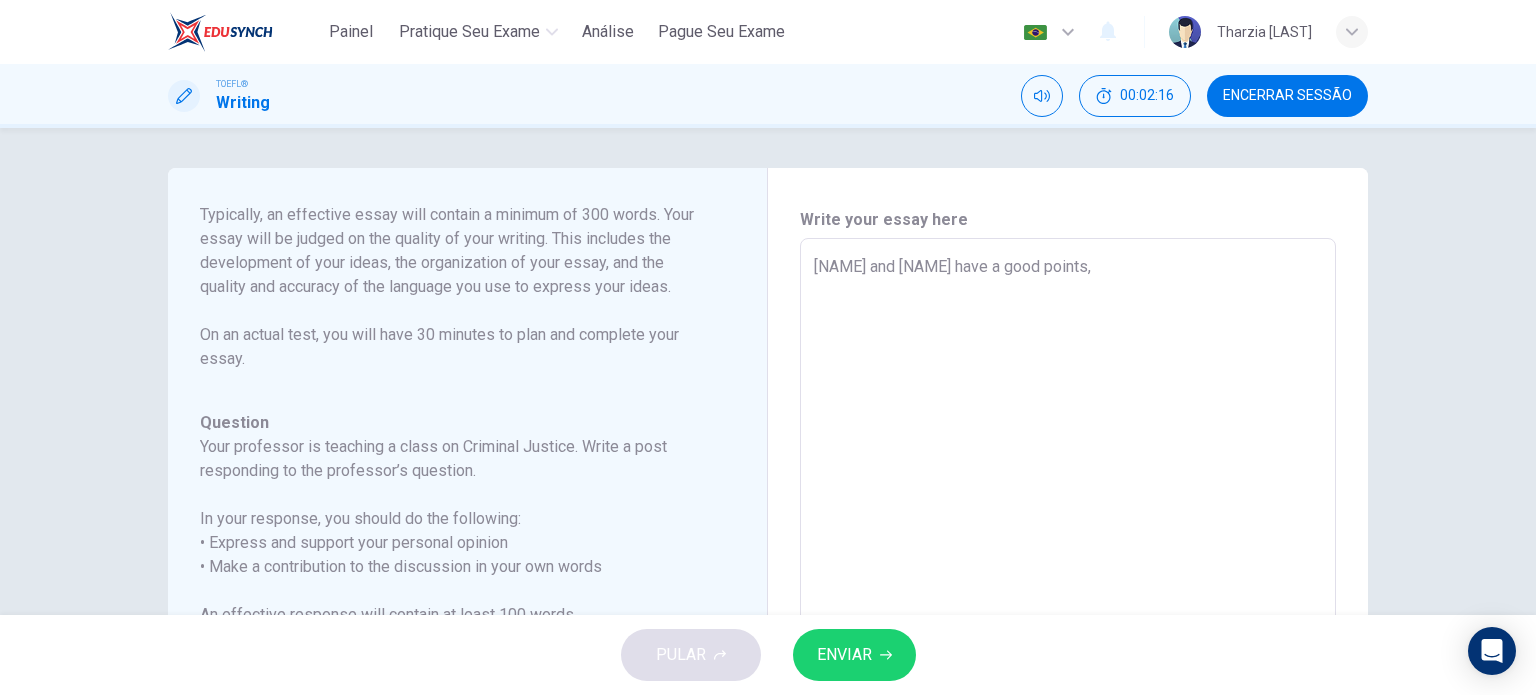 type on "x" 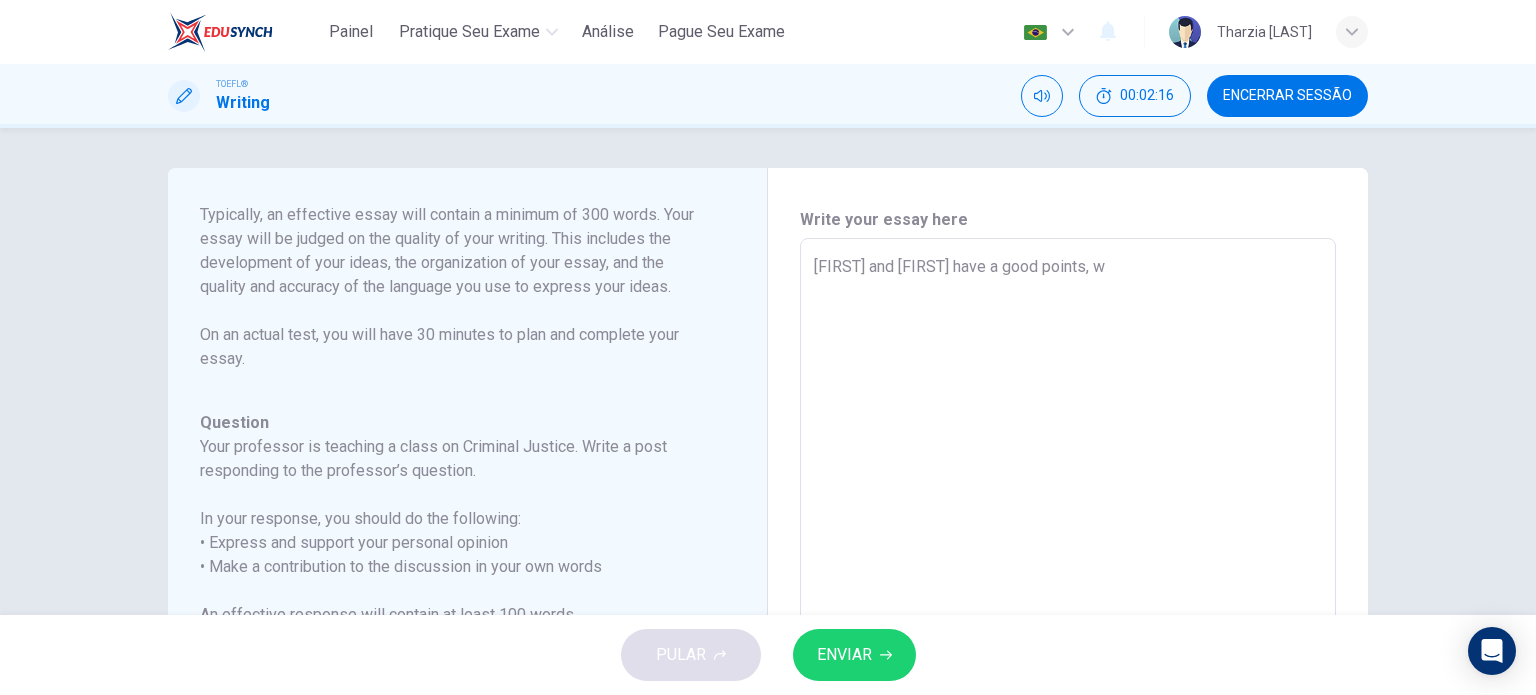 type on "x" 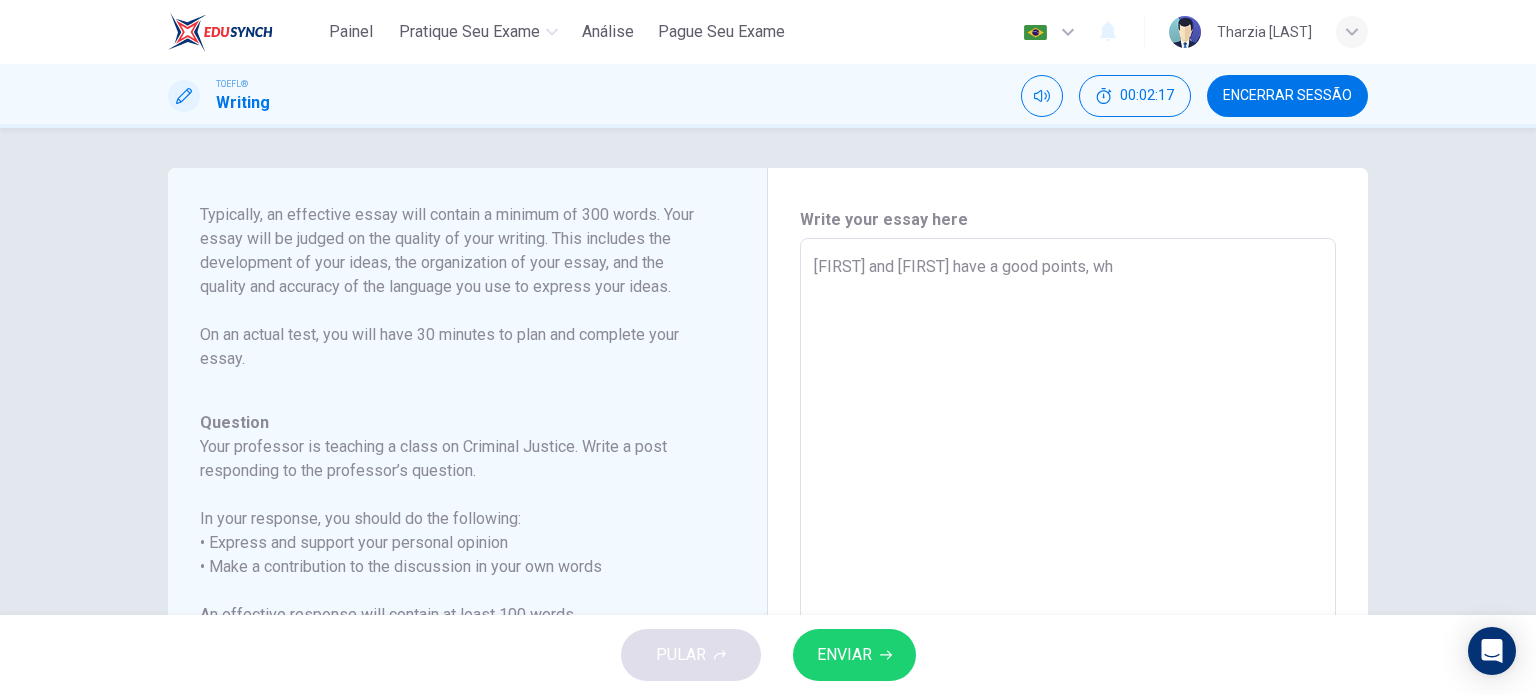 type on "x" 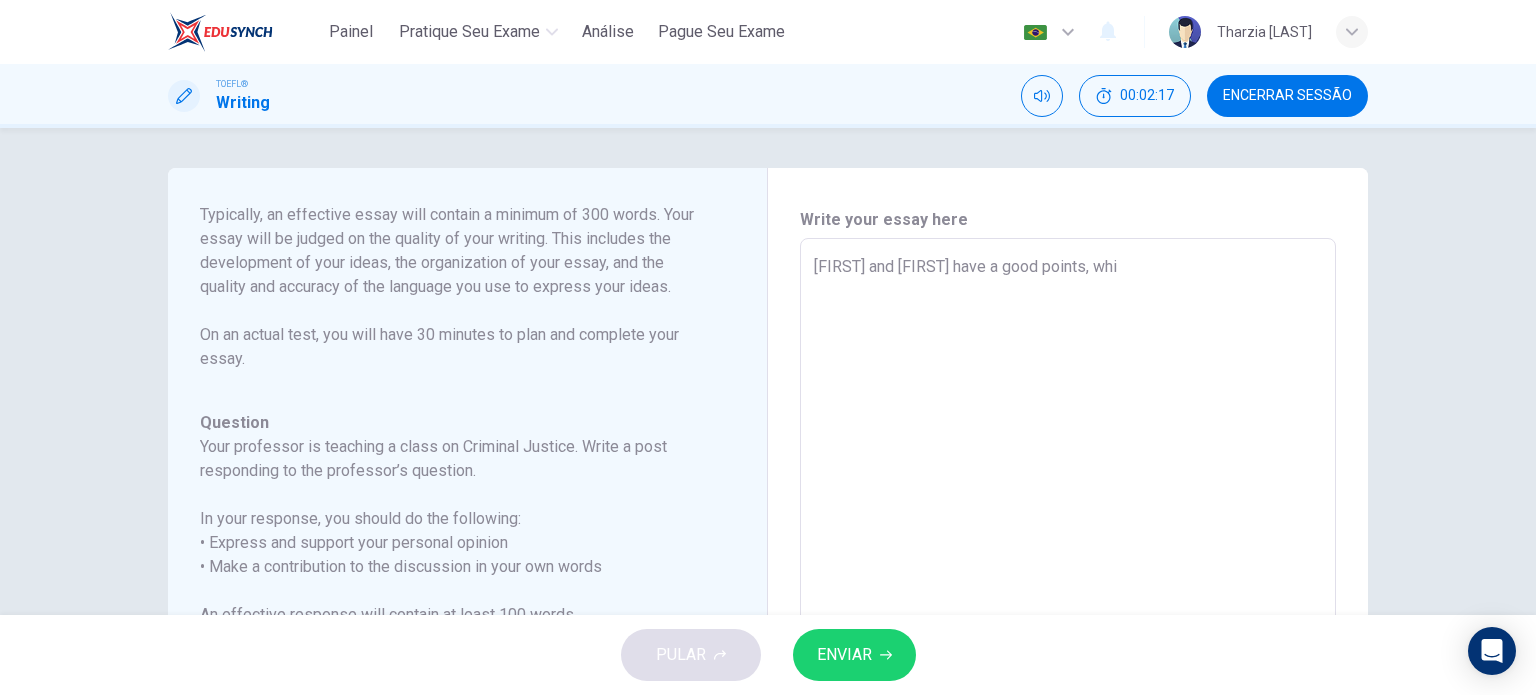 type on "x" 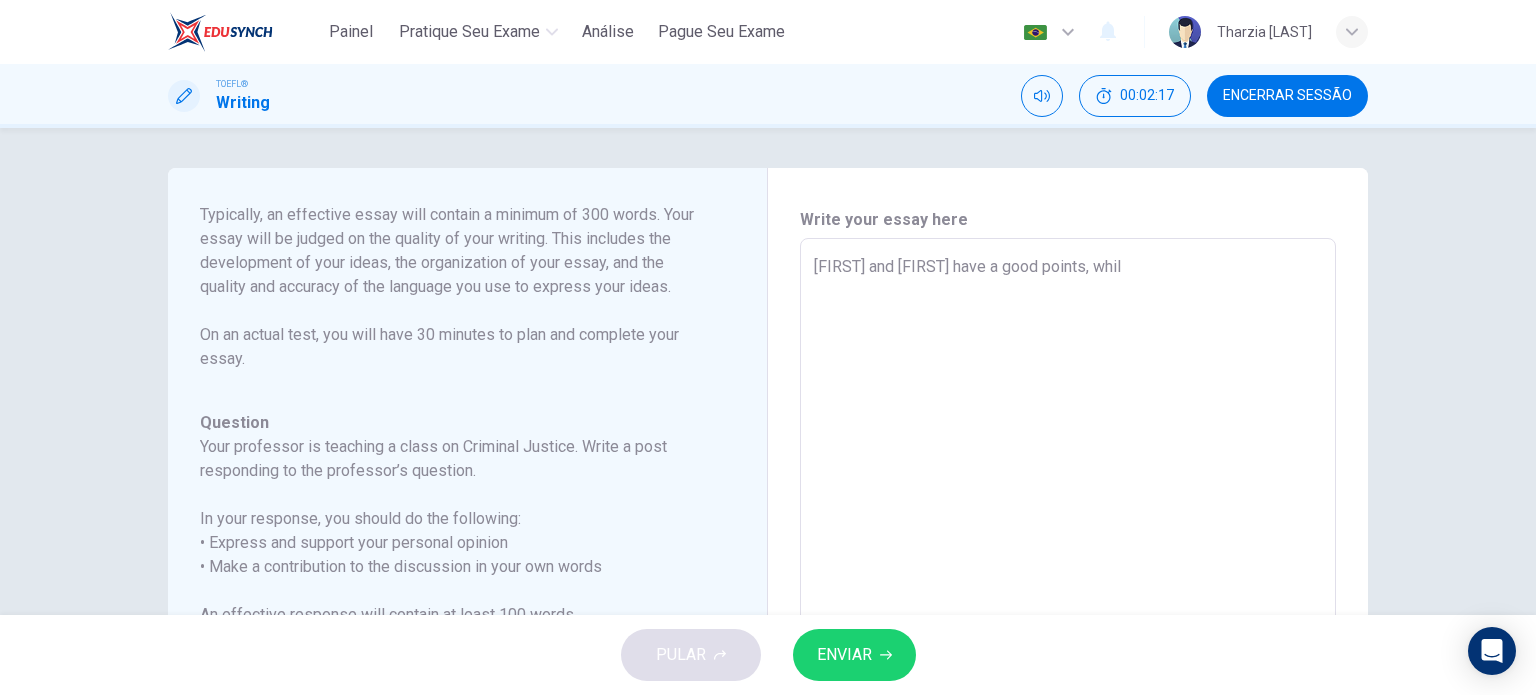type on "[FIRST] and [FIRST] have a good points, whil" 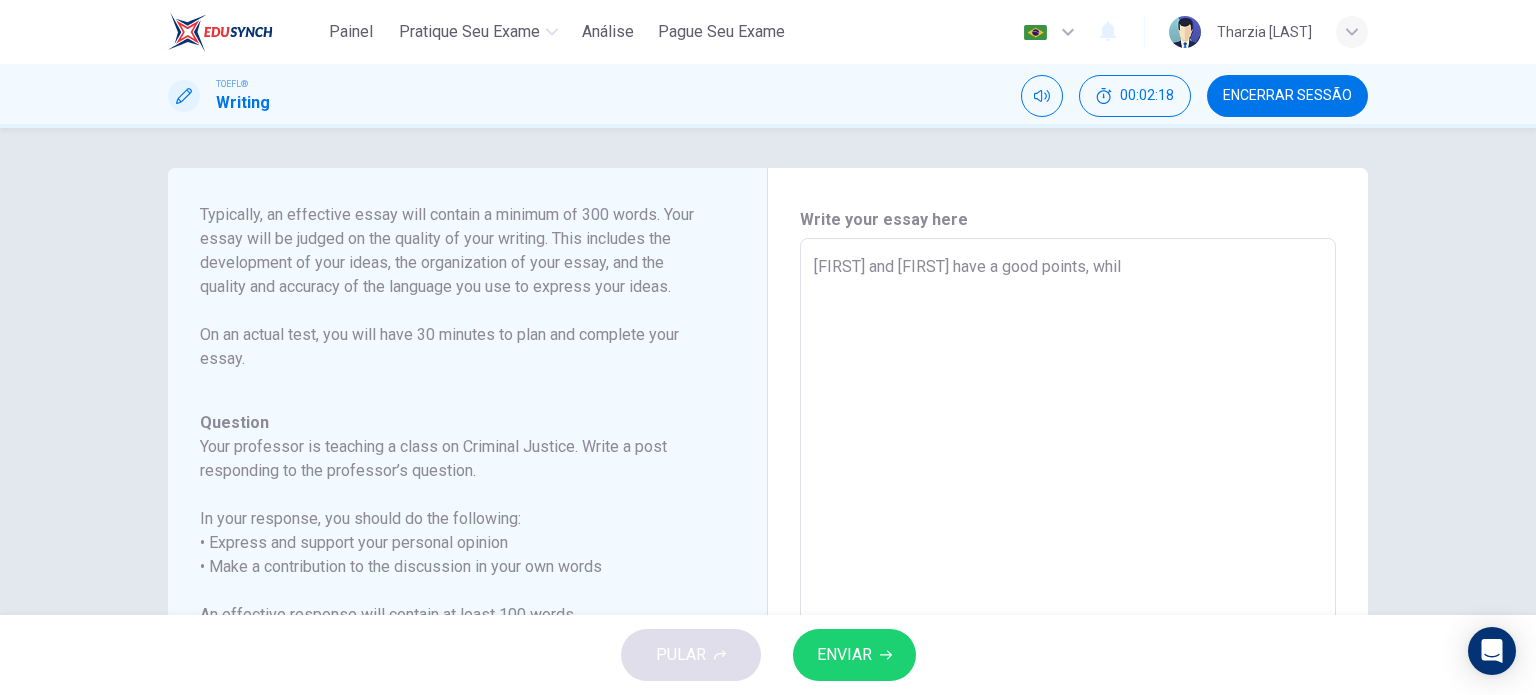 type on "[FIRST] and [FIRST] have a good points, whil" 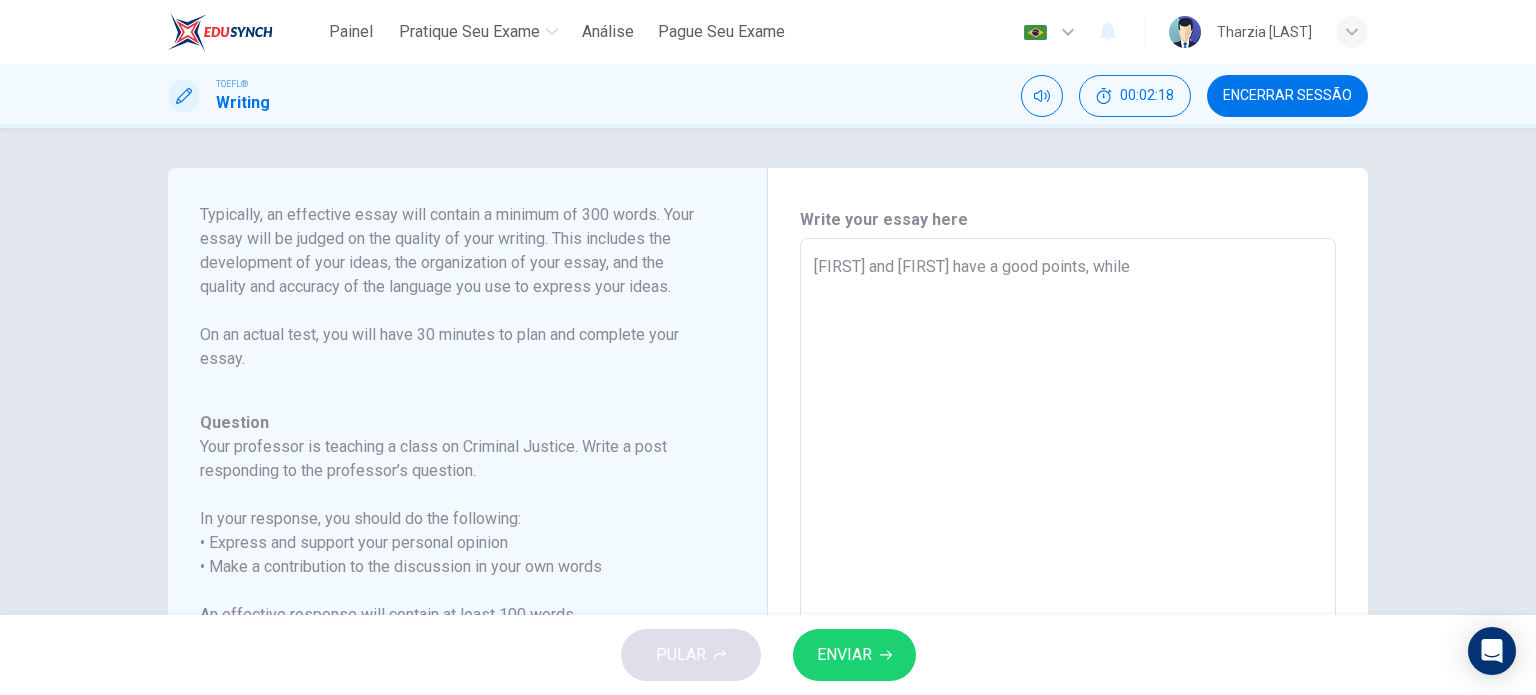 type on "x" 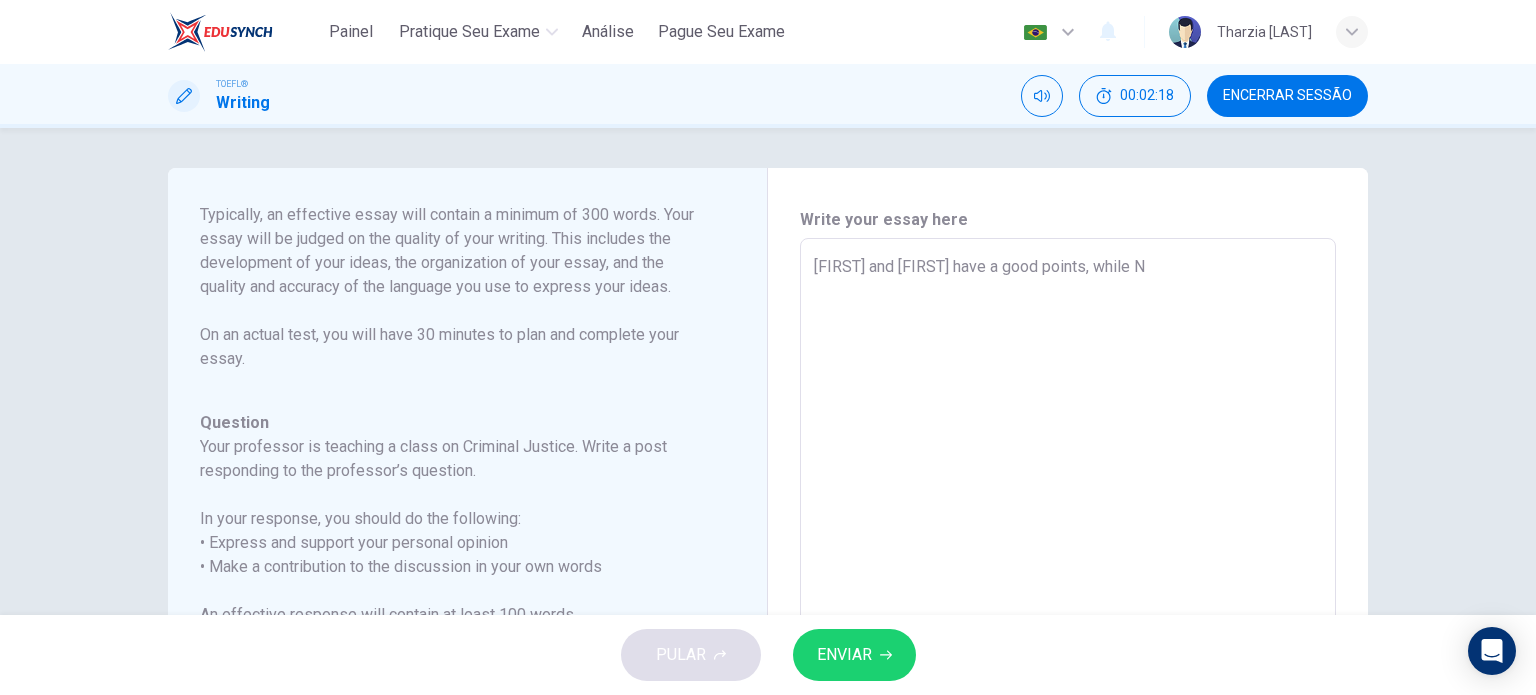 type on "x" 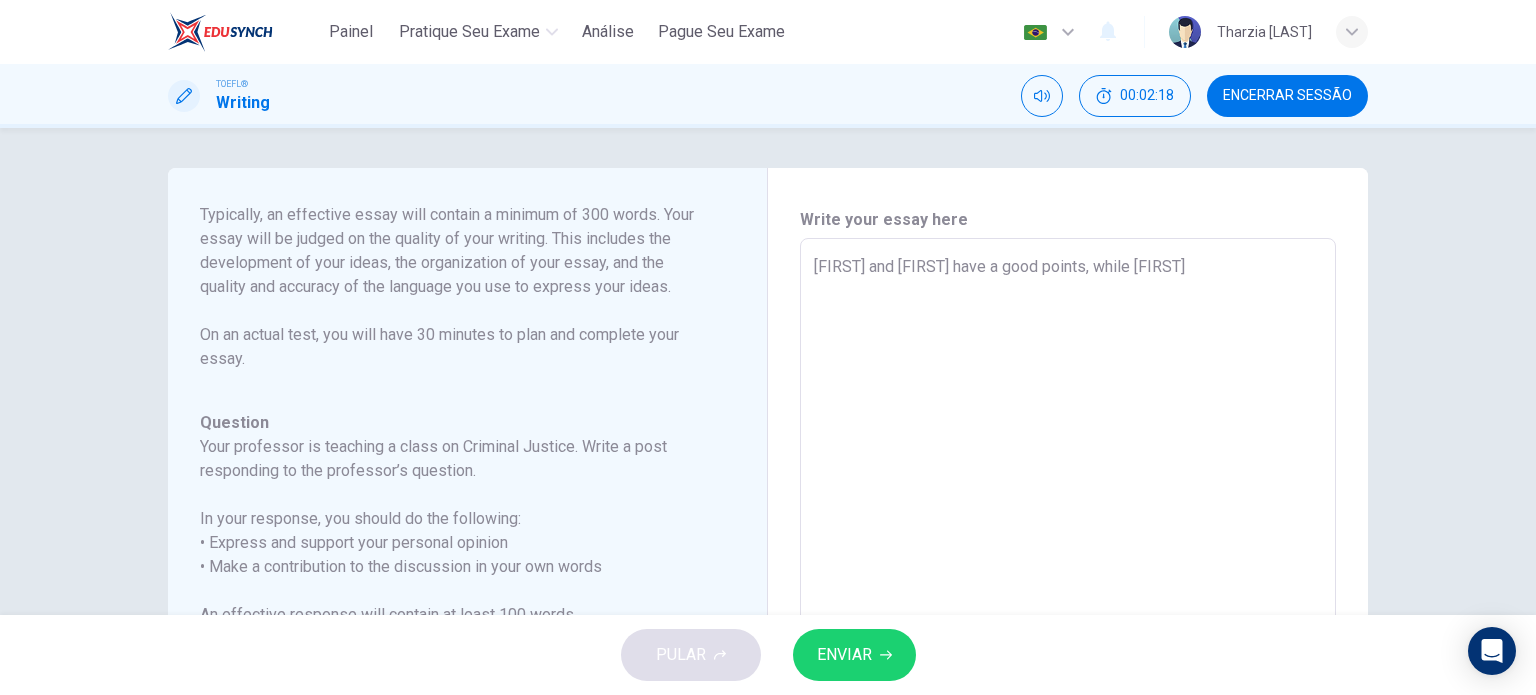 type on "x" 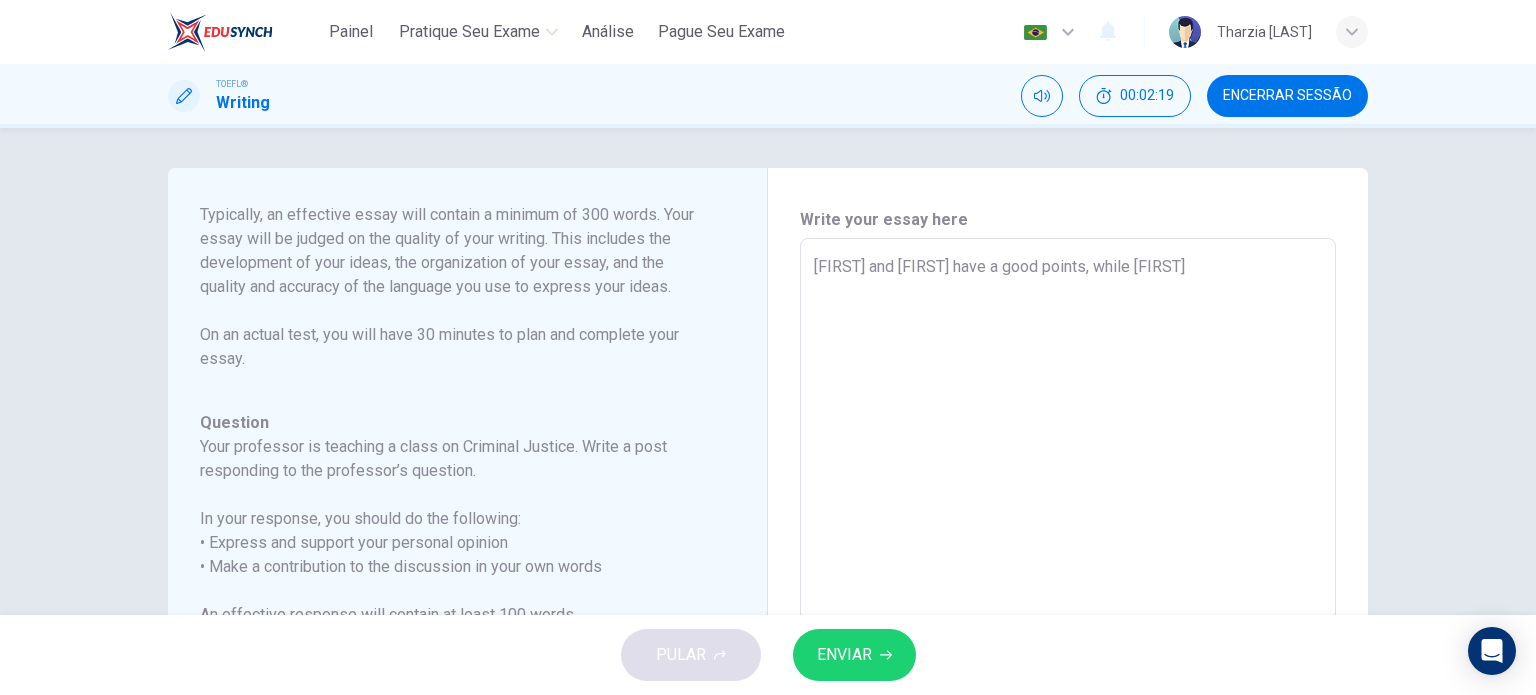 type on "[FIRST] and [FIRST] have a good points, while [FIRST]" 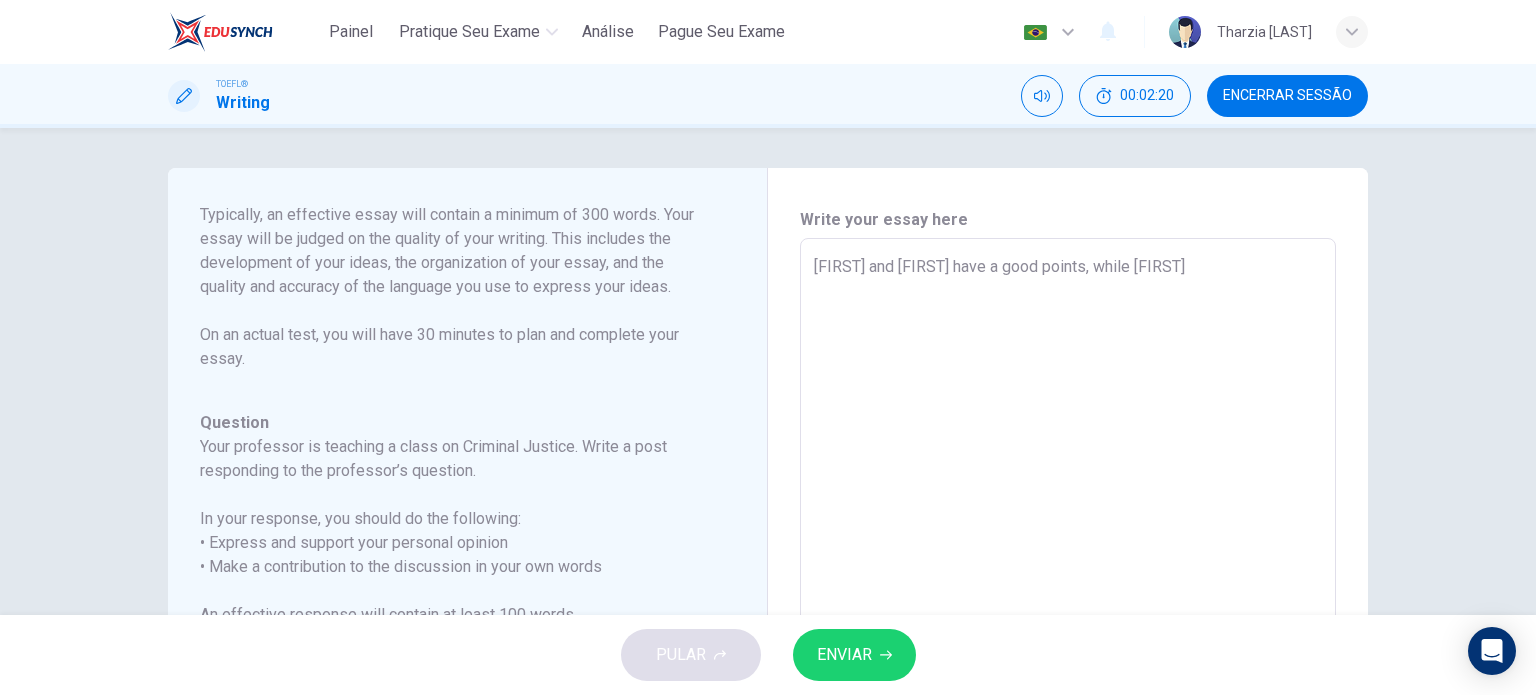 type on "[FIRST] and [FIRST] have a good points, while [FIRST] d" 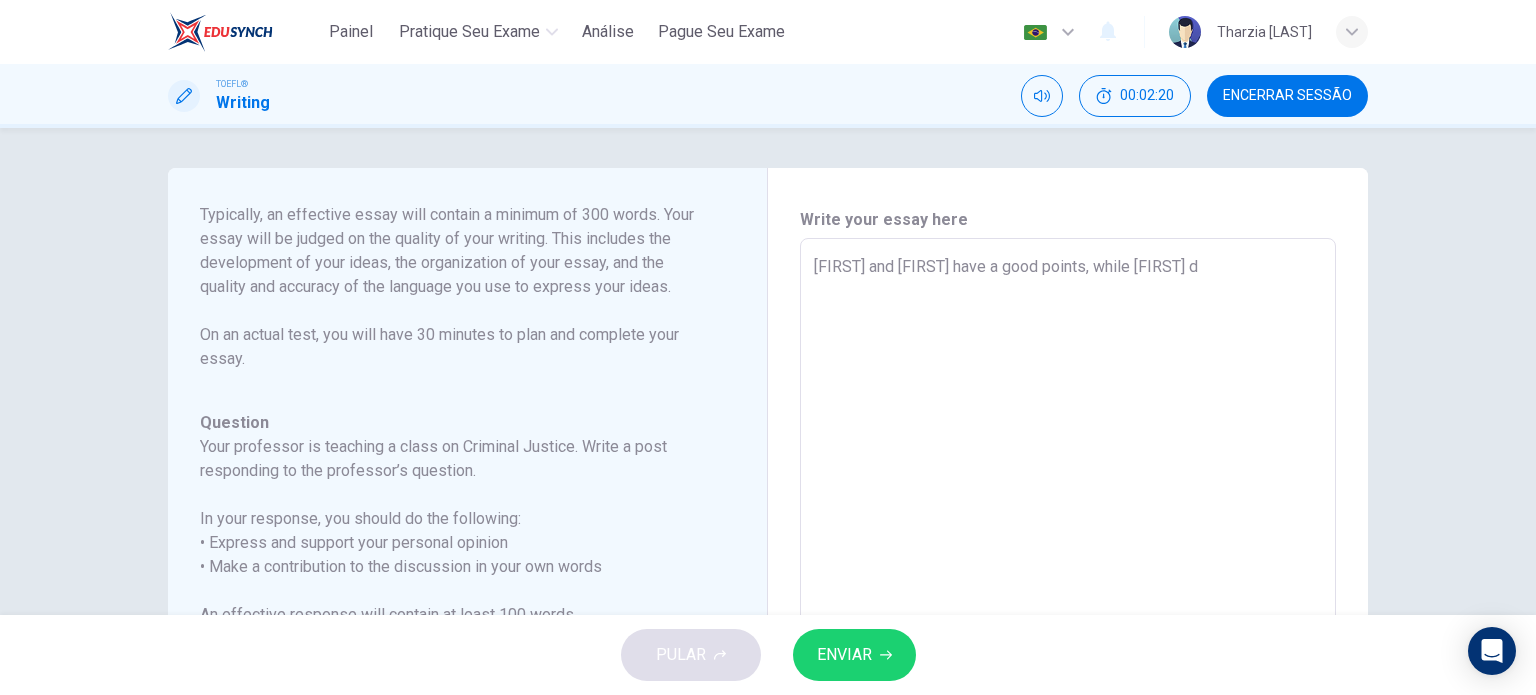 type on "x" 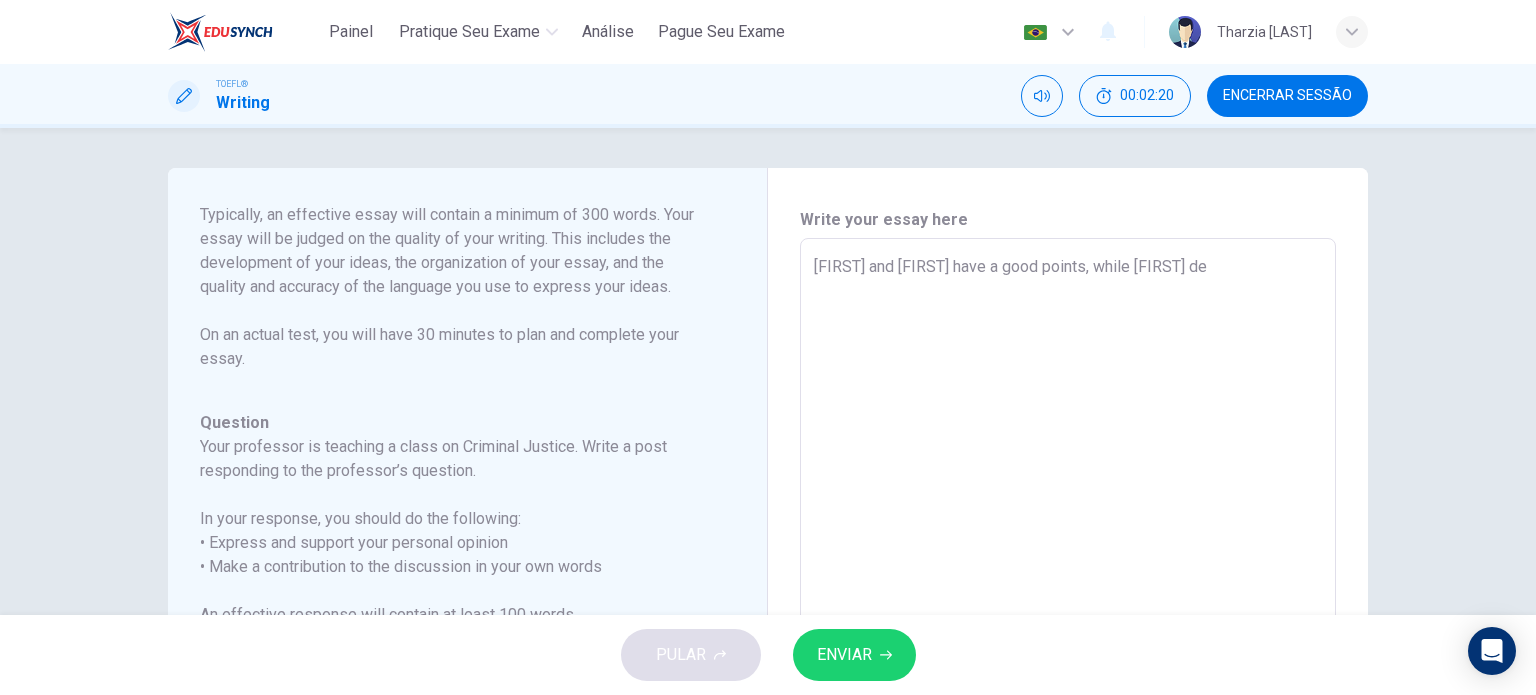 type on "x" 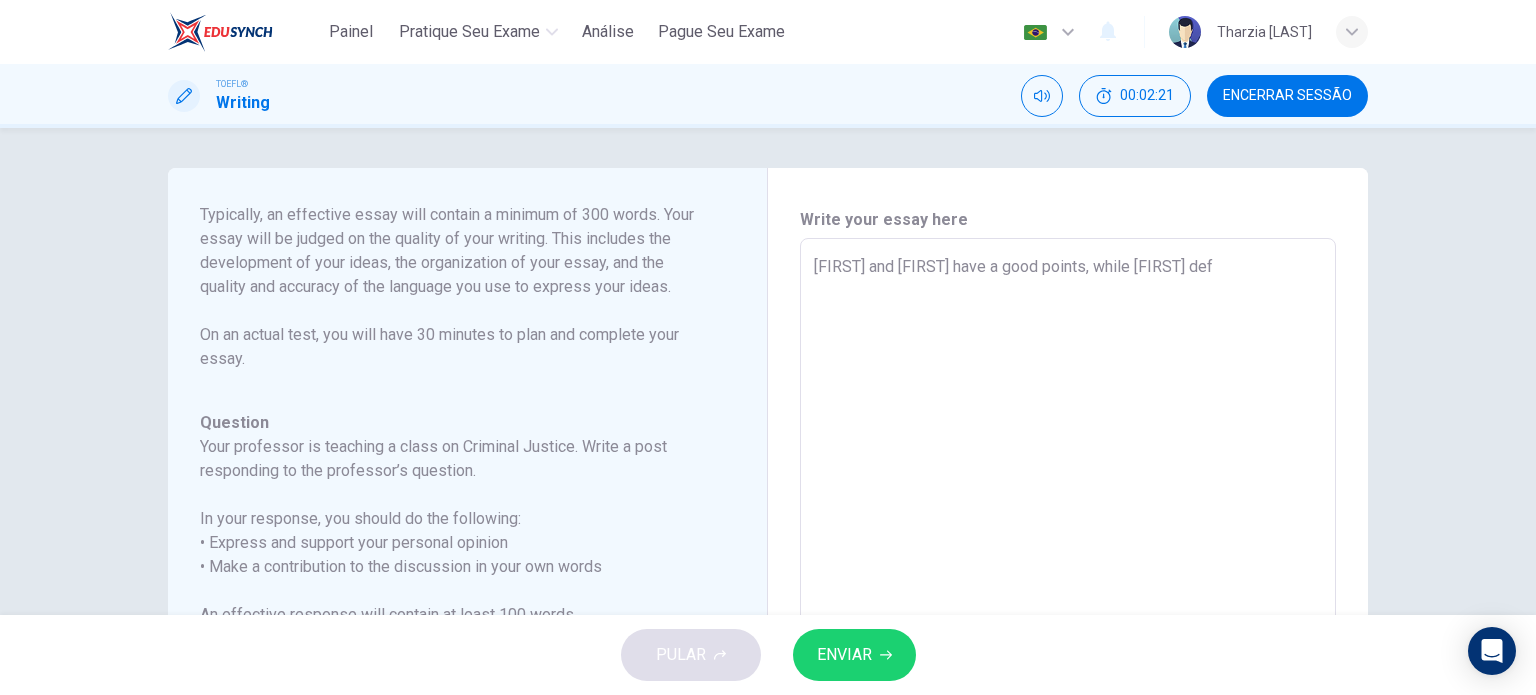 type on "x" 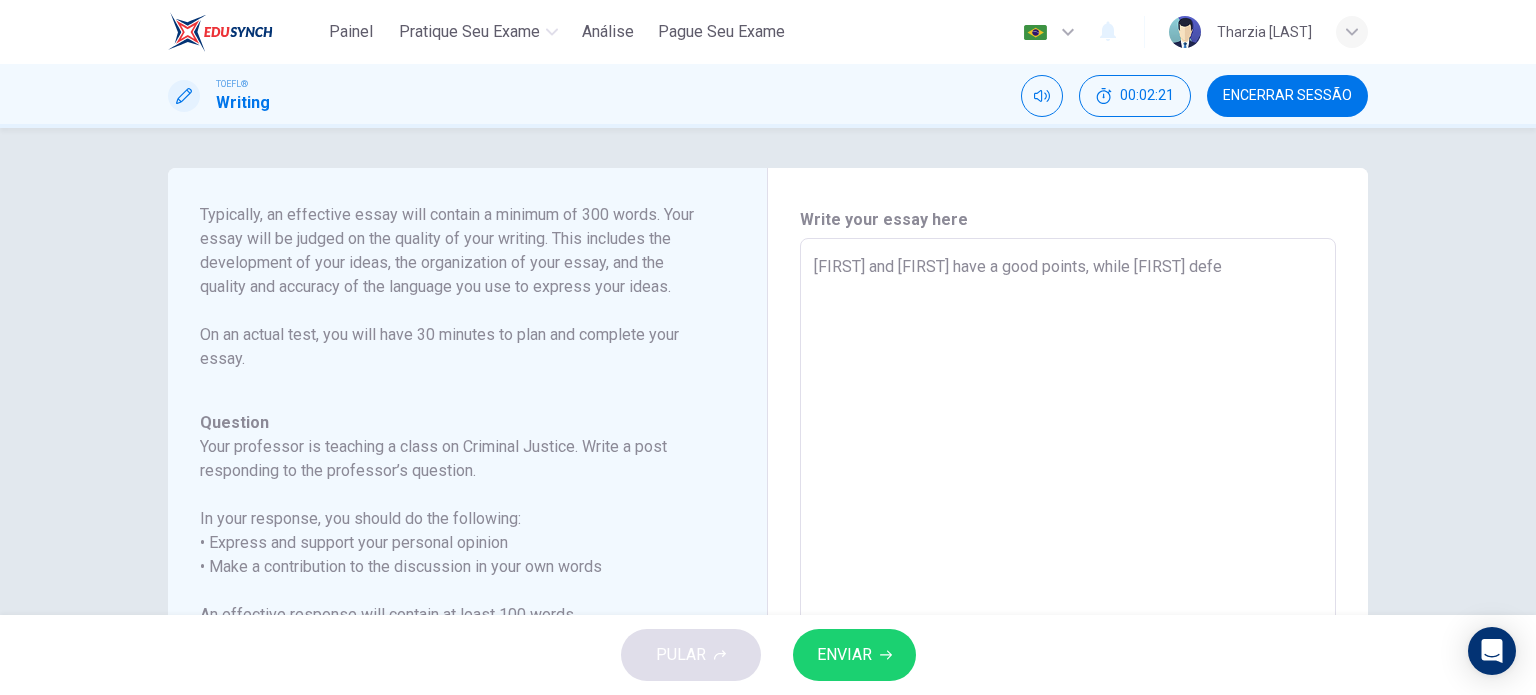 type on "x" 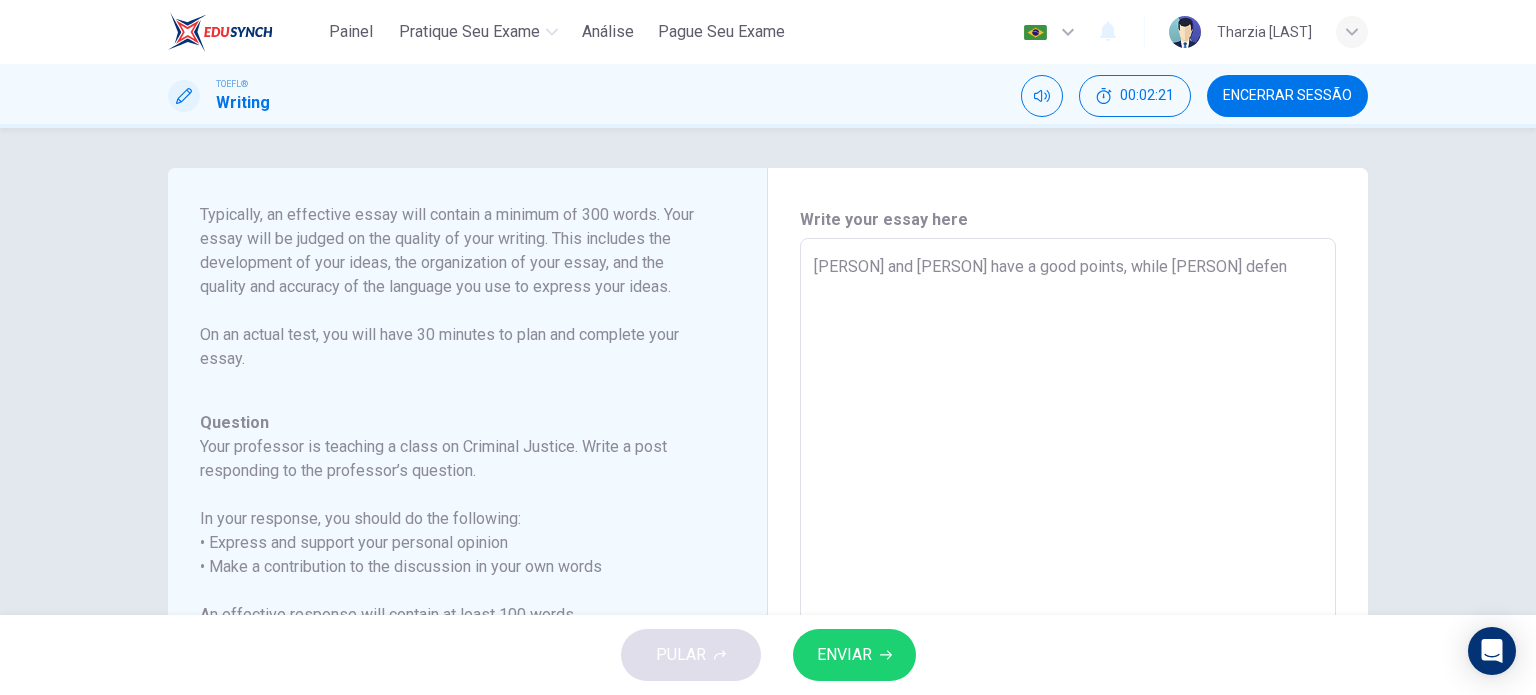 type on "x" 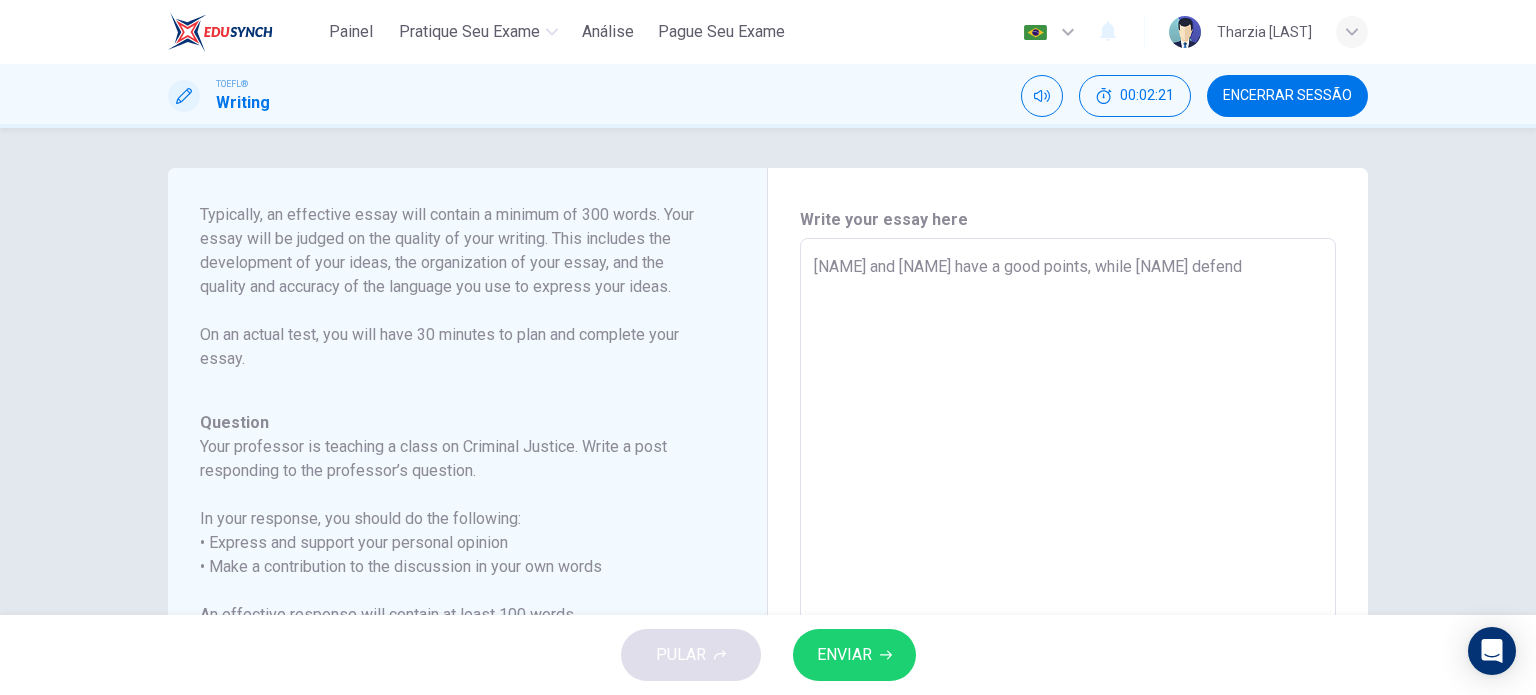 type on "x" 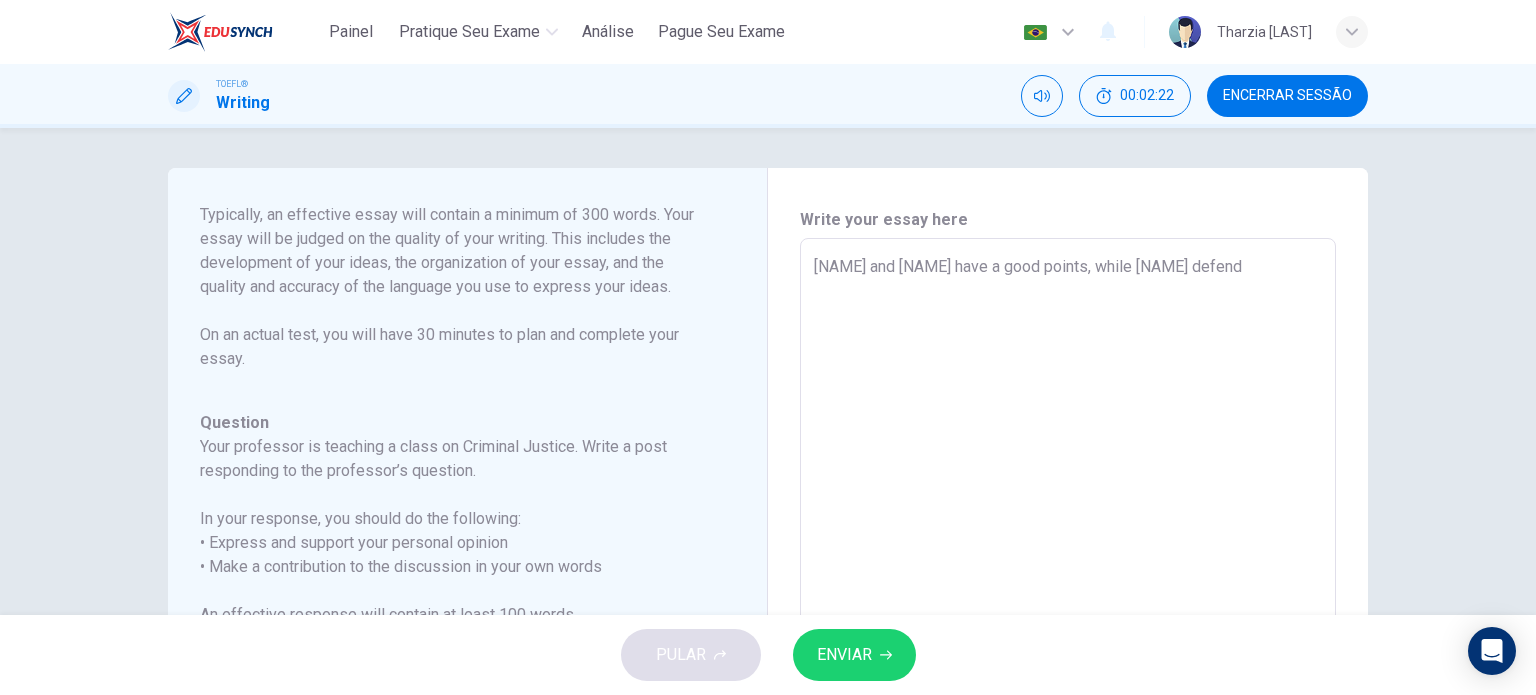 type on "[FIRST] and [FIRST] have a good points, while [FIRST] defends" 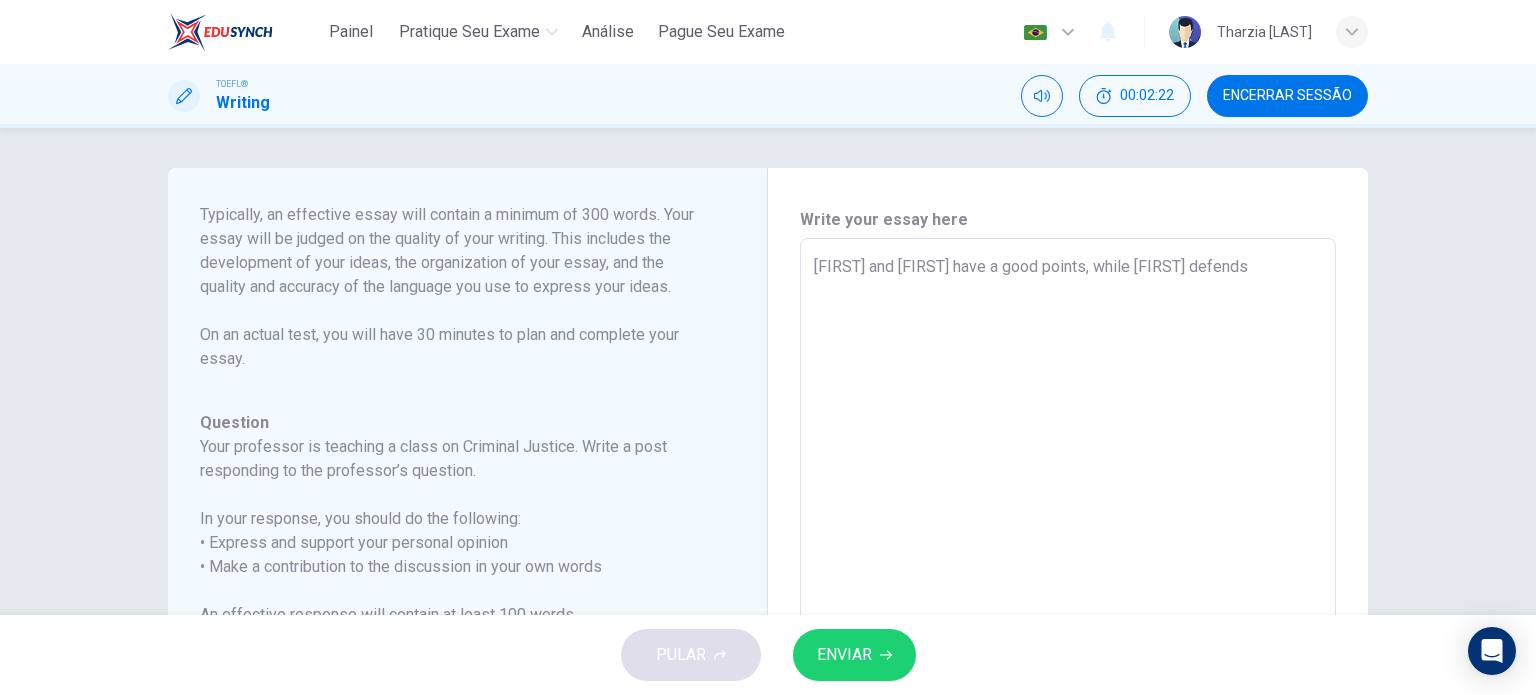 type on "x" 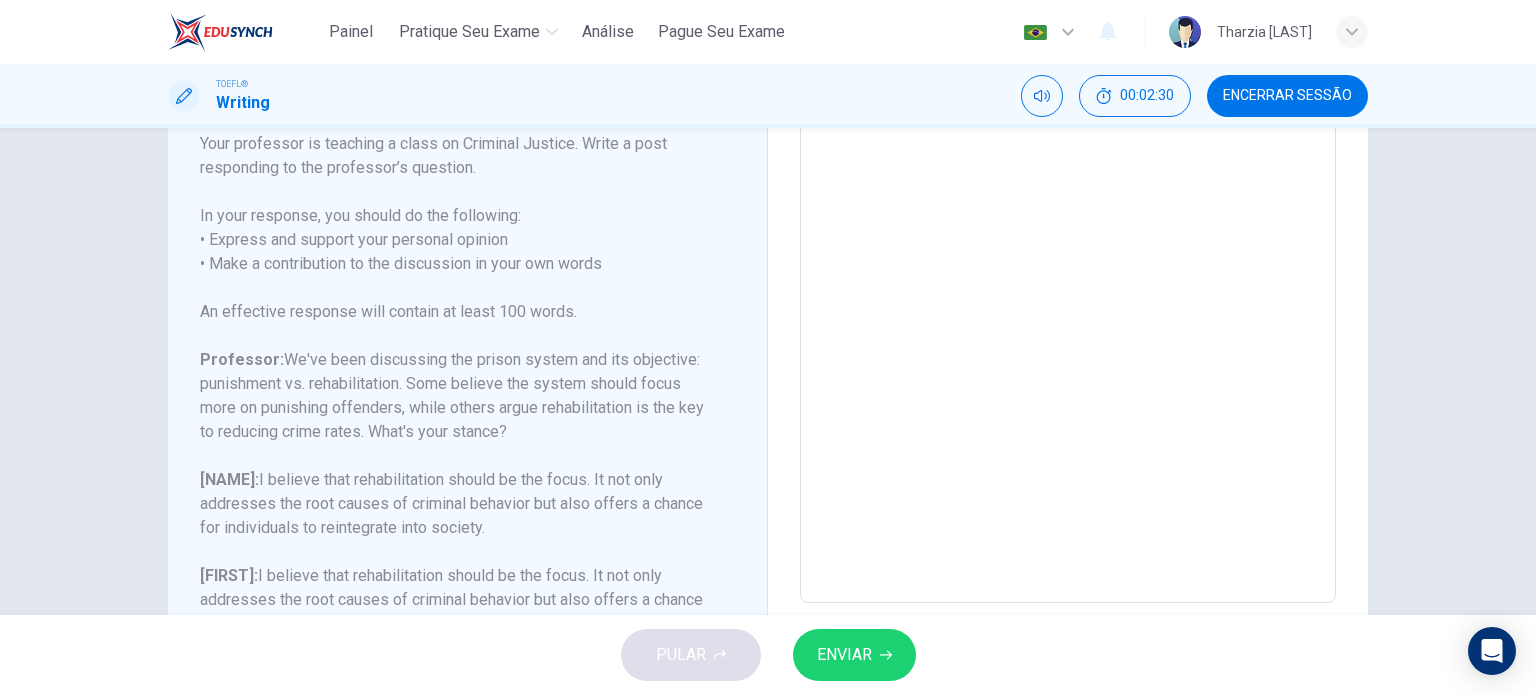 scroll, scrollTop: 0, scrollLeft: 0, axis: both 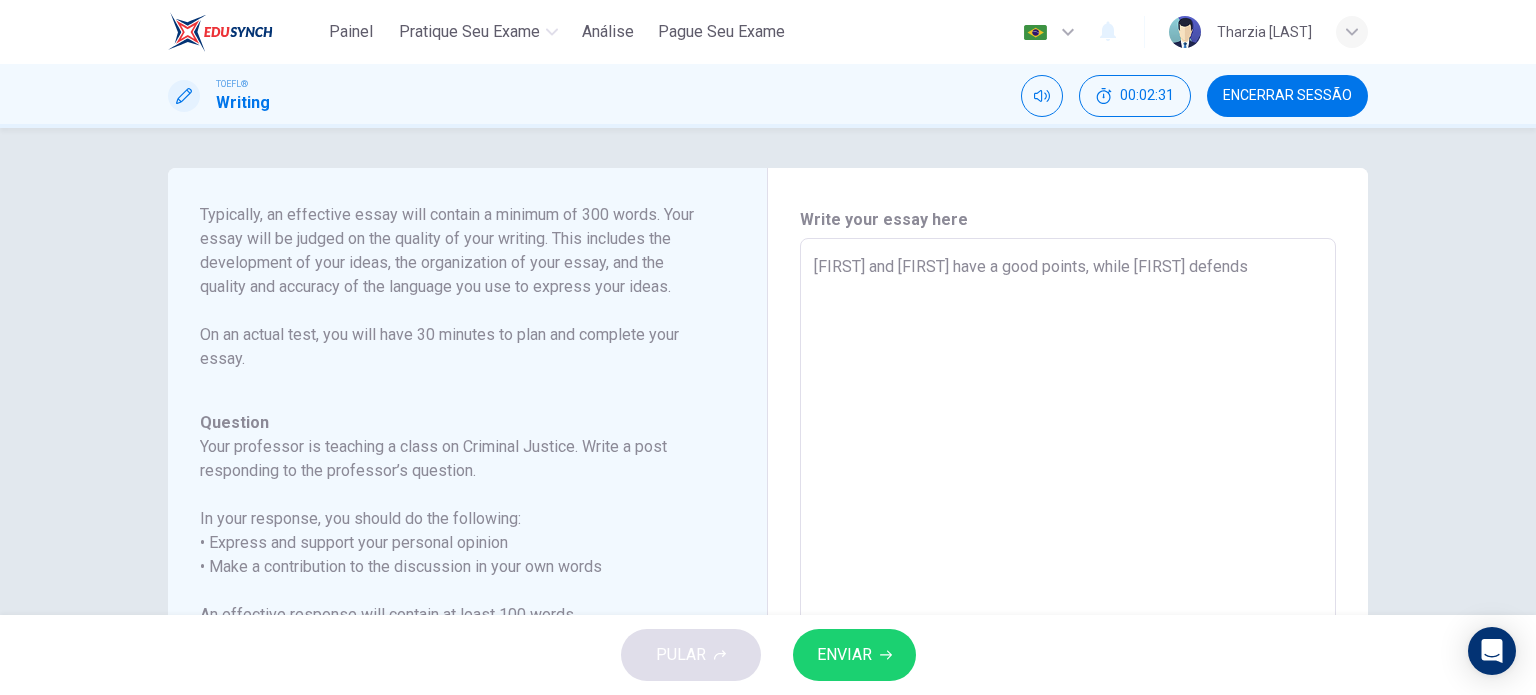 type on "[FIRST] and [FIRST] have a good points, while [FIRST] defends t" 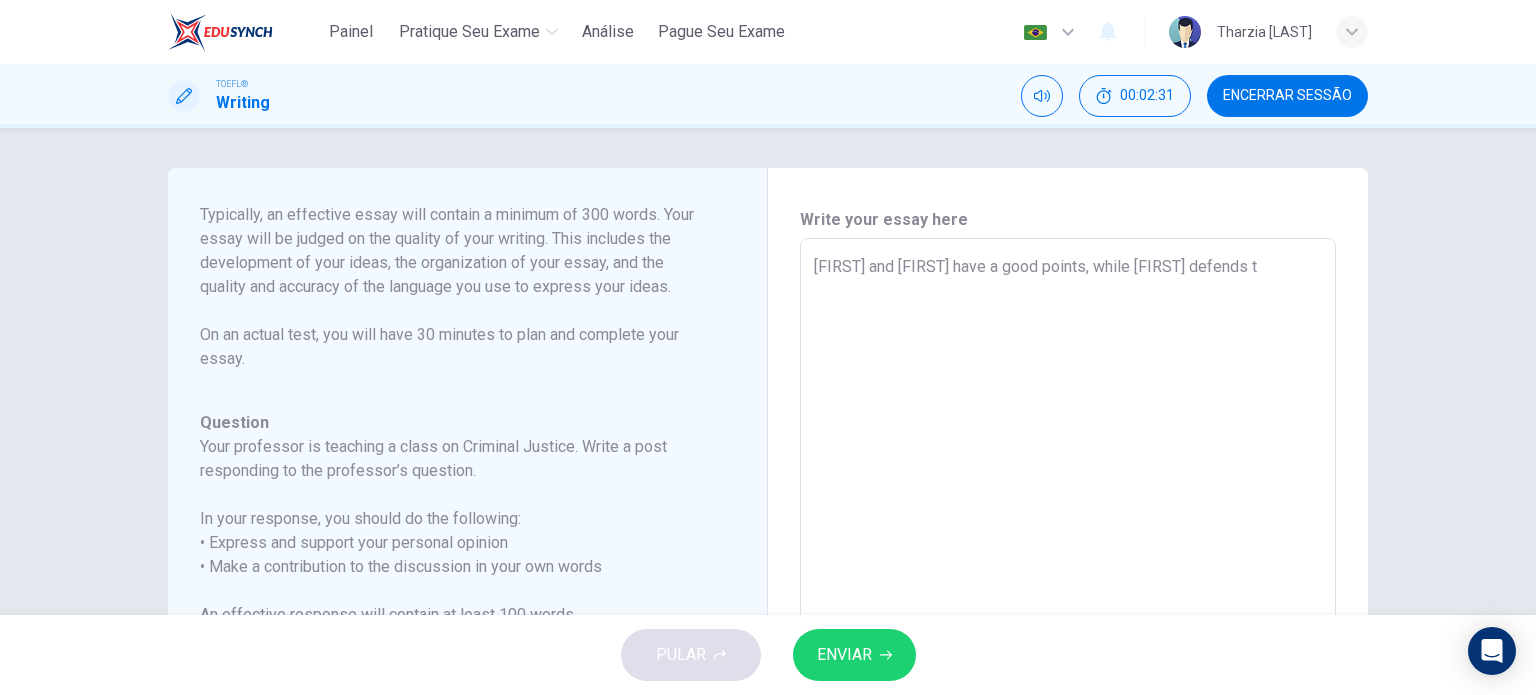 type on "x" 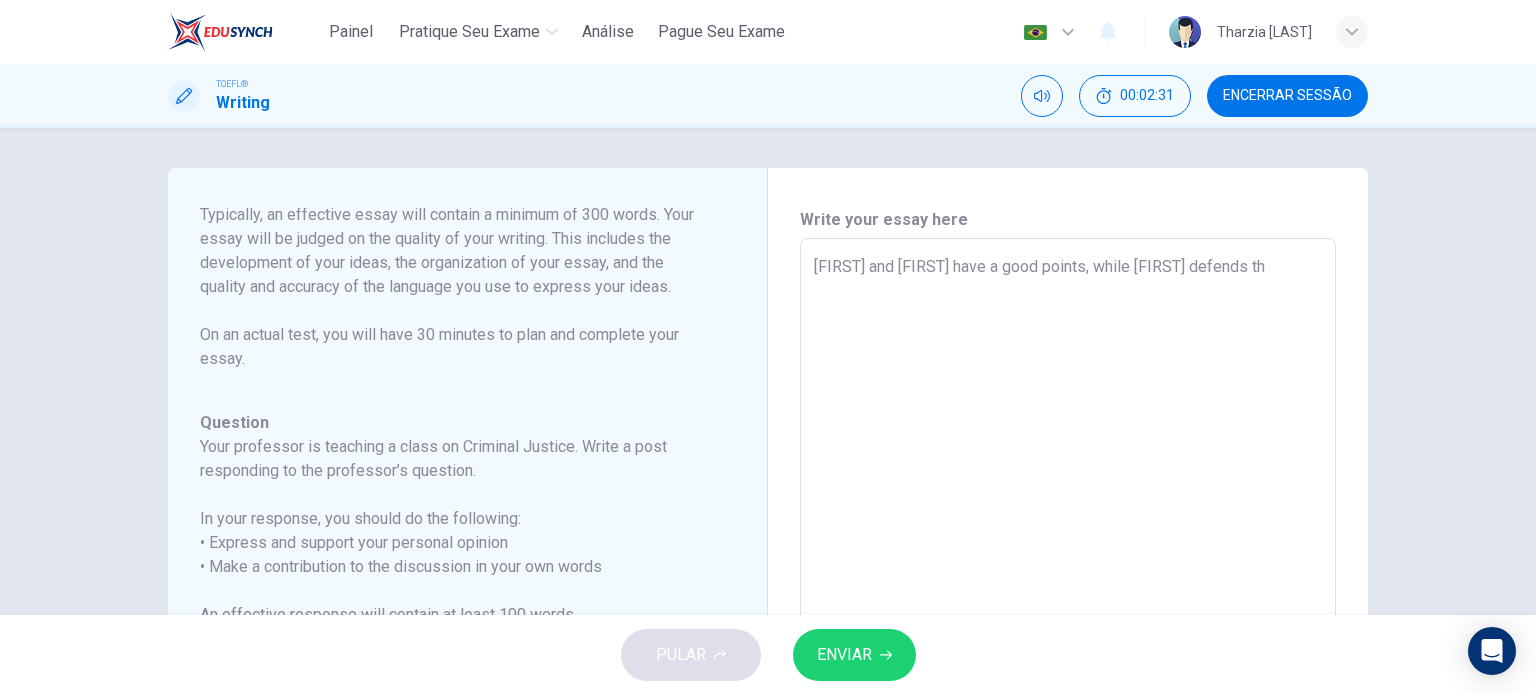 type on "x" 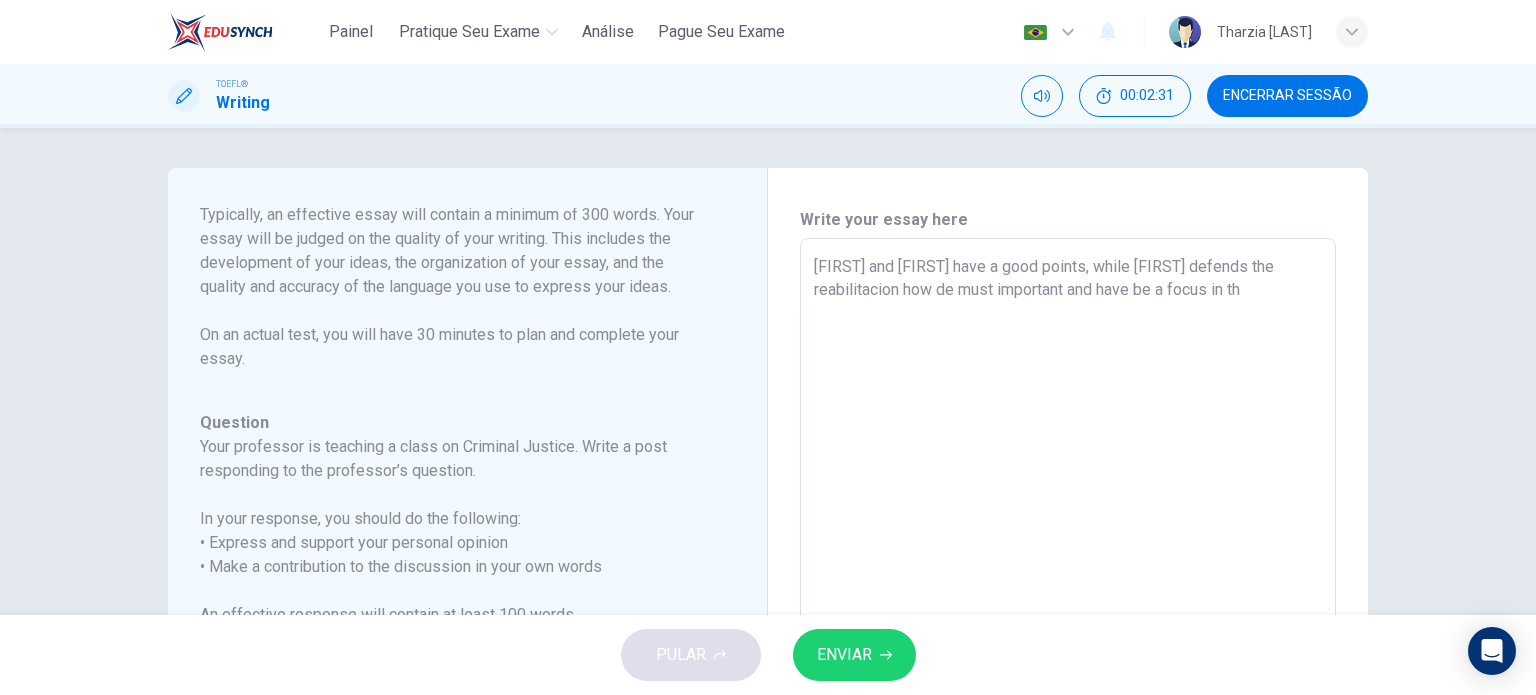 type on "x" 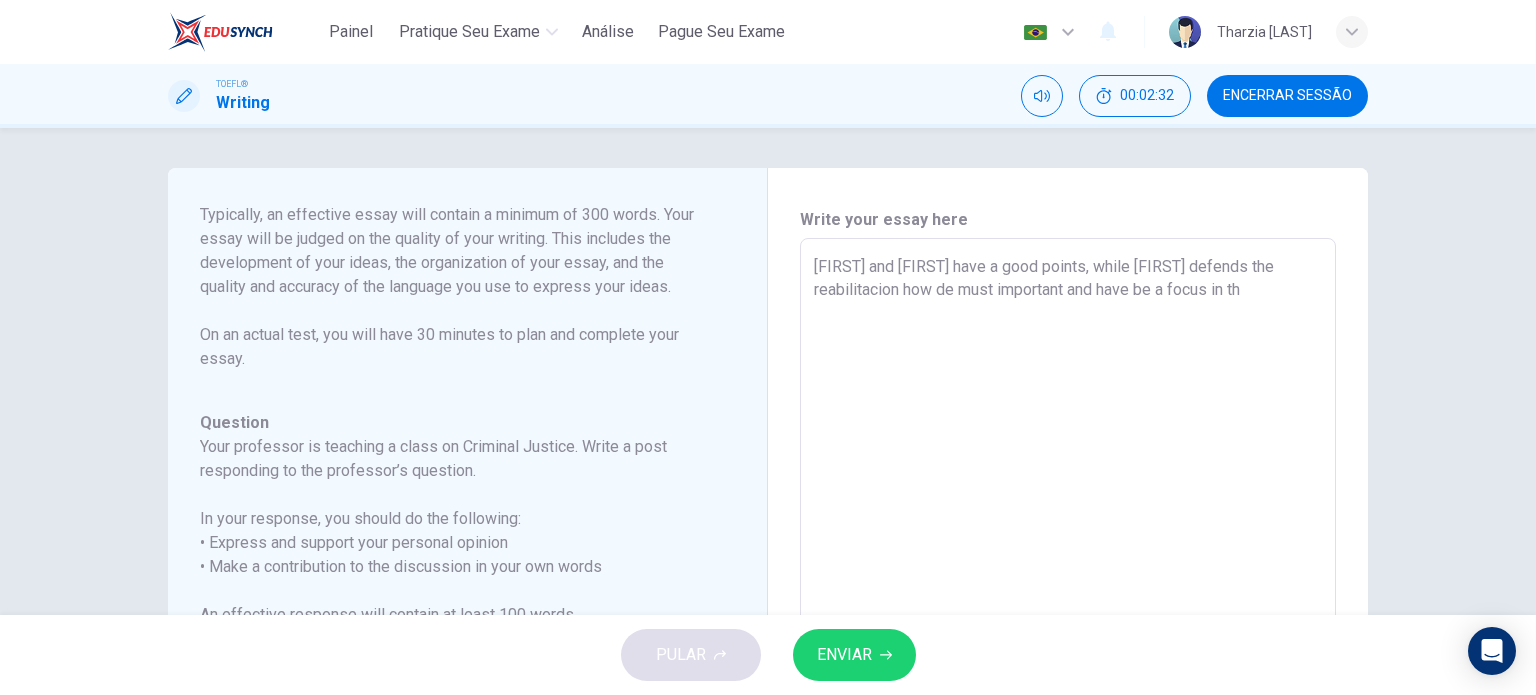 type on "[FIRST] and [FIRST] have a good points, while [FIRST] defends that" 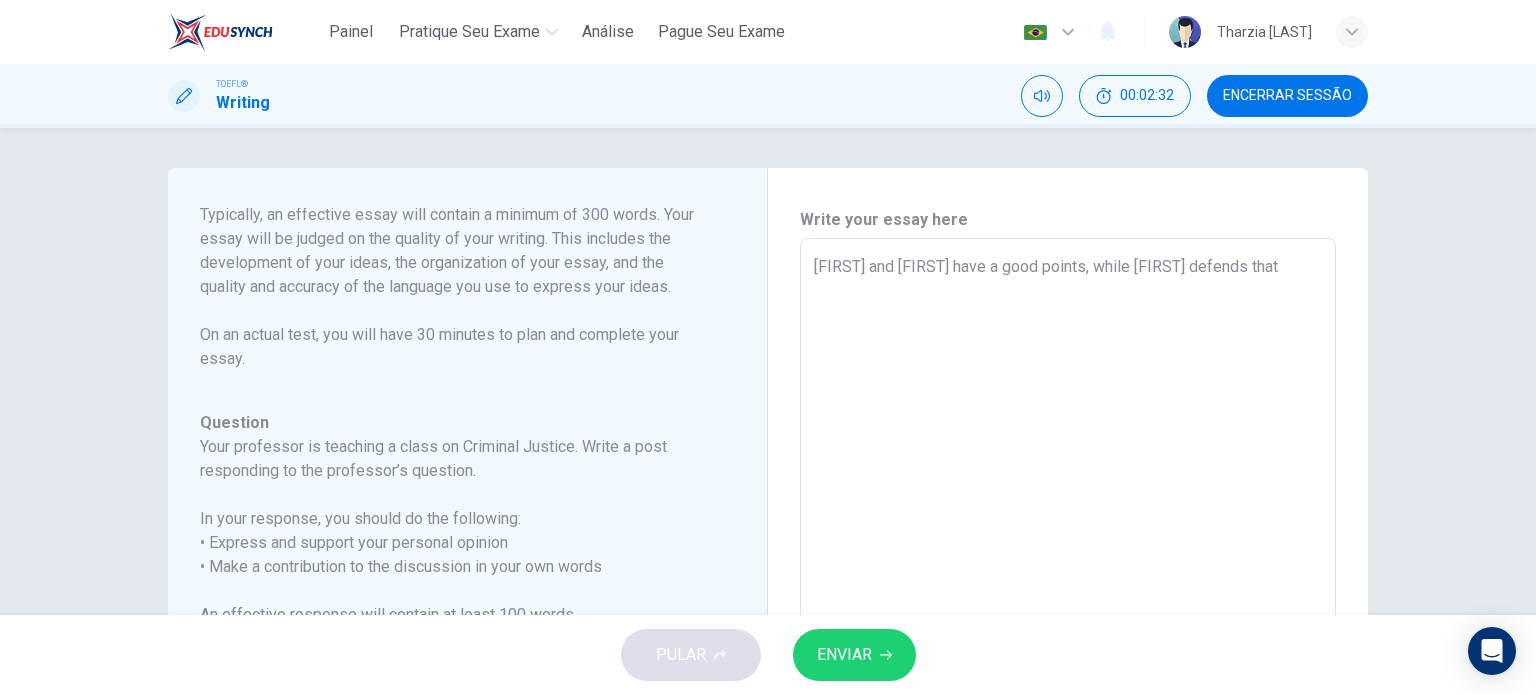 type on "x" 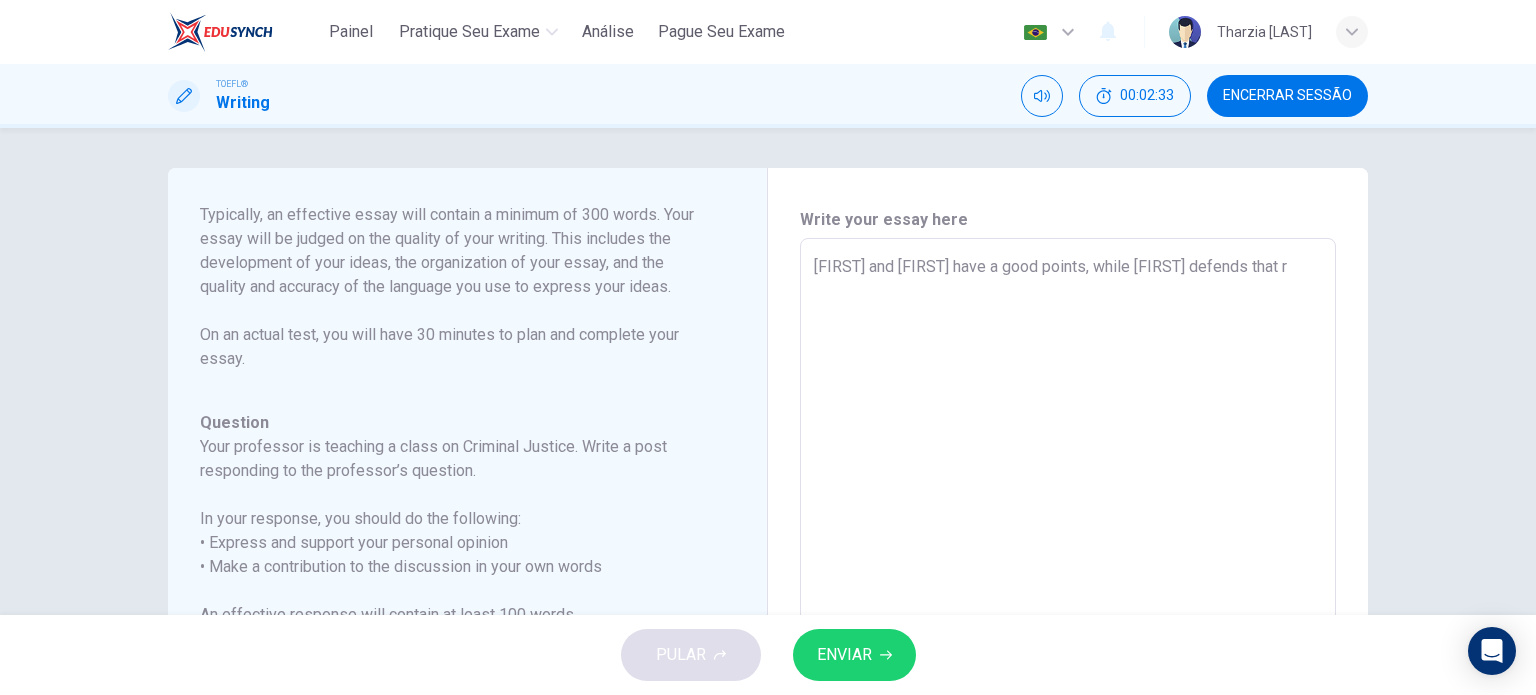 type on "x" 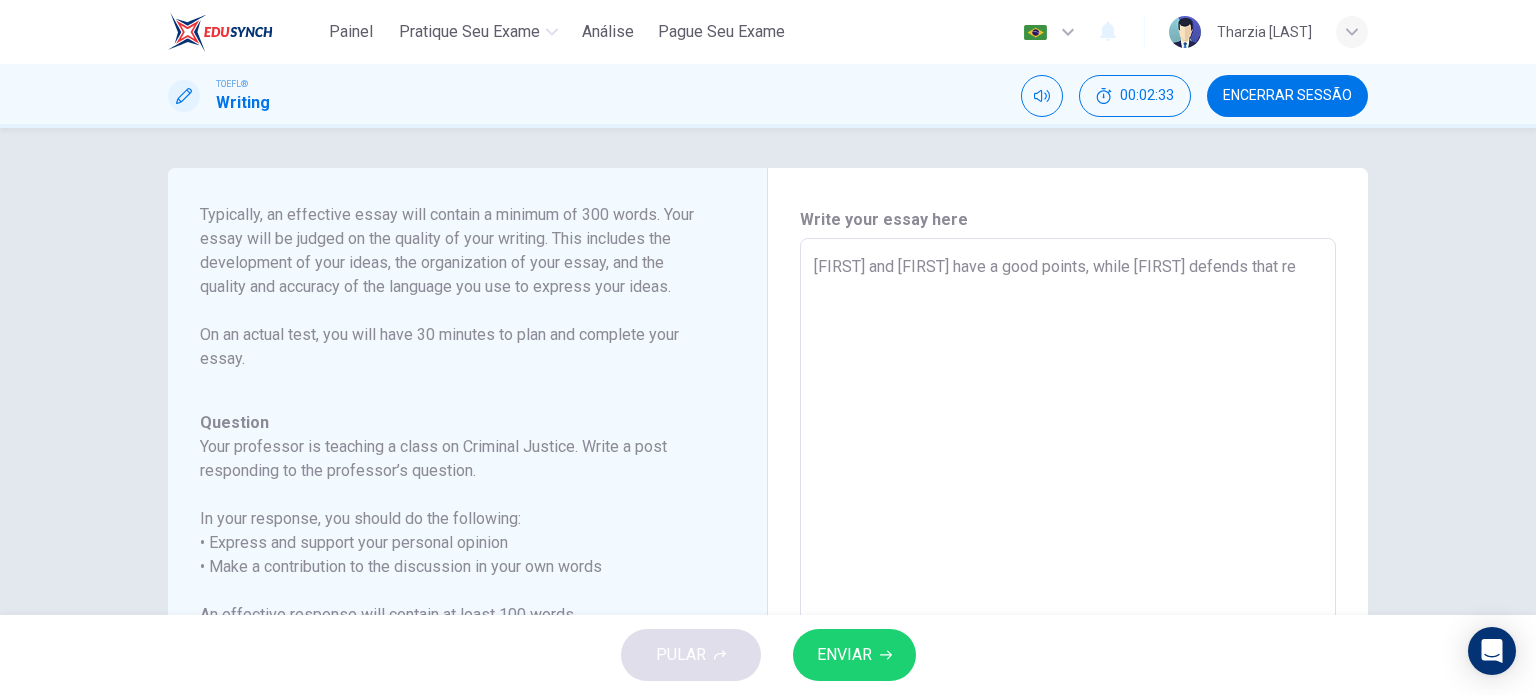 type on "x" 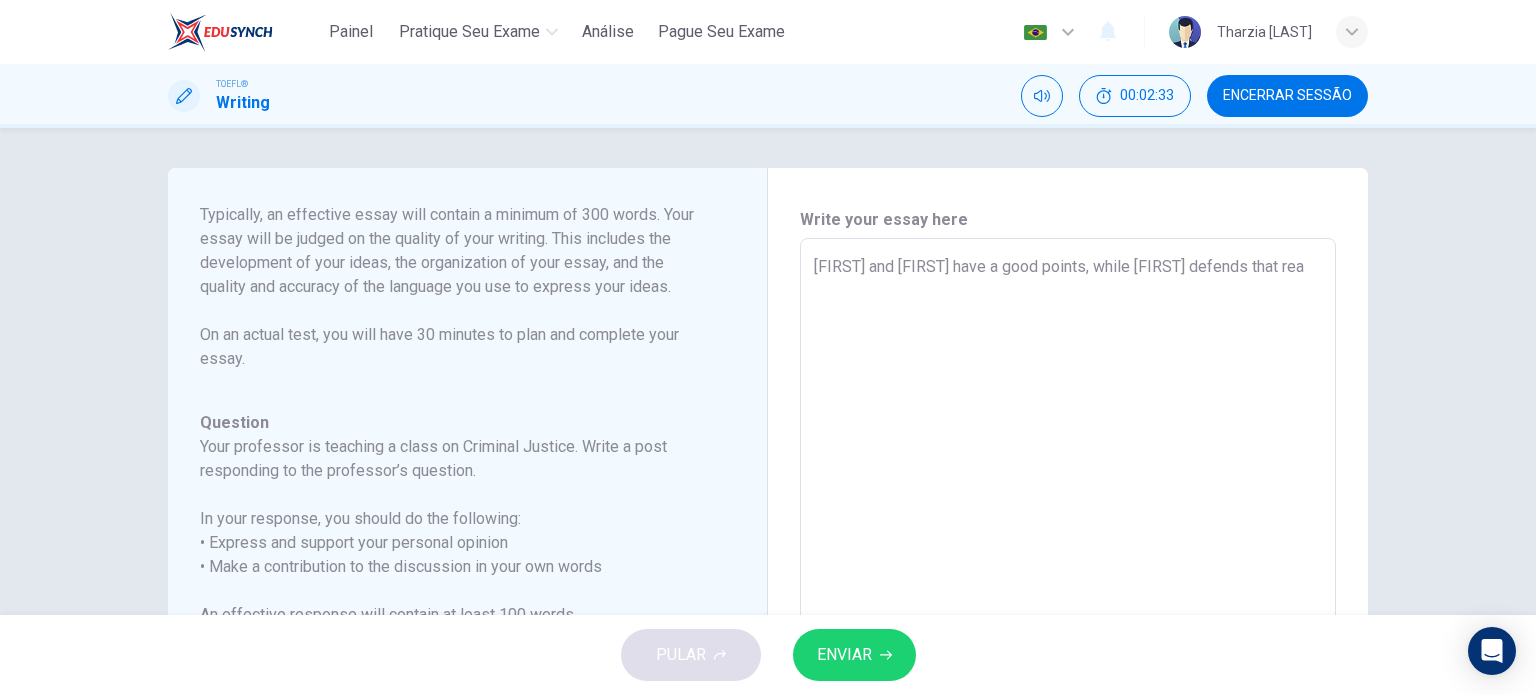 type on "x" 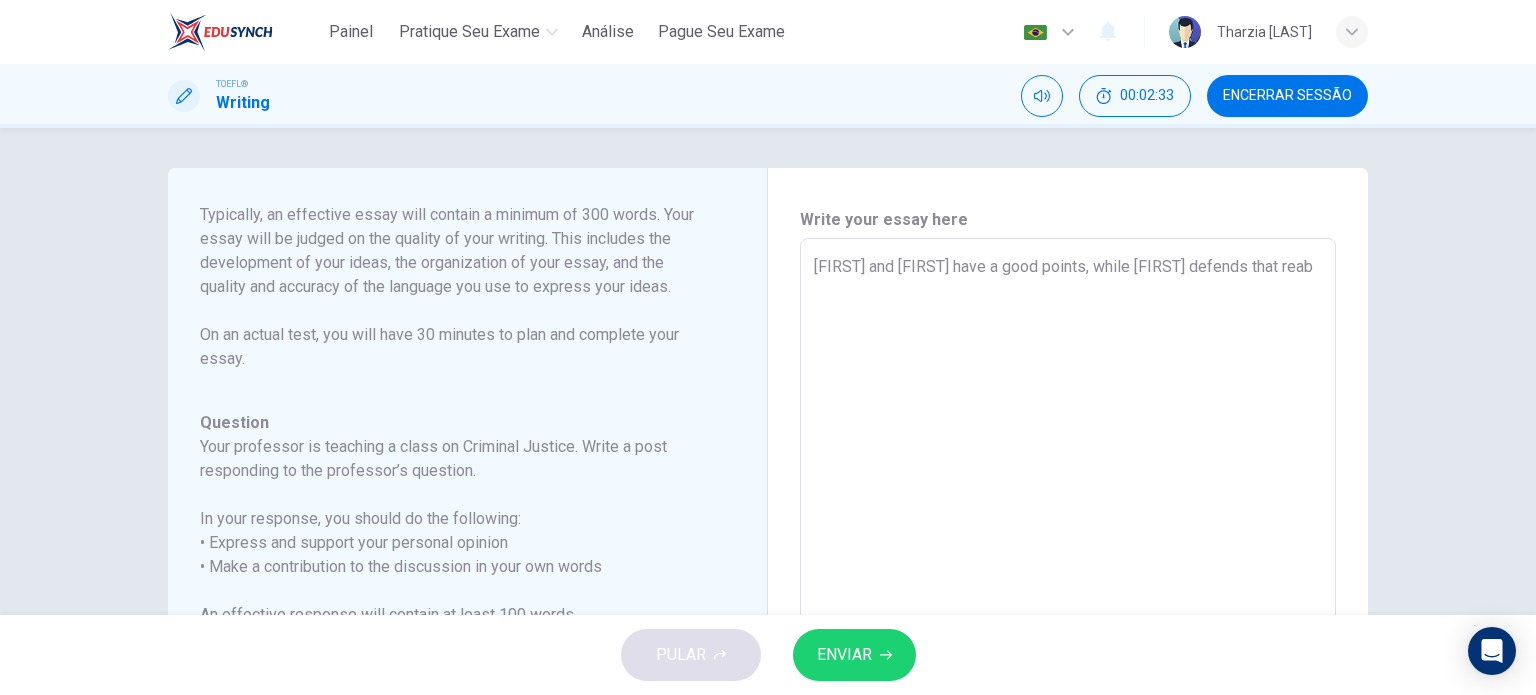 type on "x" 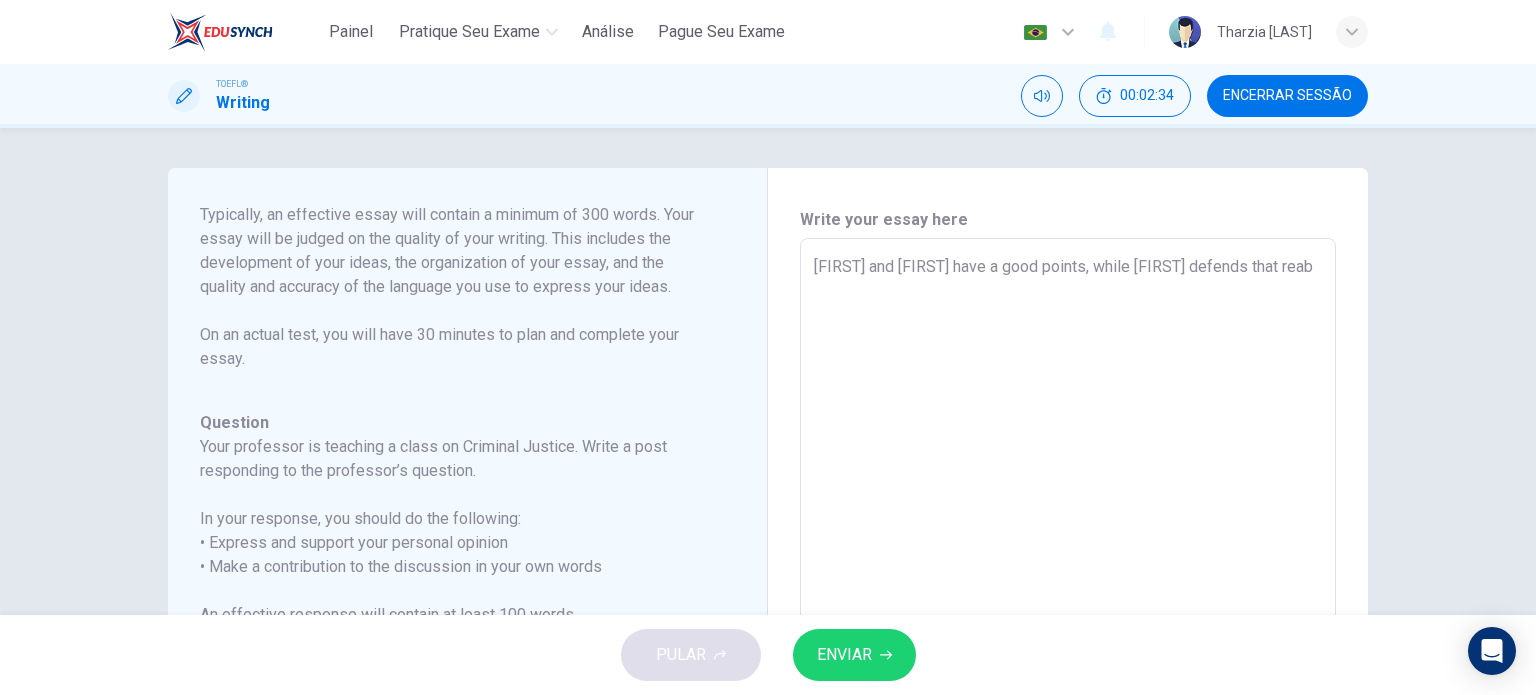 type on "[FIRST] and [FIRST] have a good points, while [FIRST] defends that reabi" 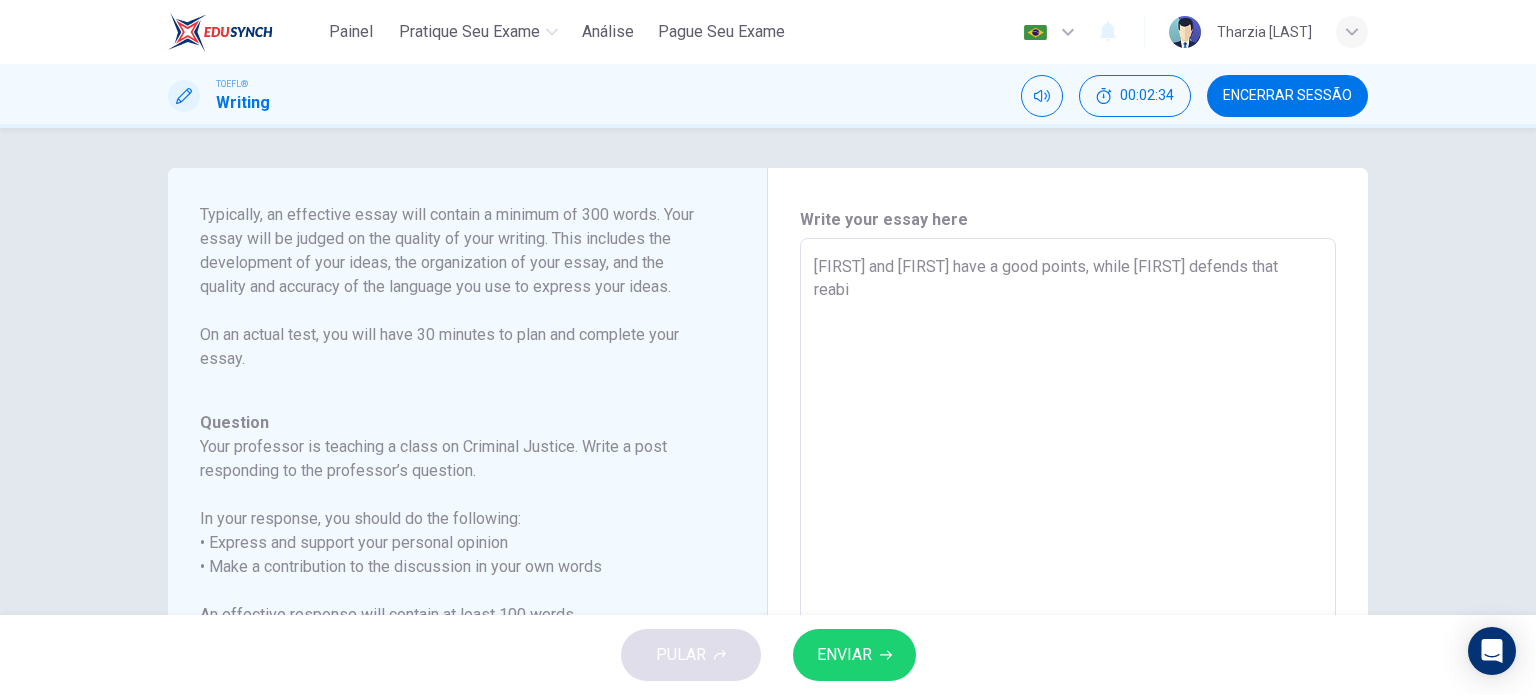 type on "x" 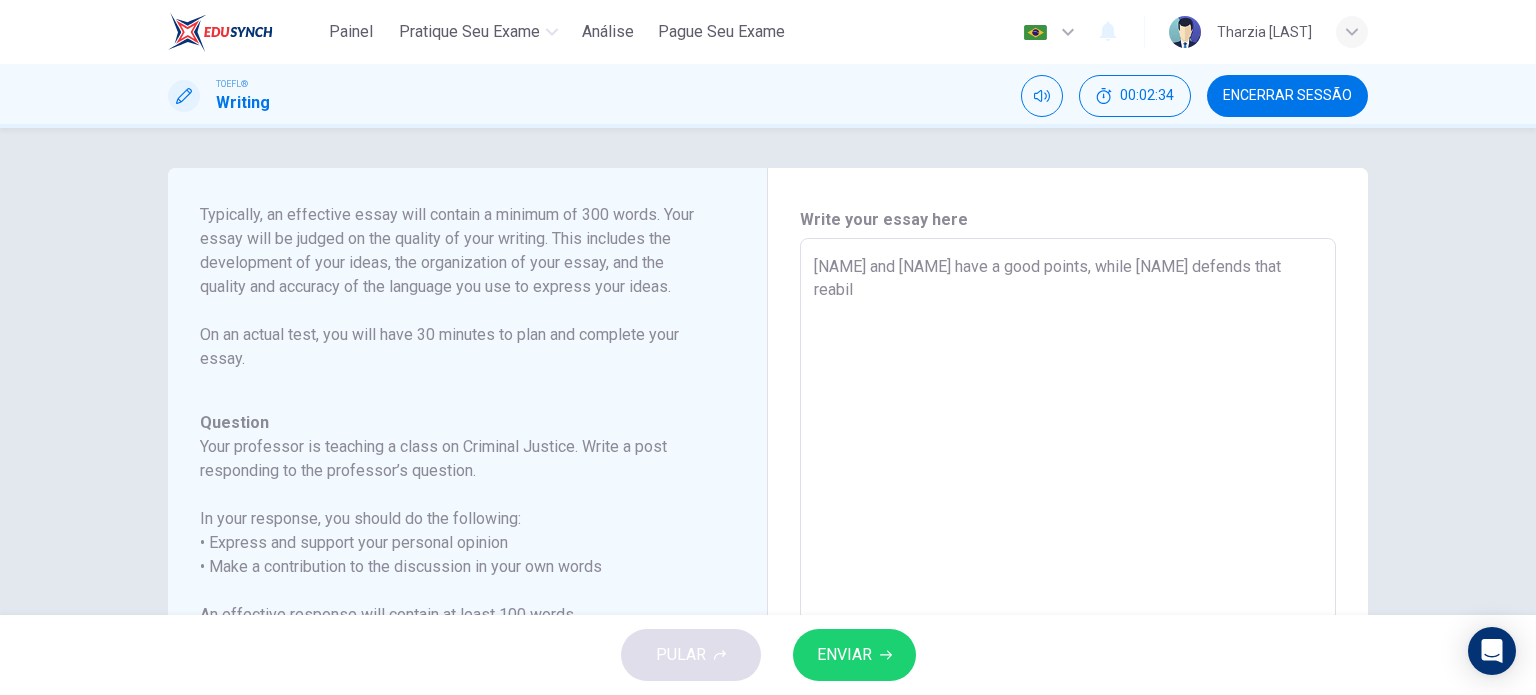 type on "x" 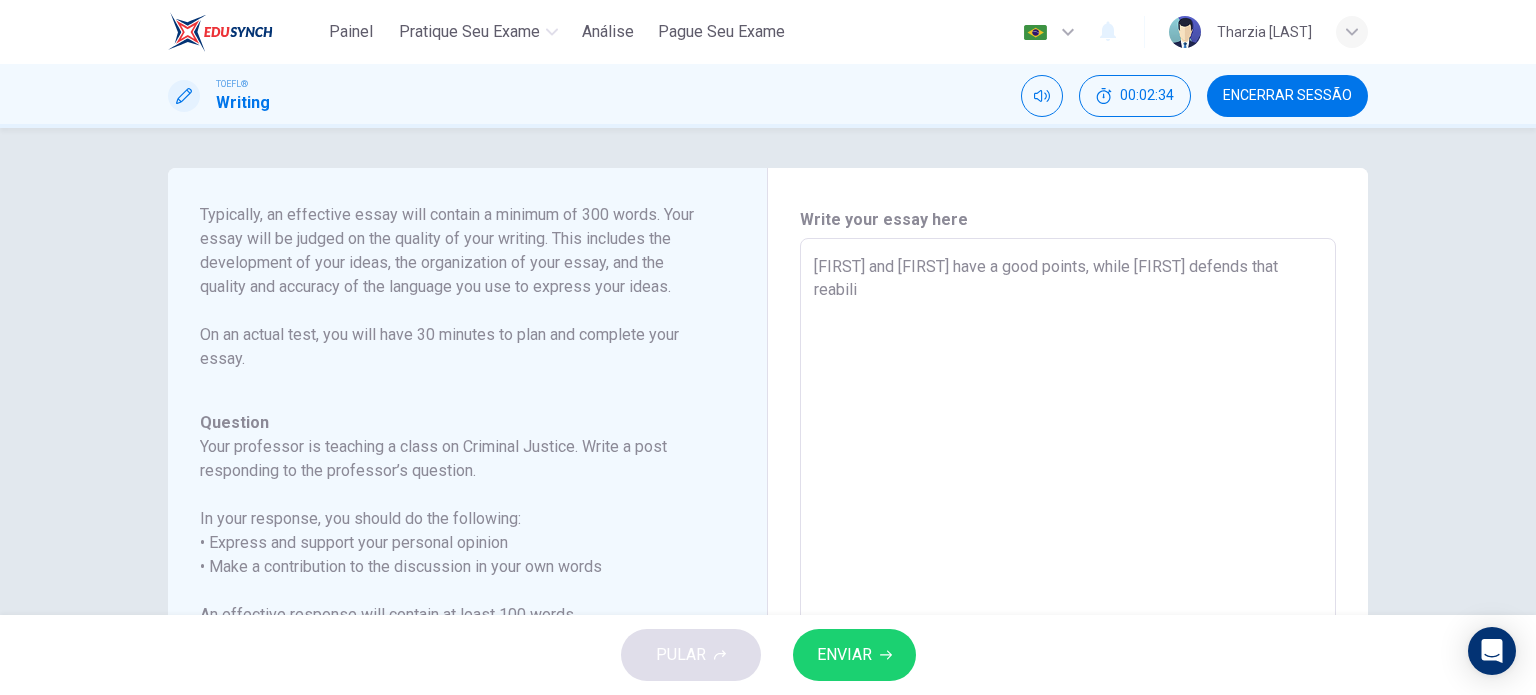 type on "x" 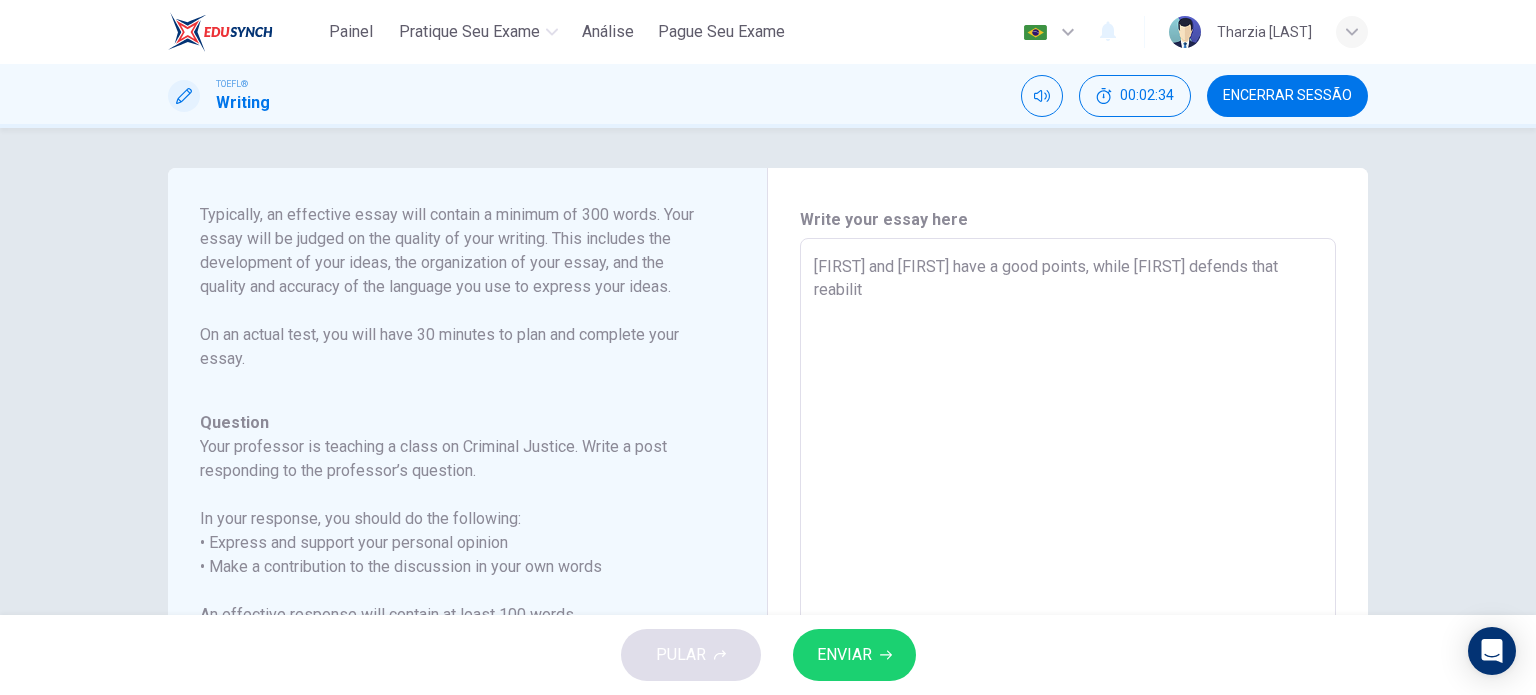 type on "x" 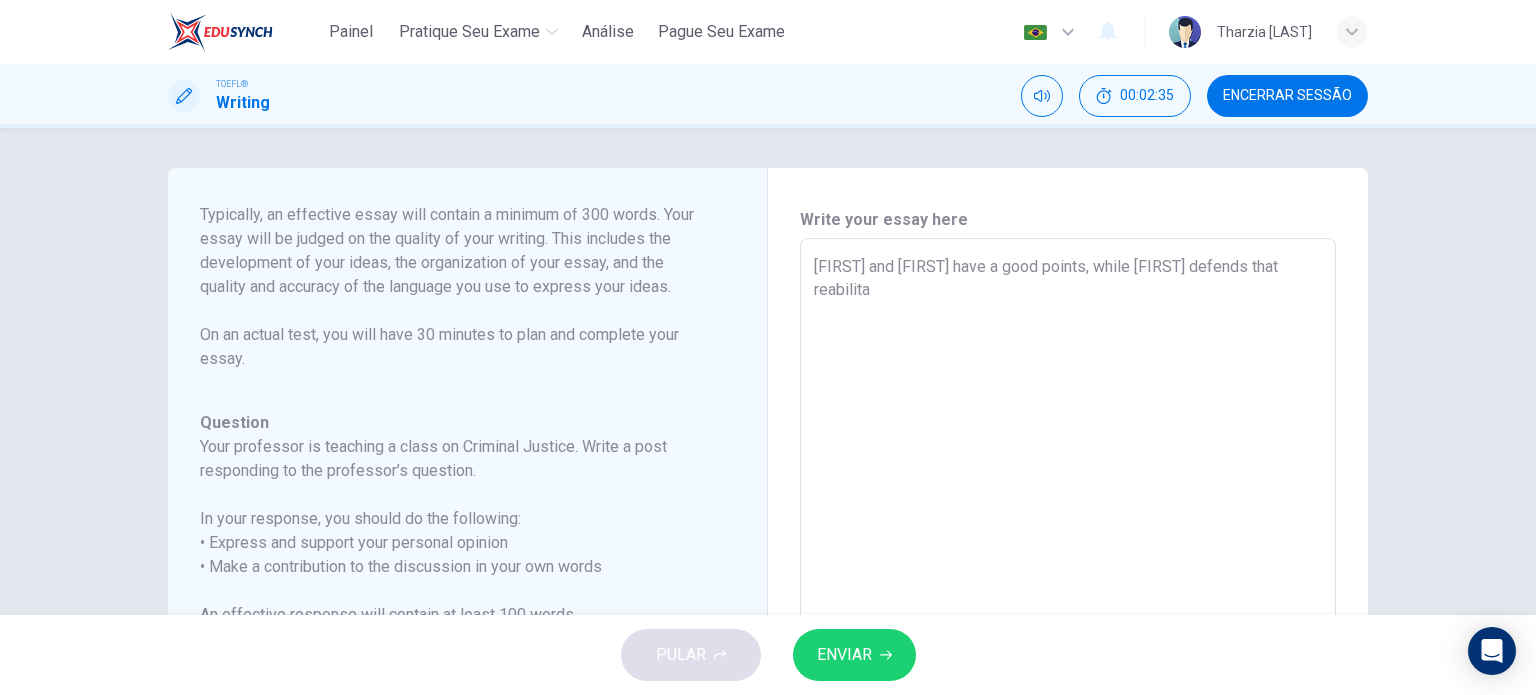 type on "x" 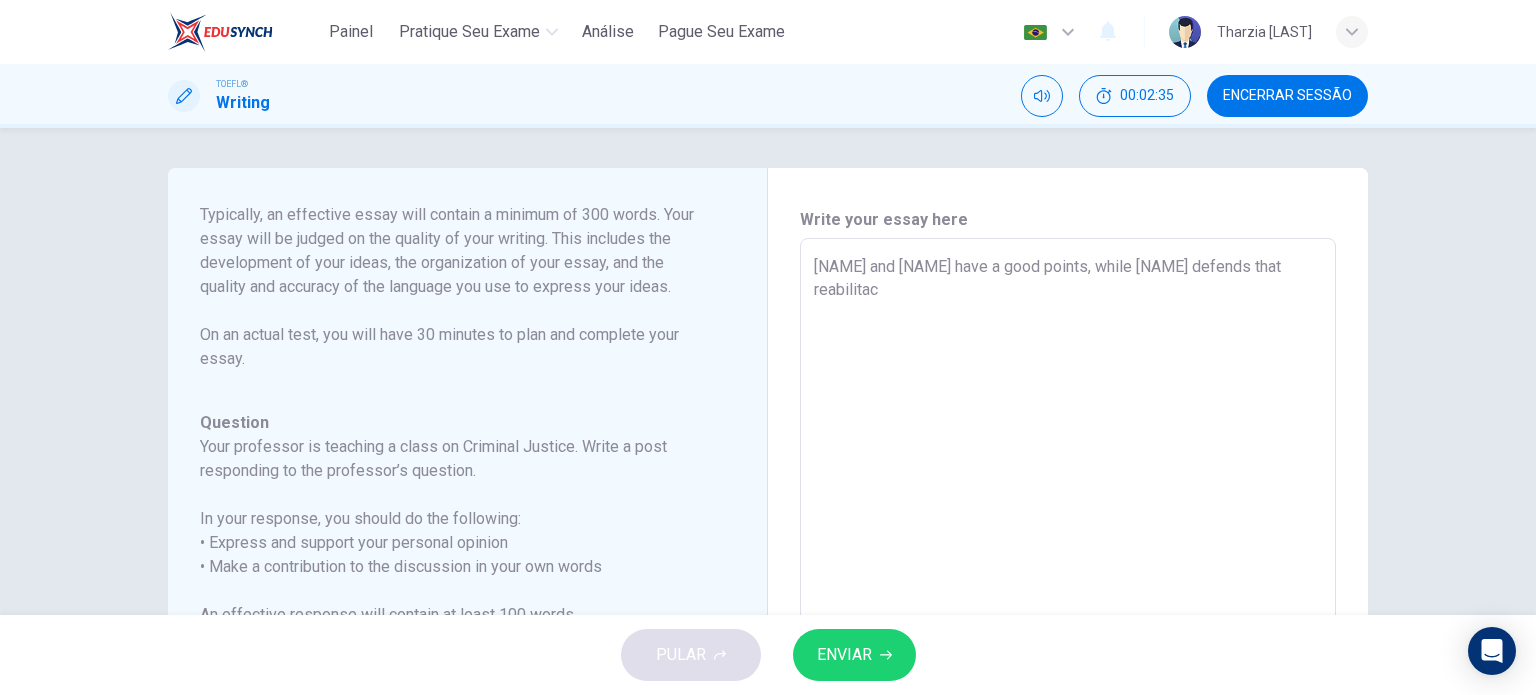 type on "x" 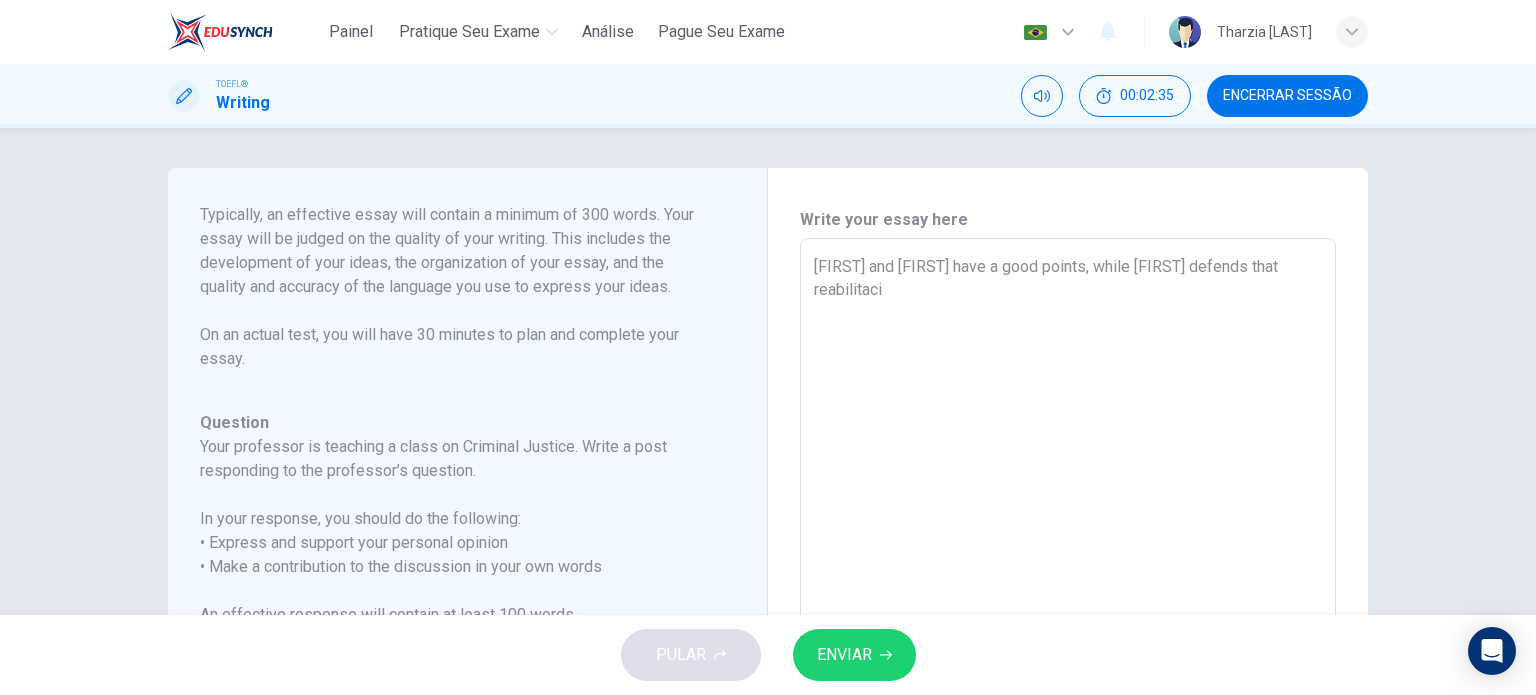 type on "x" 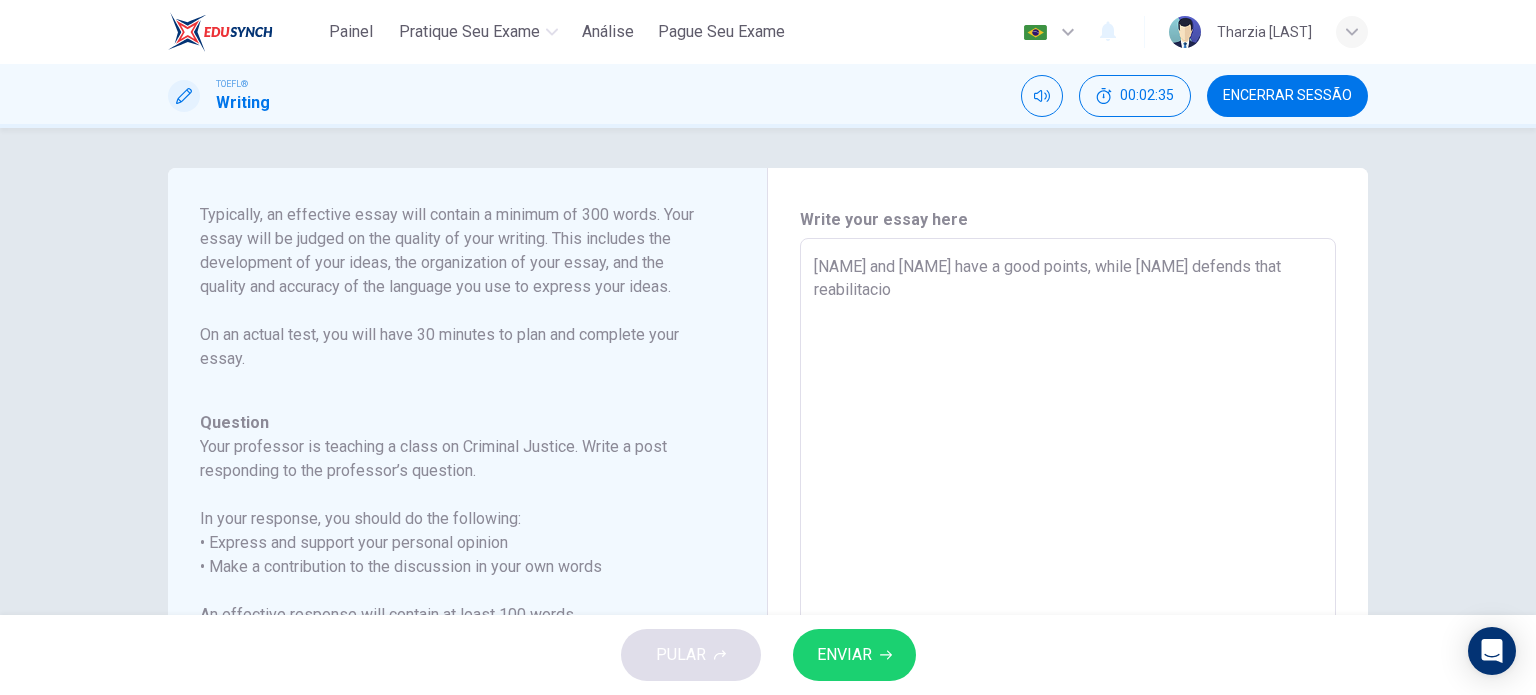 type on "x" 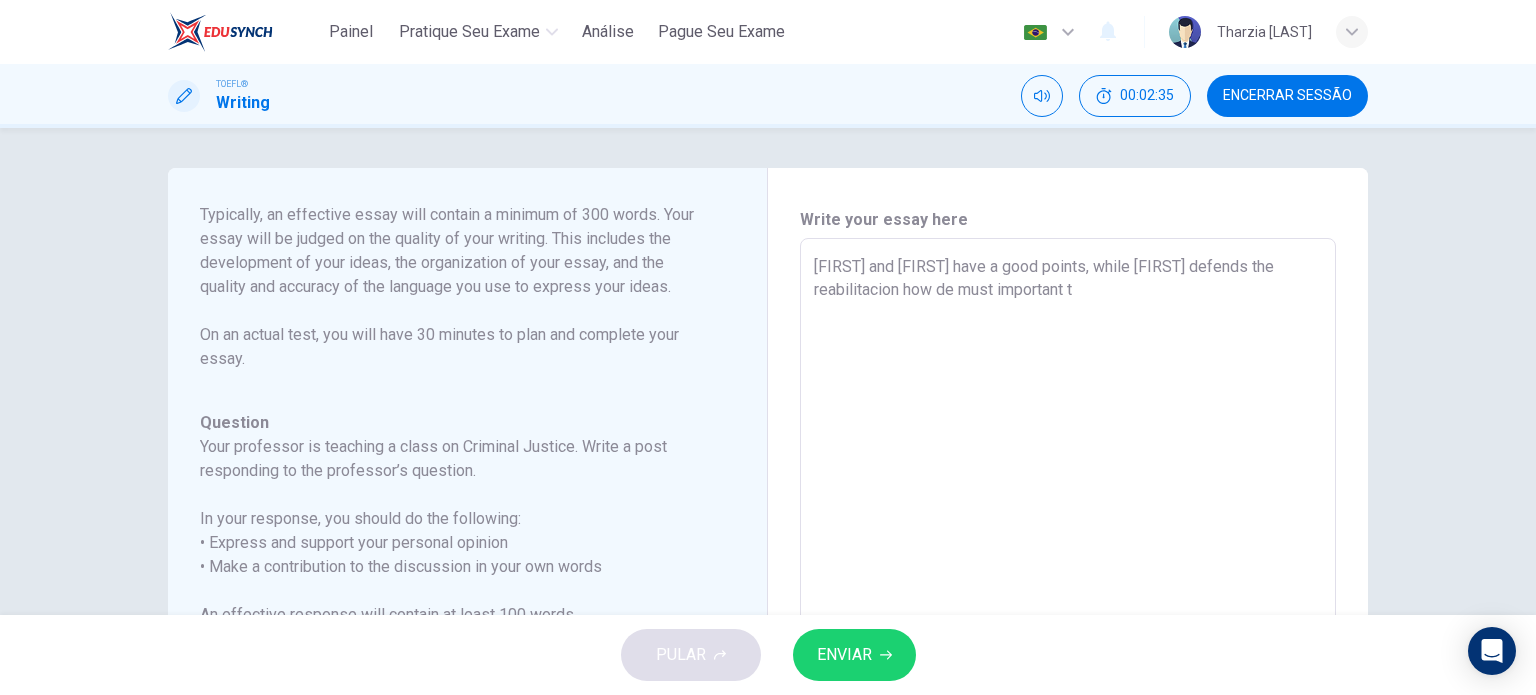 type on "x" 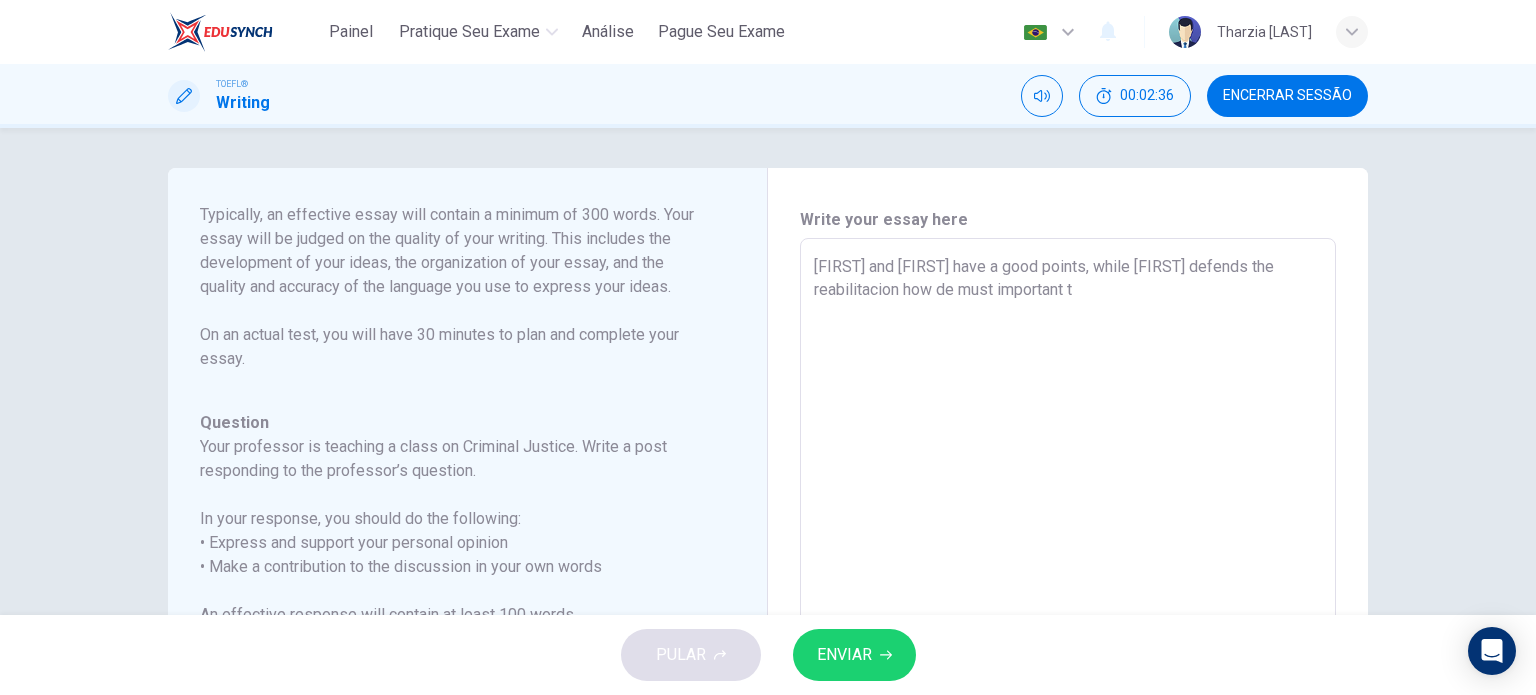 type on "[FIRST] and [FIRST] have a good points, while [FIRST] defends that reabilitacion h" 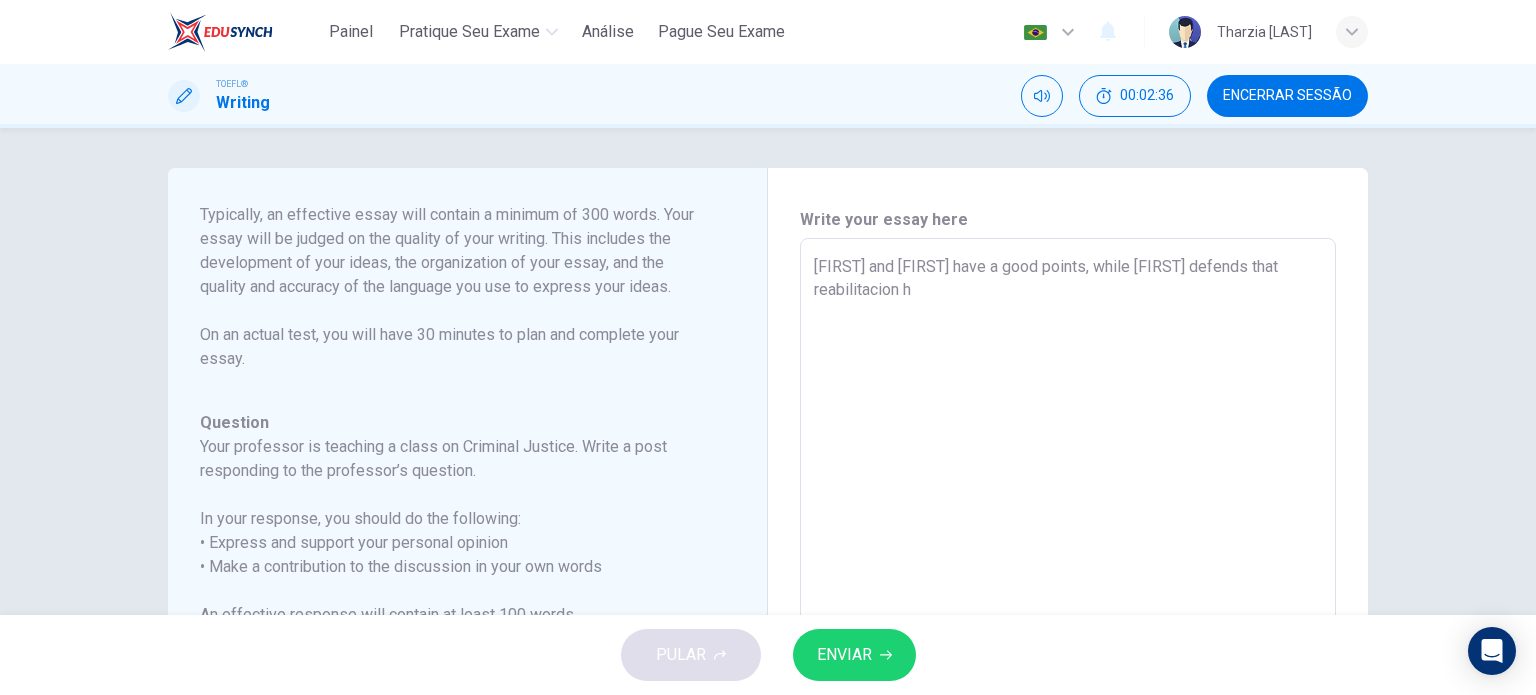 type on "x" 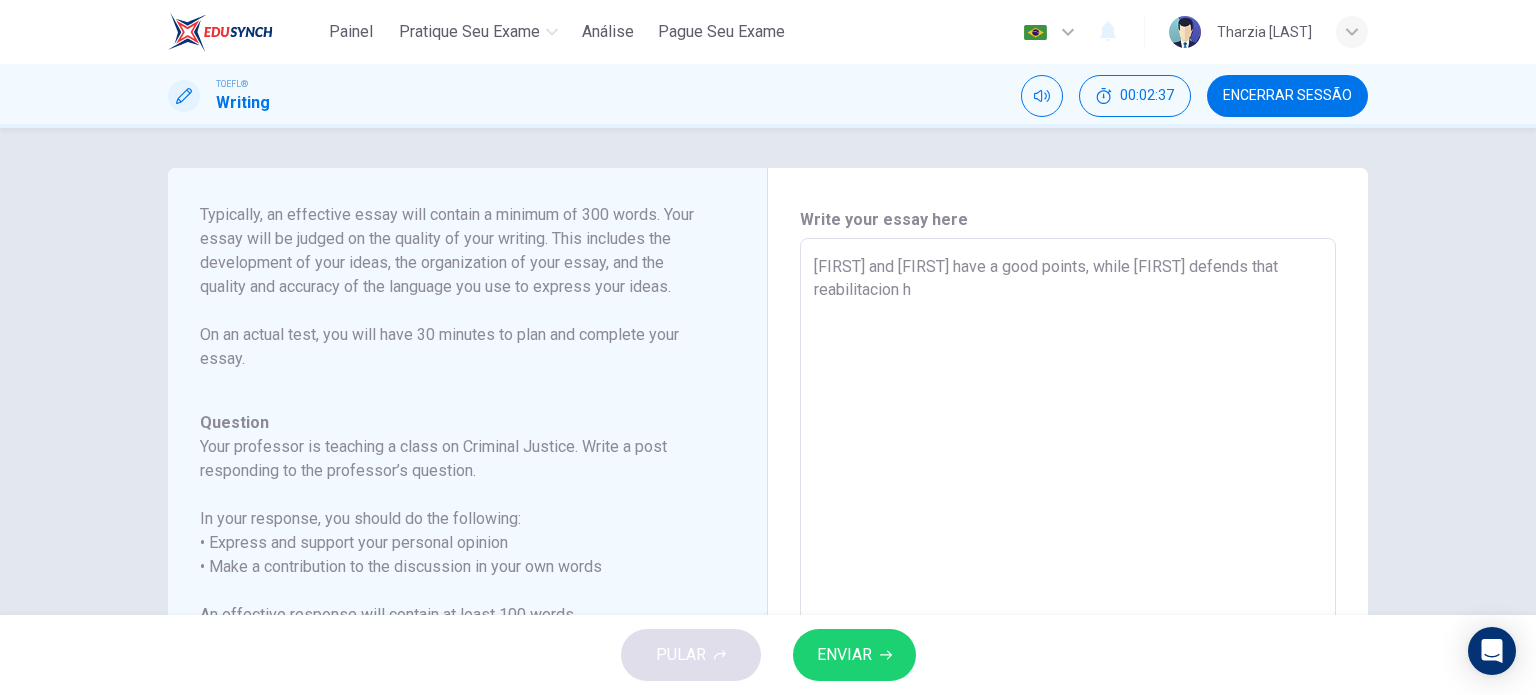 type on "[FIRST] and [FIRST] have a good points, while [FIRST] defends that reabilitacion ha" 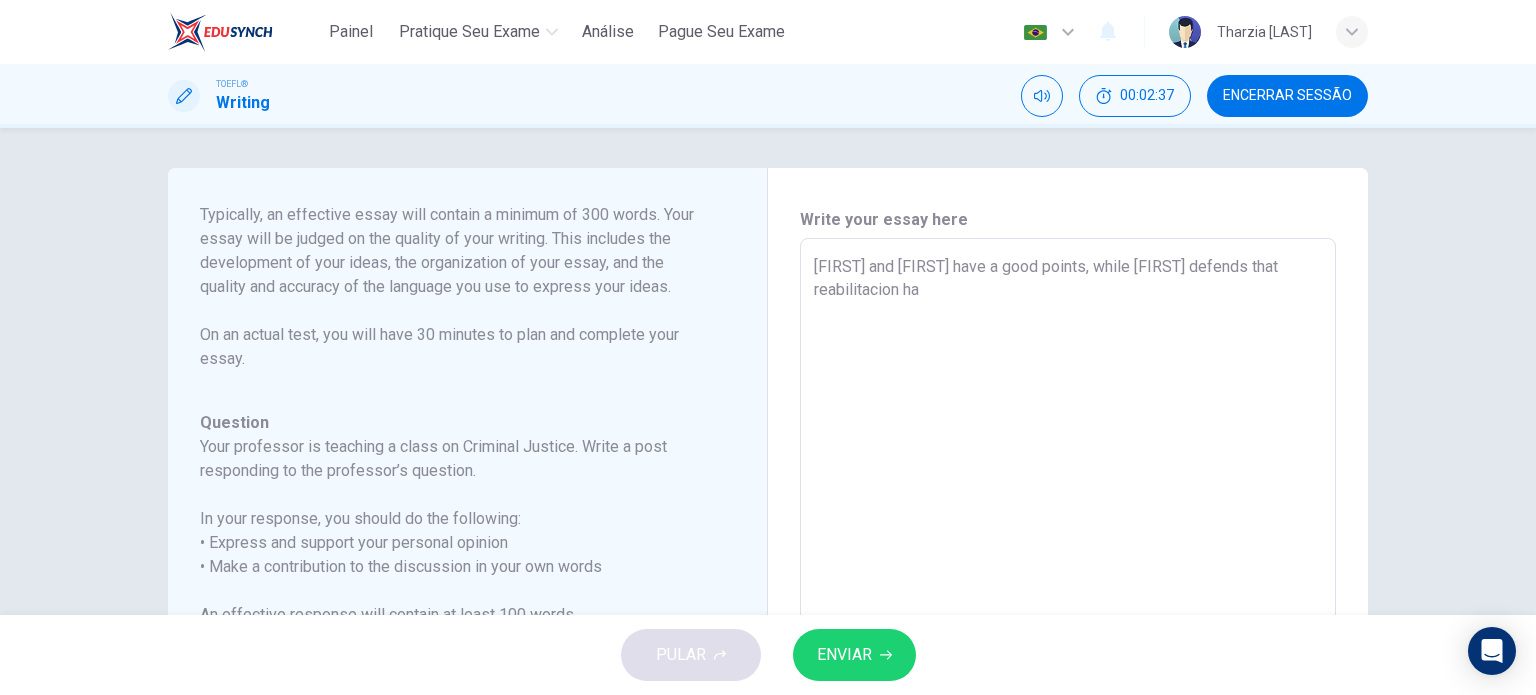 type on "x" 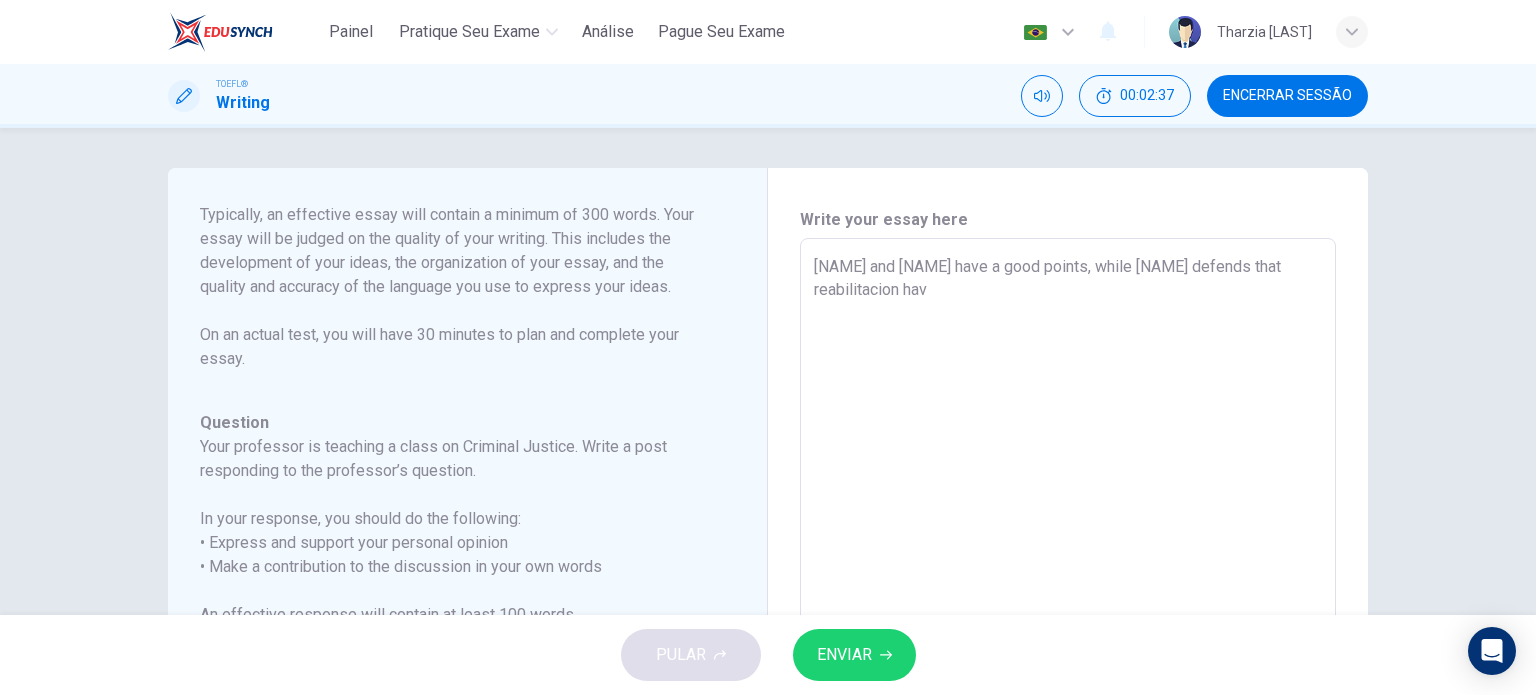 type on "x" 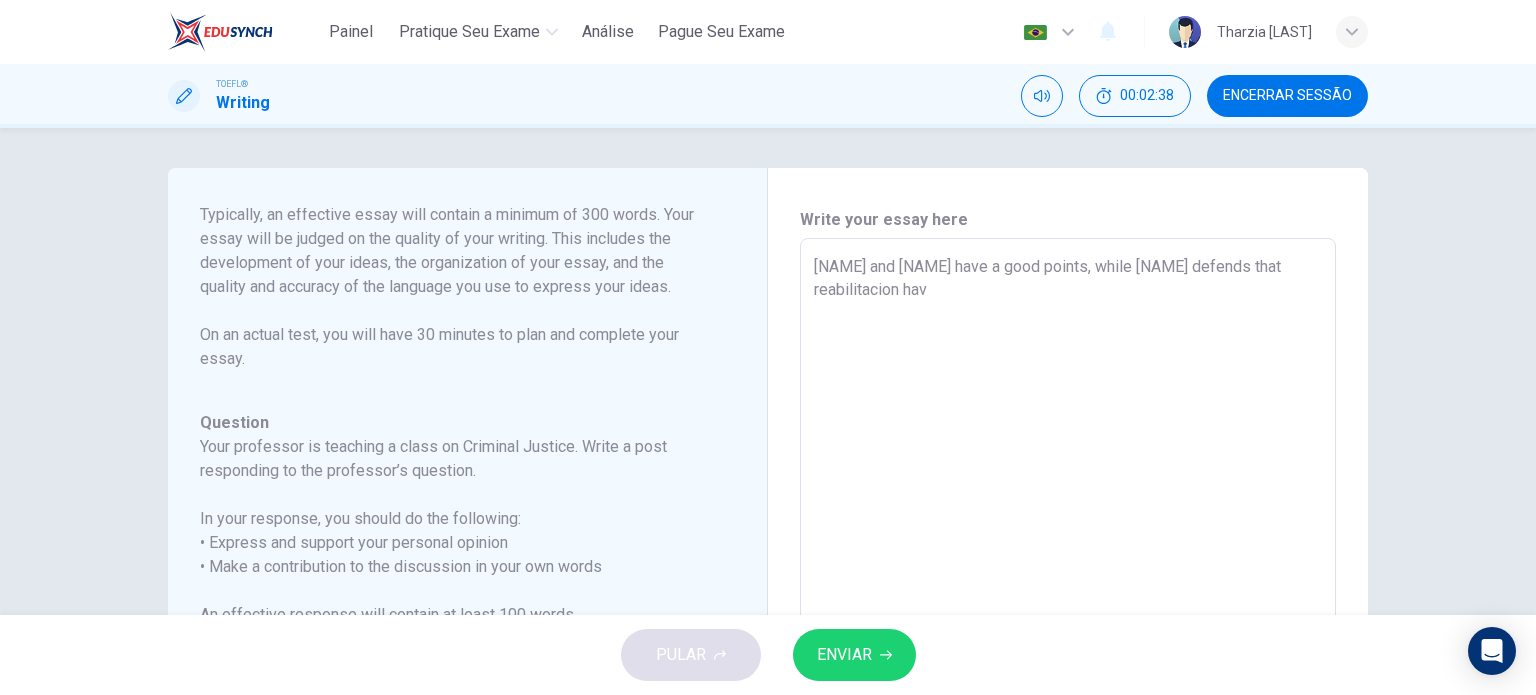 type on "[FIRST] and [FIRST] have a good points, while [FIRST] defends that reabilitacion have" 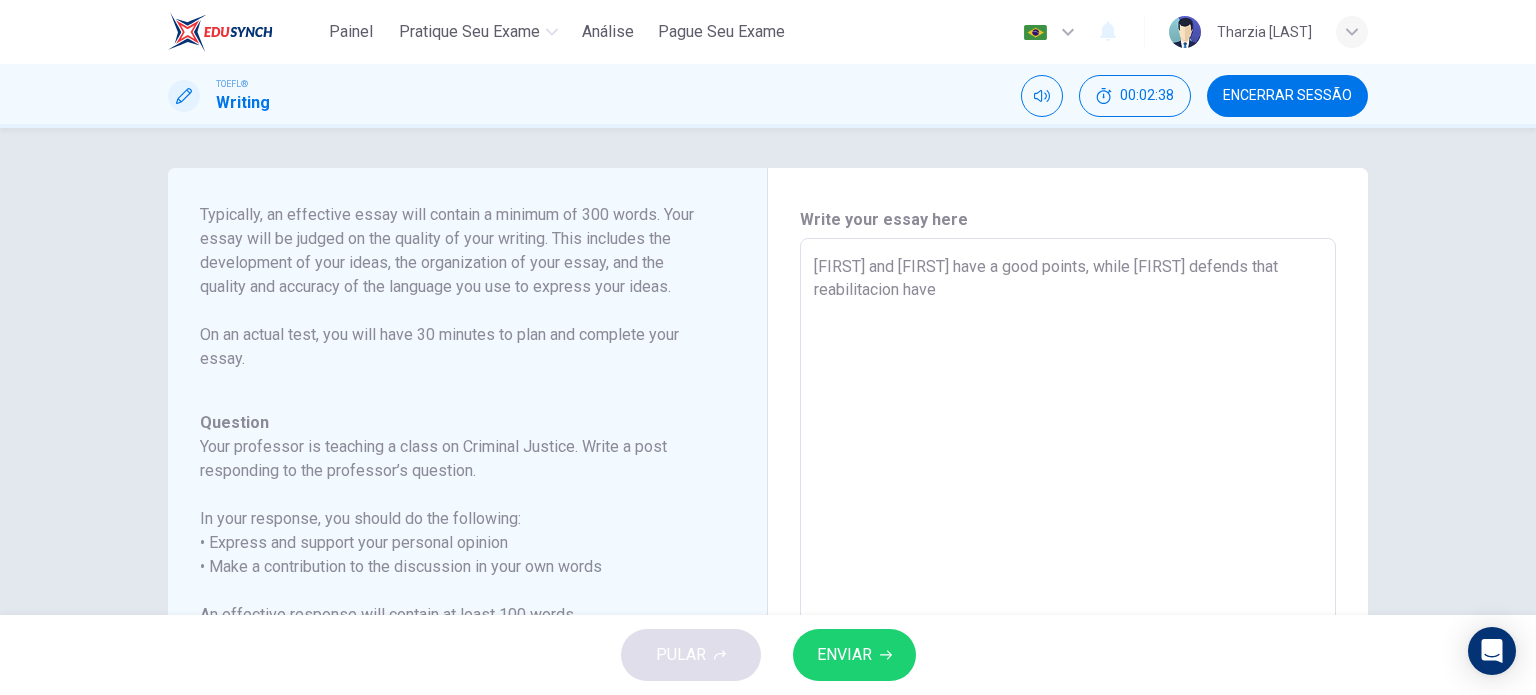 type on "x" 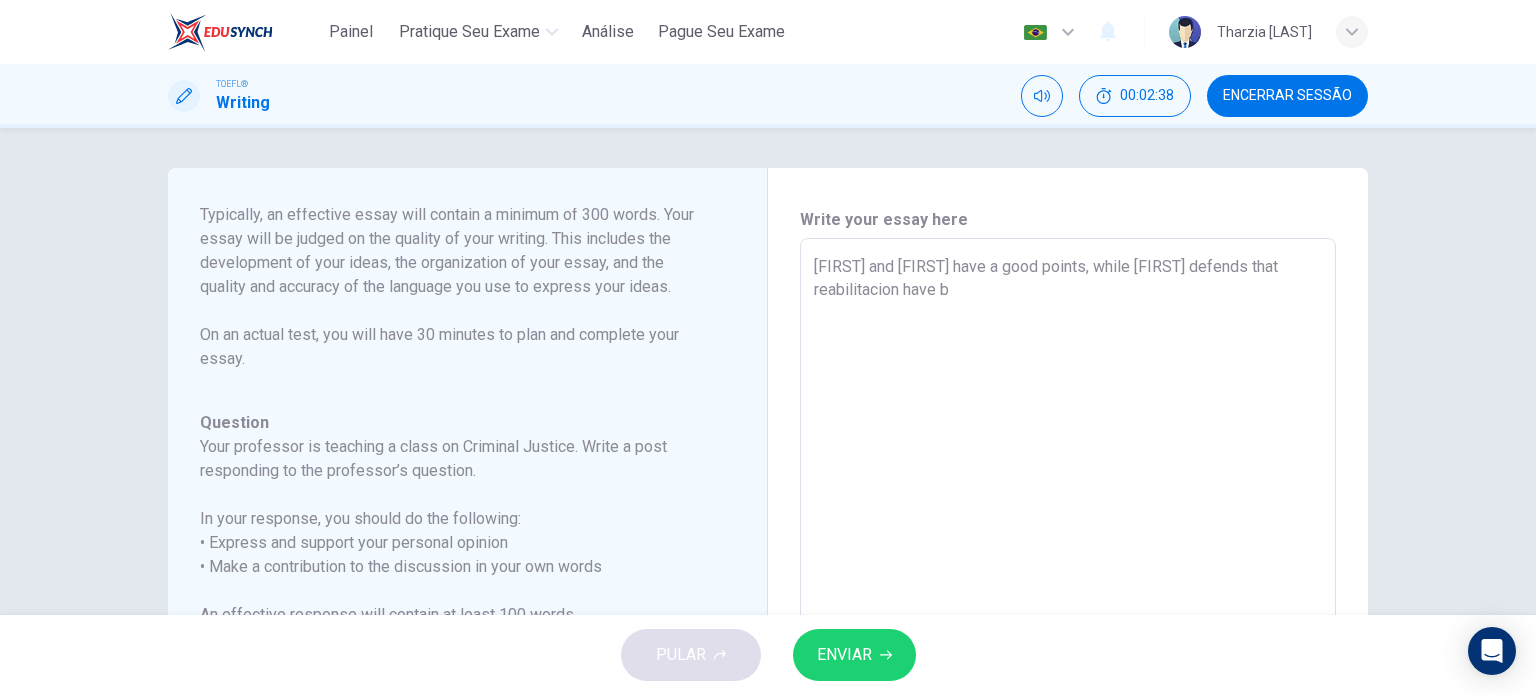 type on "x" 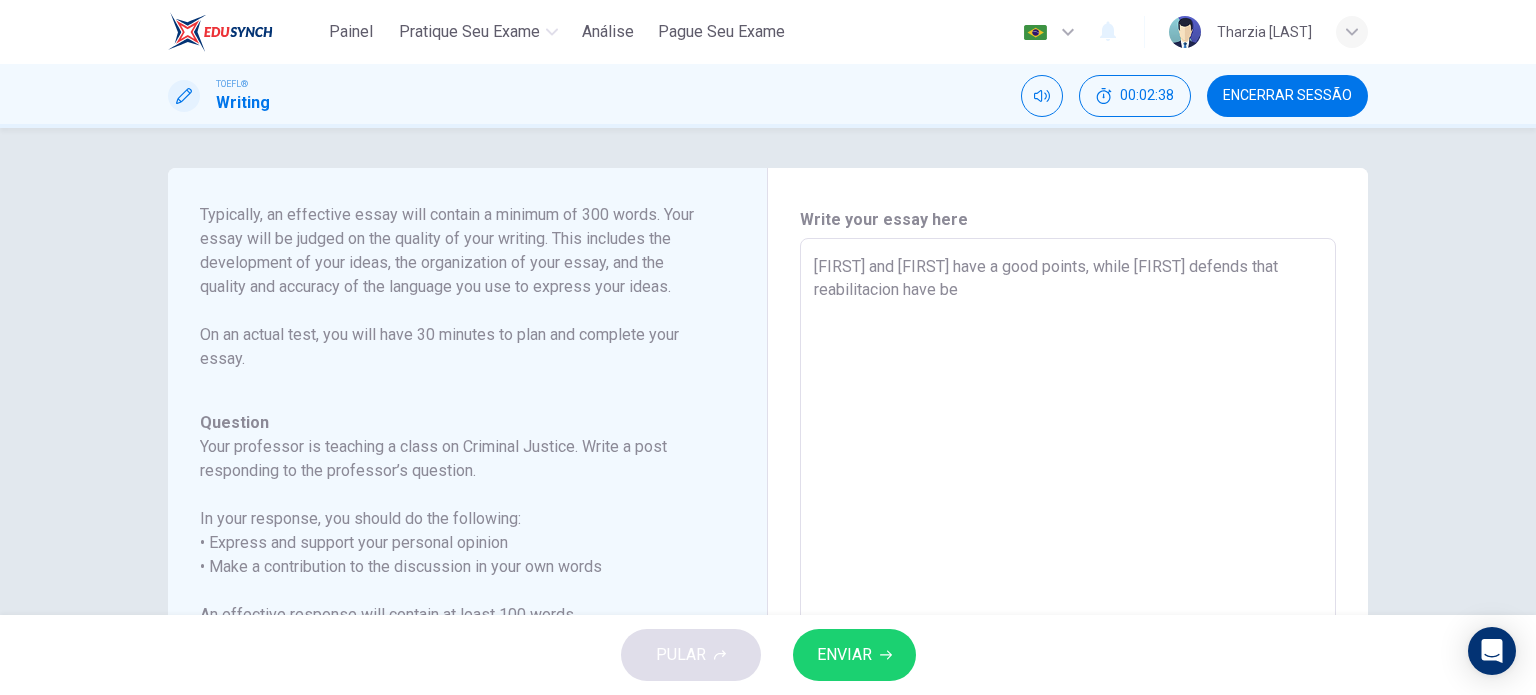 type on "x" 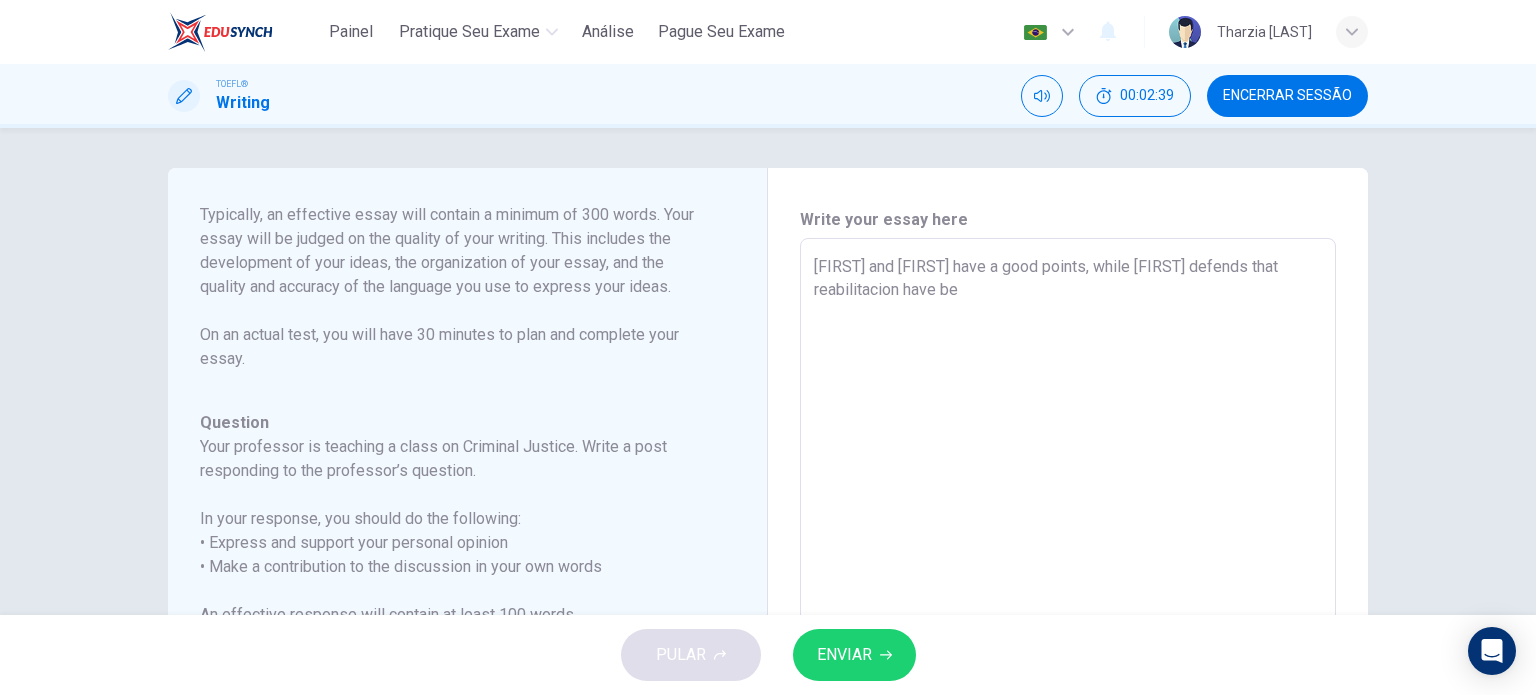 type on "[FIRST] and [FIRST] have a good points, while [FIRST] defends the reabilitacion how de must important and have be a focus in the prison system and this make sense. The reabilit" 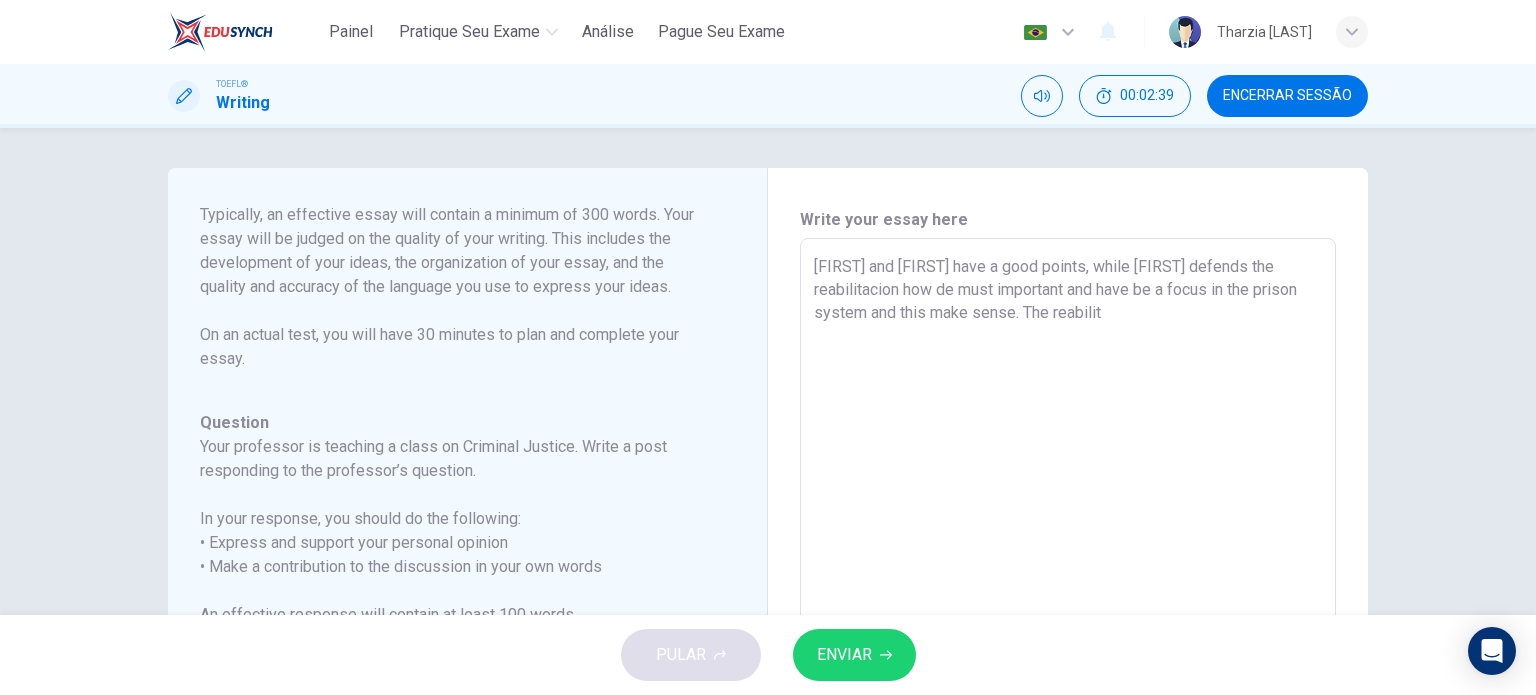 type on "x" 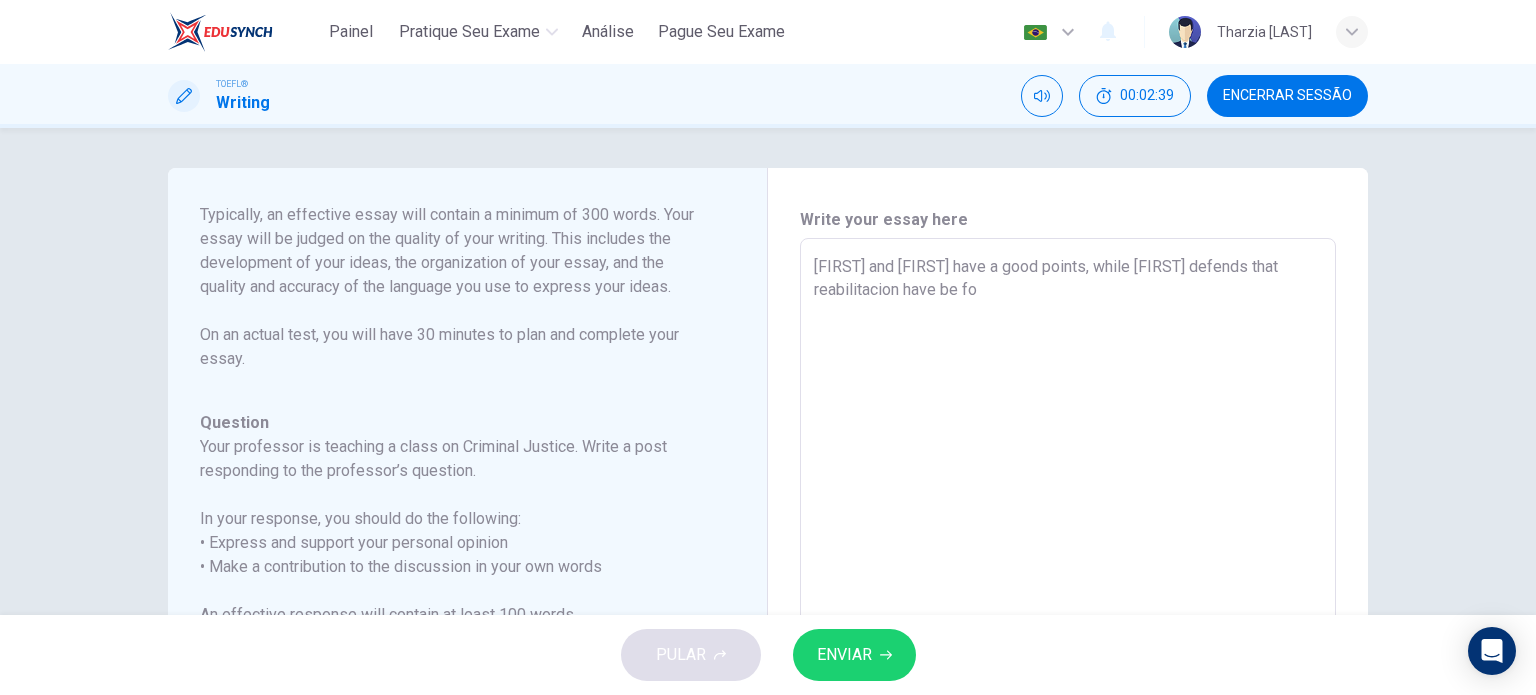 type on "x" 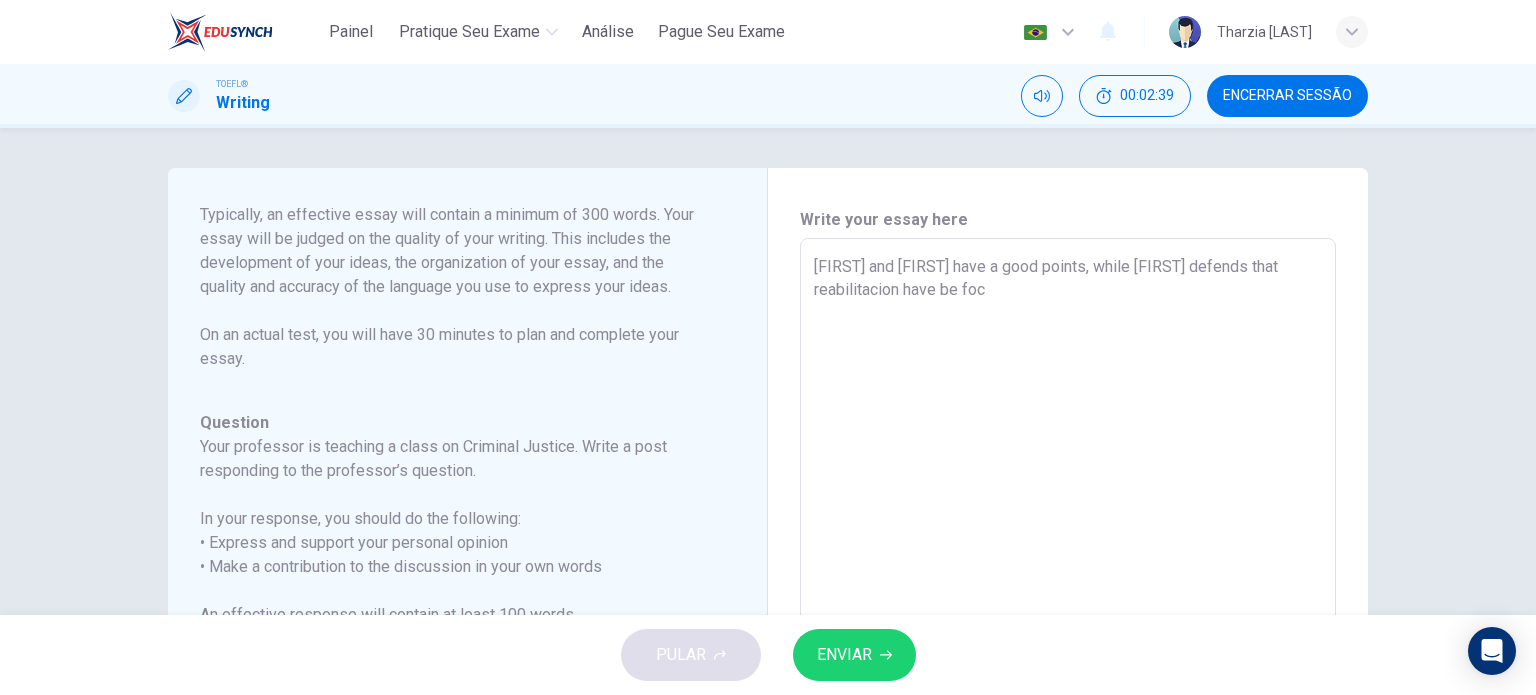 type on "x" 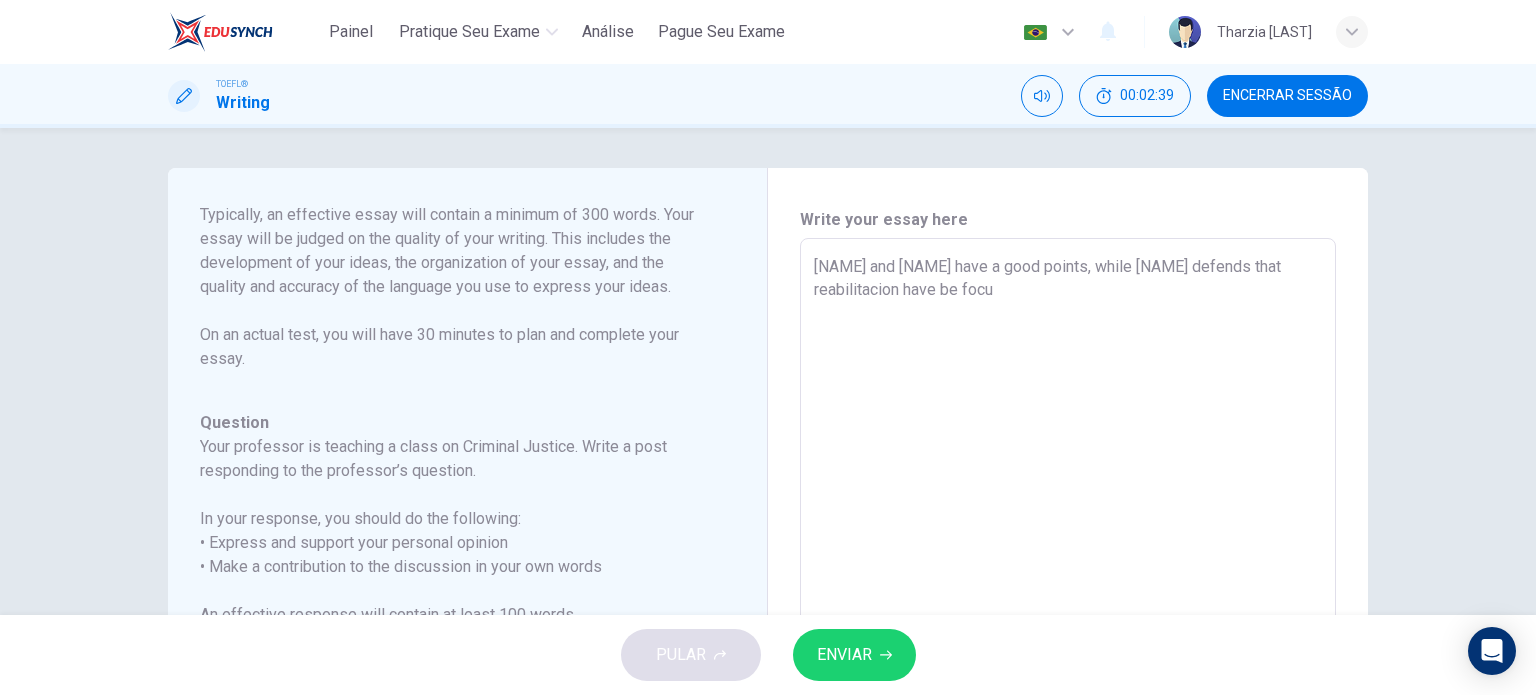 type on "x" 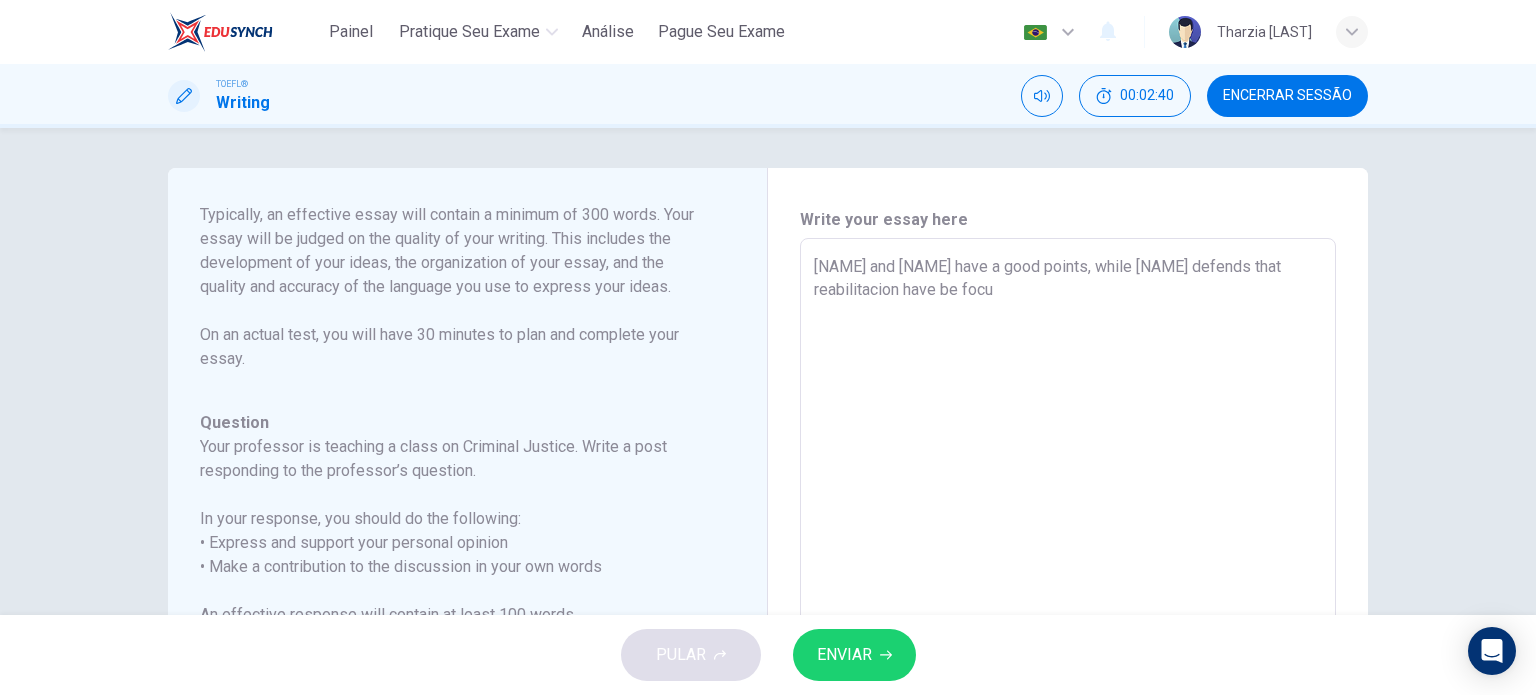 type on "[NAME] and [NAME] have a good points, while [NAME] defends that reabilitacion have be focus" 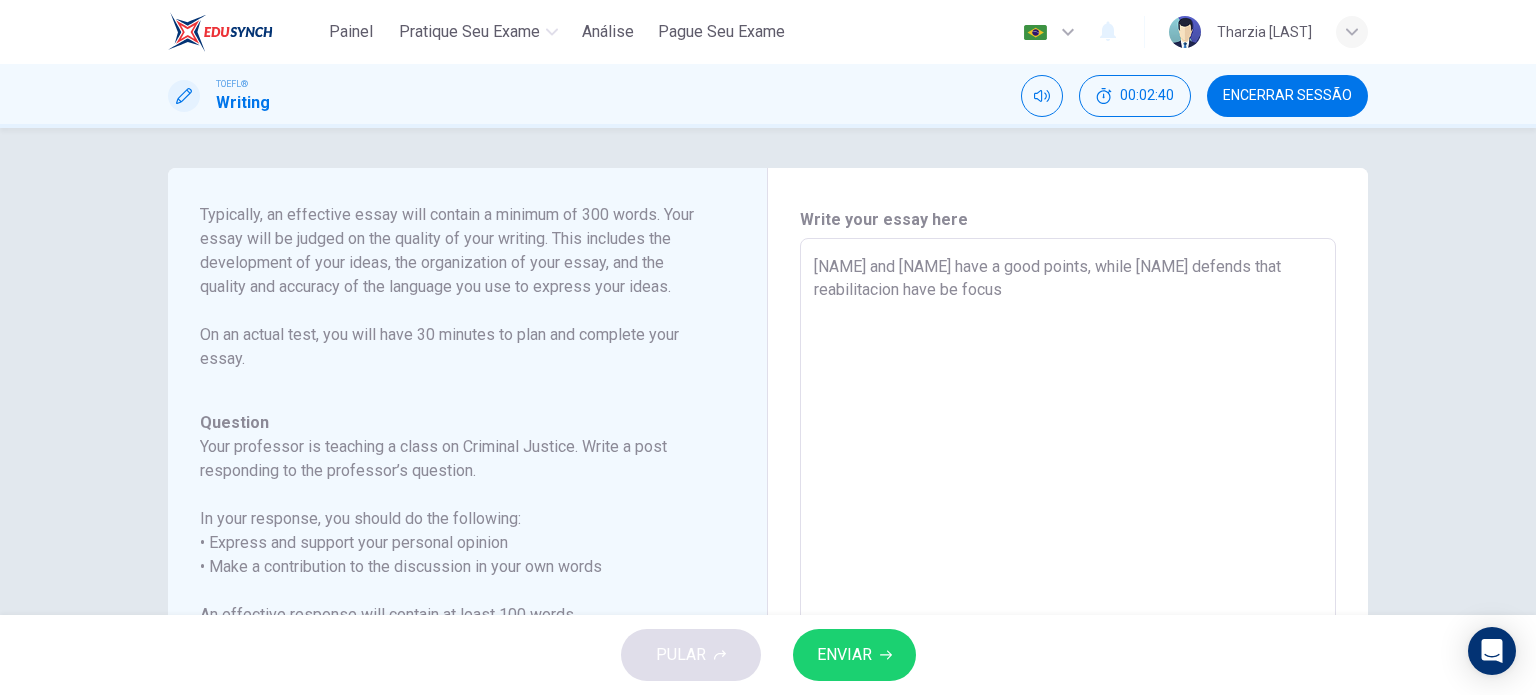 type on "x" 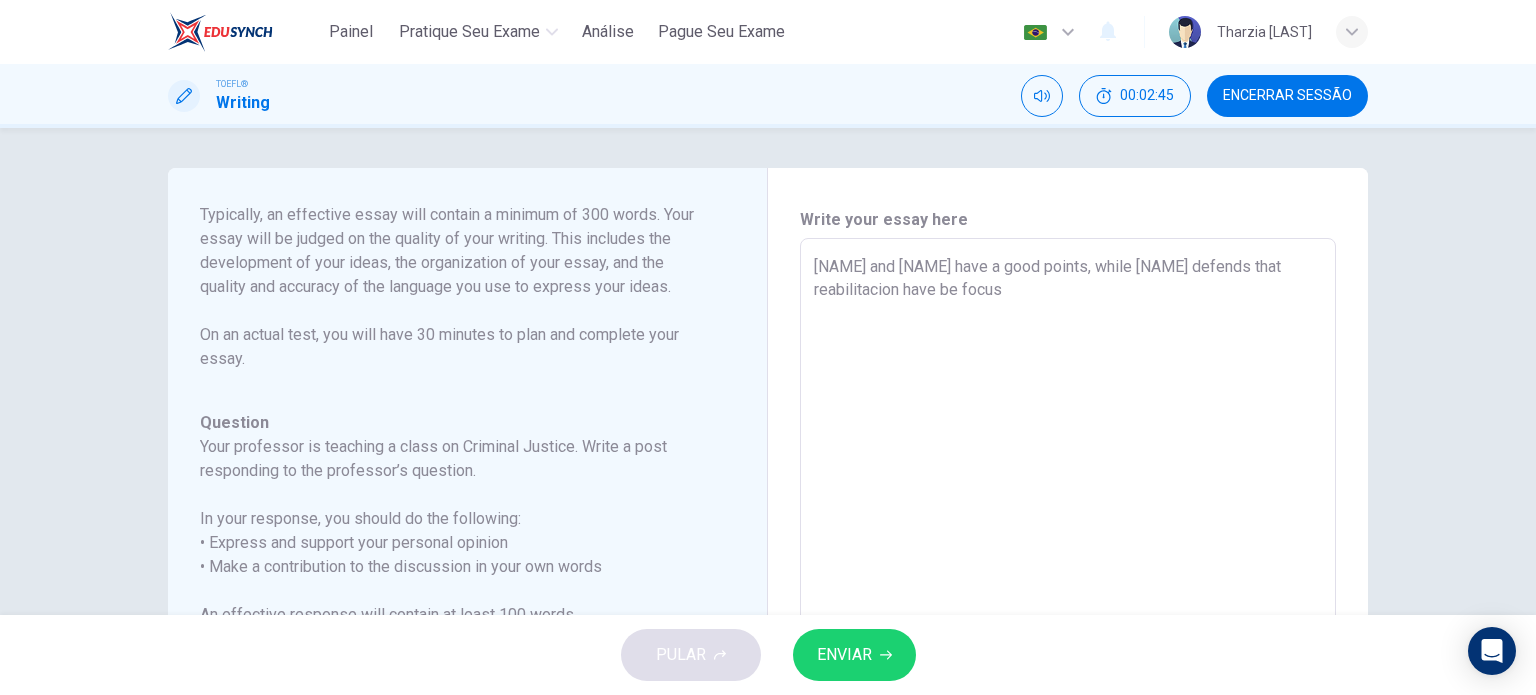 type on "[NAME] and [NAME] have a good points, while [NAME] defends that reabilitacion have be focus" 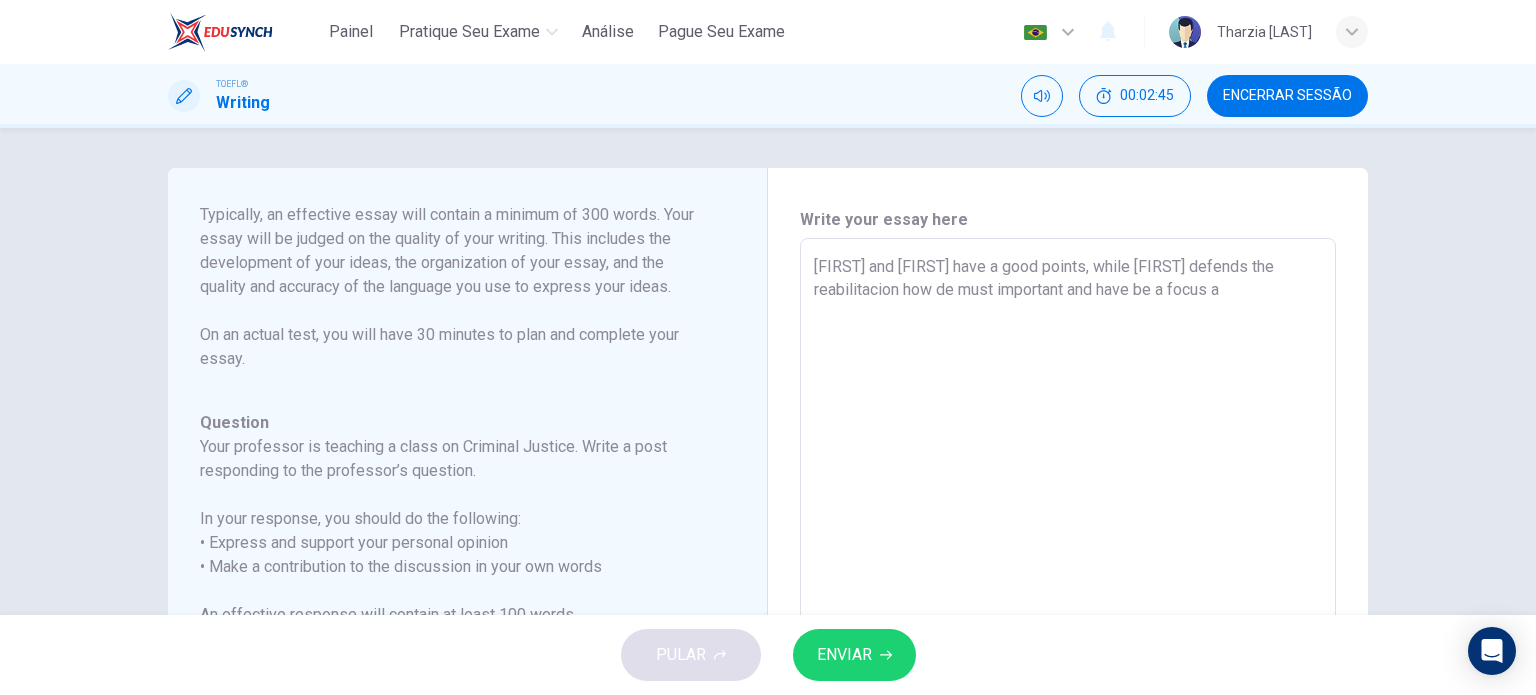type on "x" 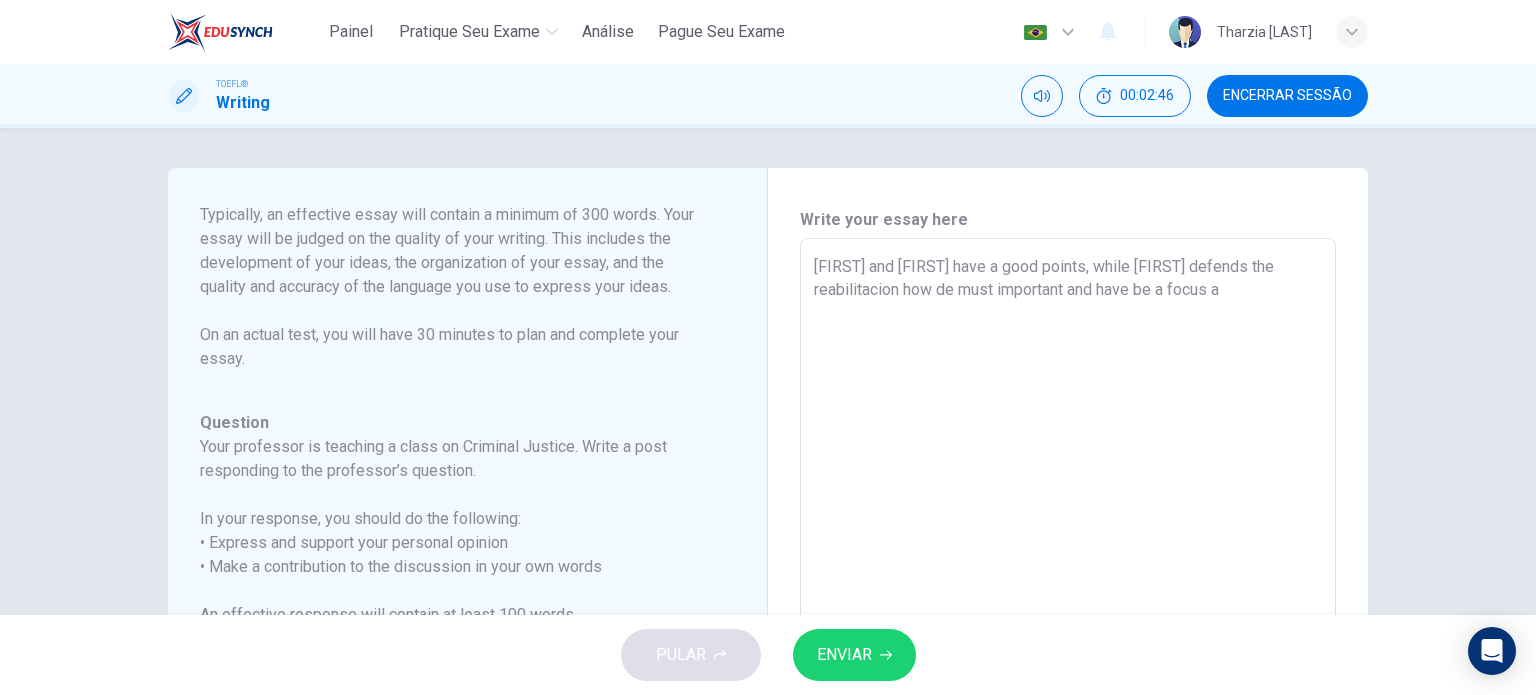 type on "[FIRST] and [FIRST] have a good points, while [FIRST] defends that reabilitacion have be focus an" 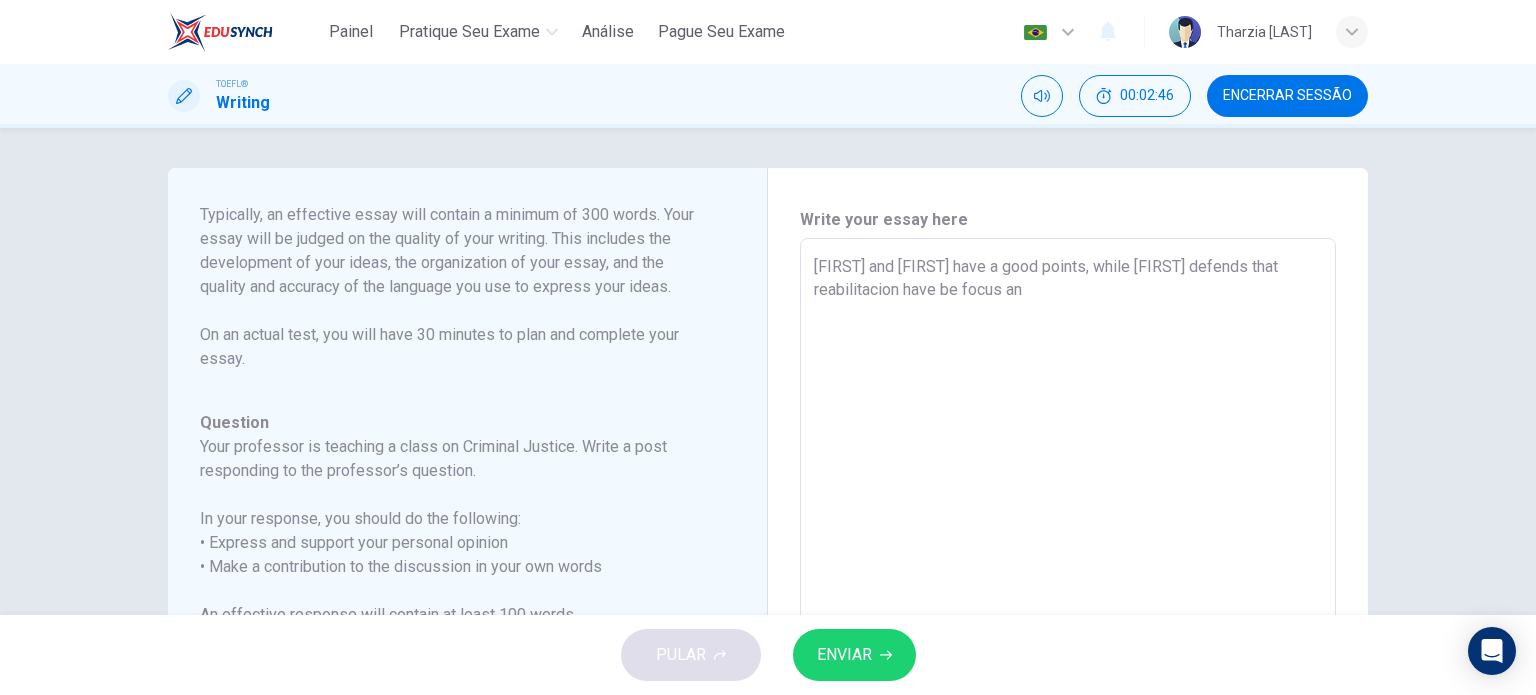 type on "x" 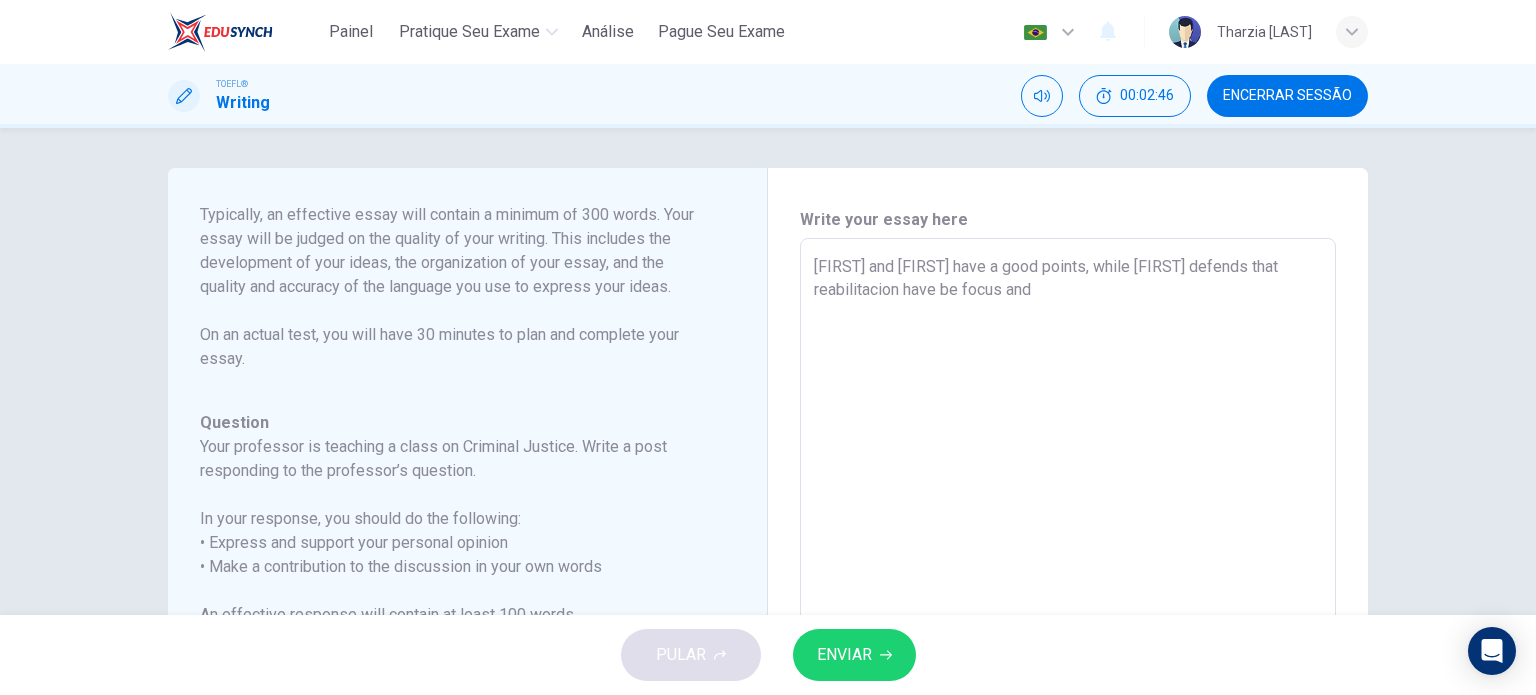 type on "x" 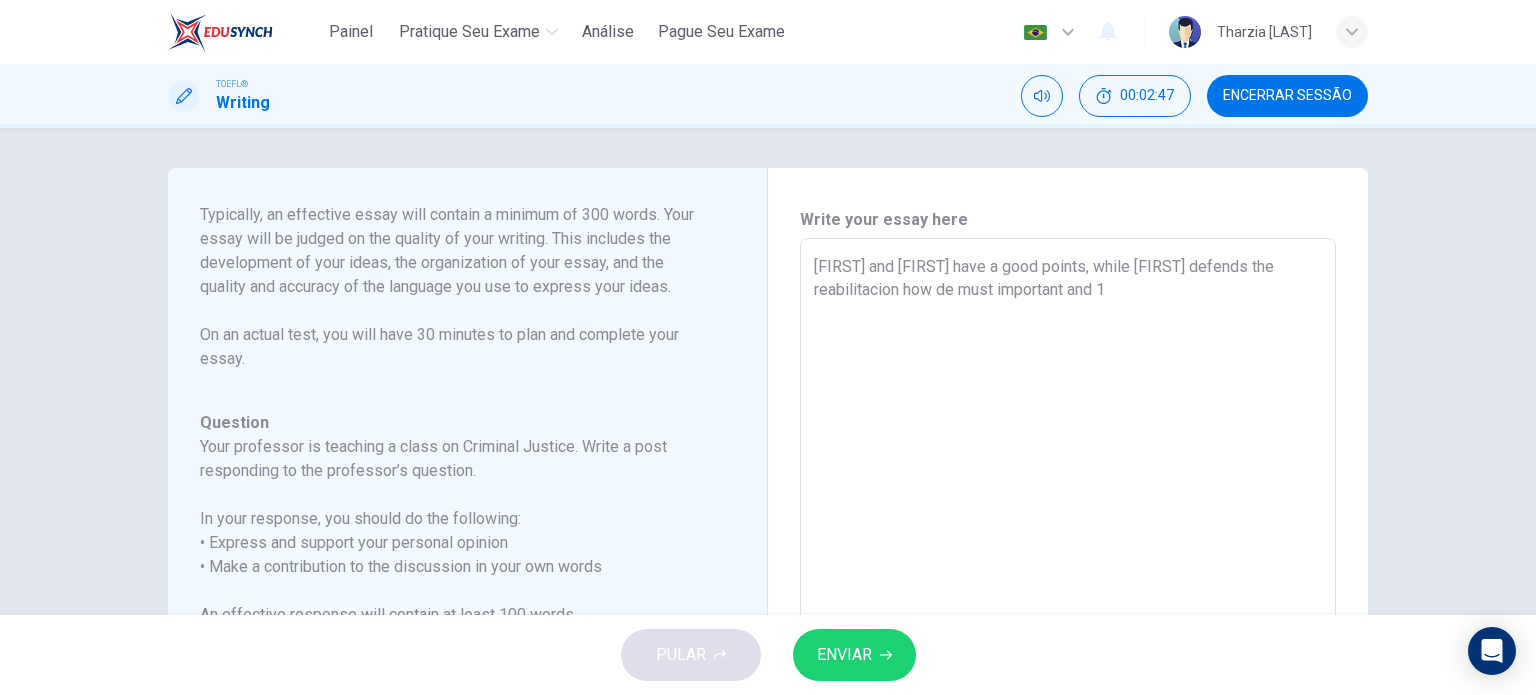 type on "[FIRST] and [FIRST] have a good points, while [FIRST] defends that reabilitacion have be focus and 1t" 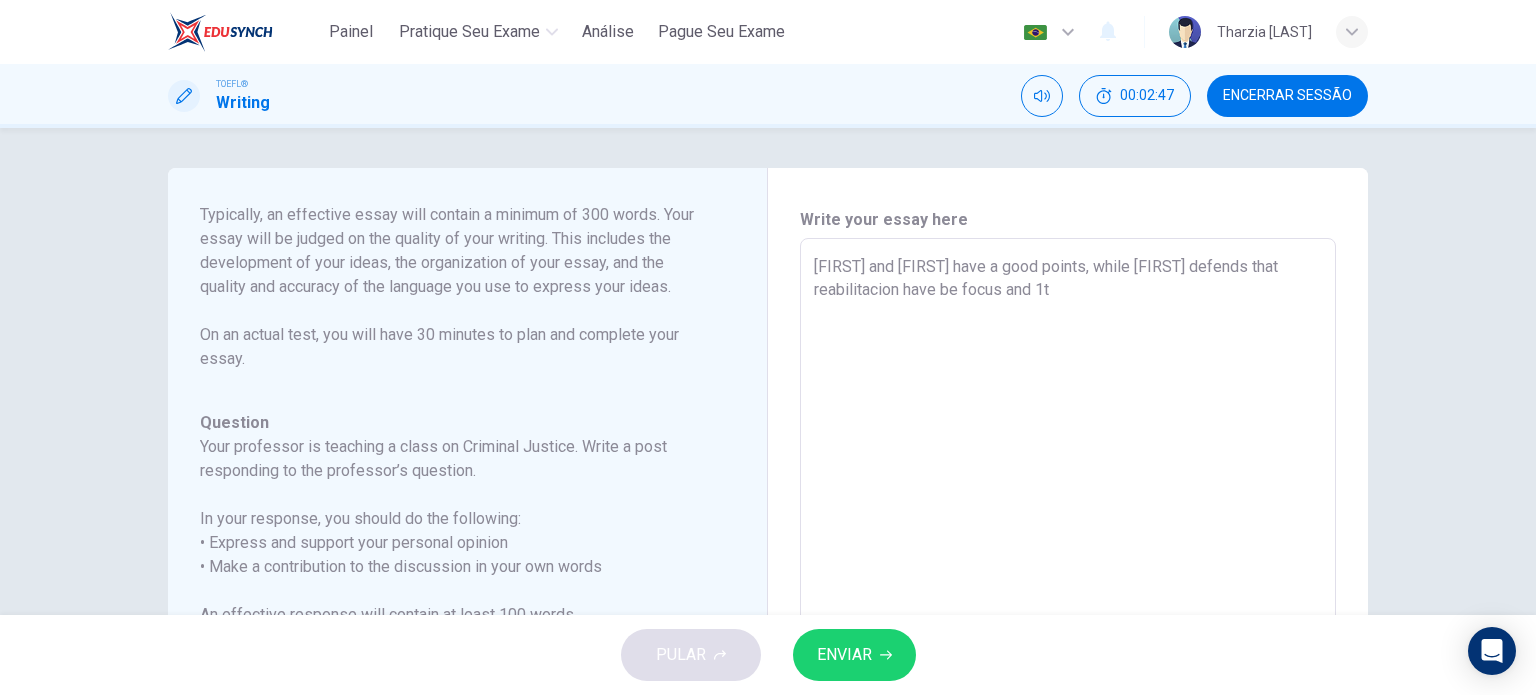 type on "x" 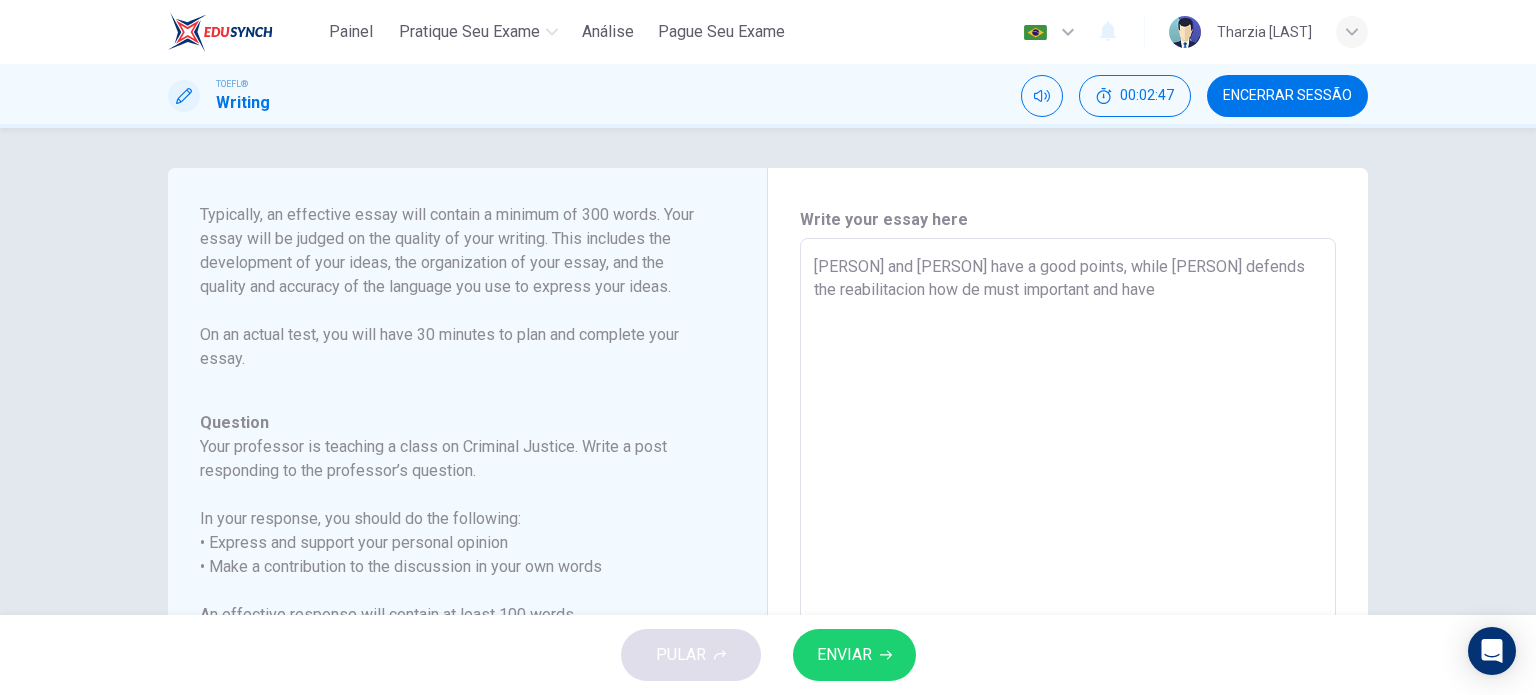 type on "x" 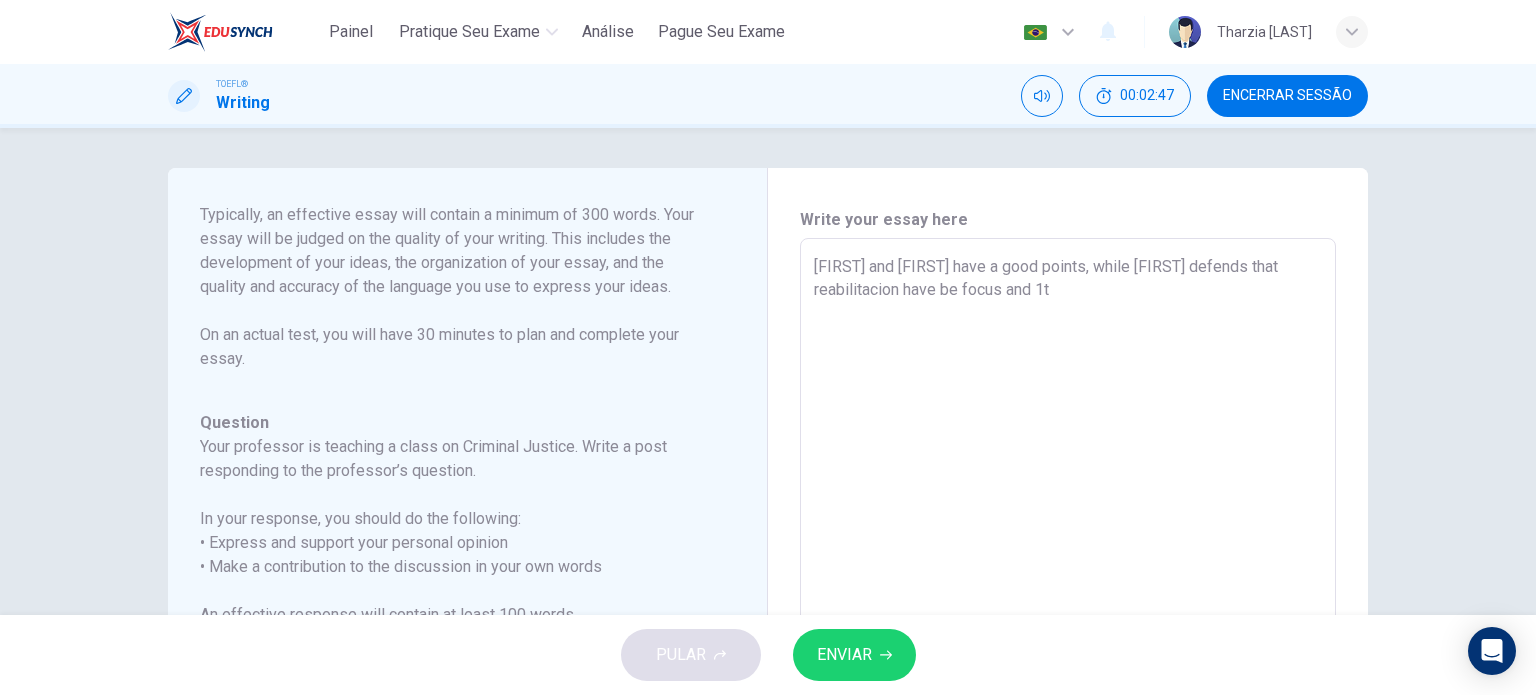 type on "x" 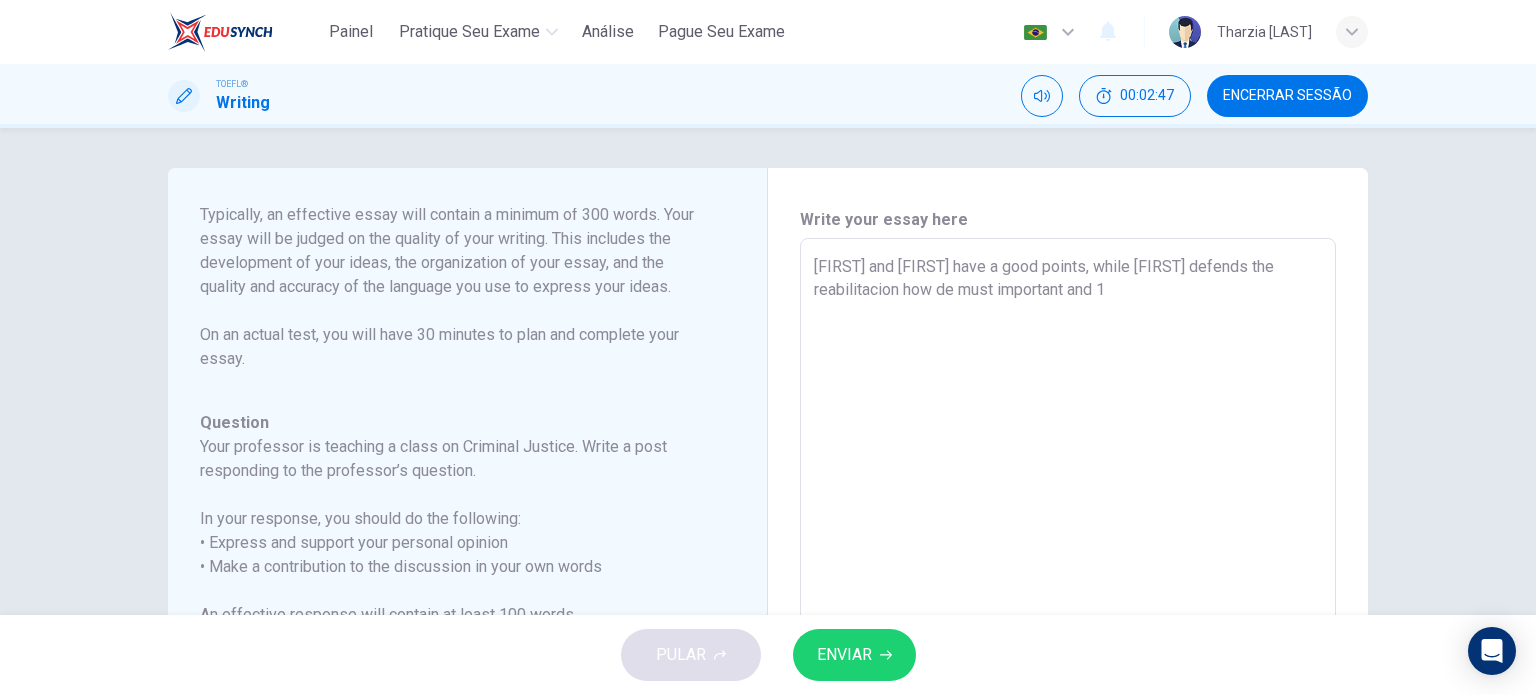 type on "x" 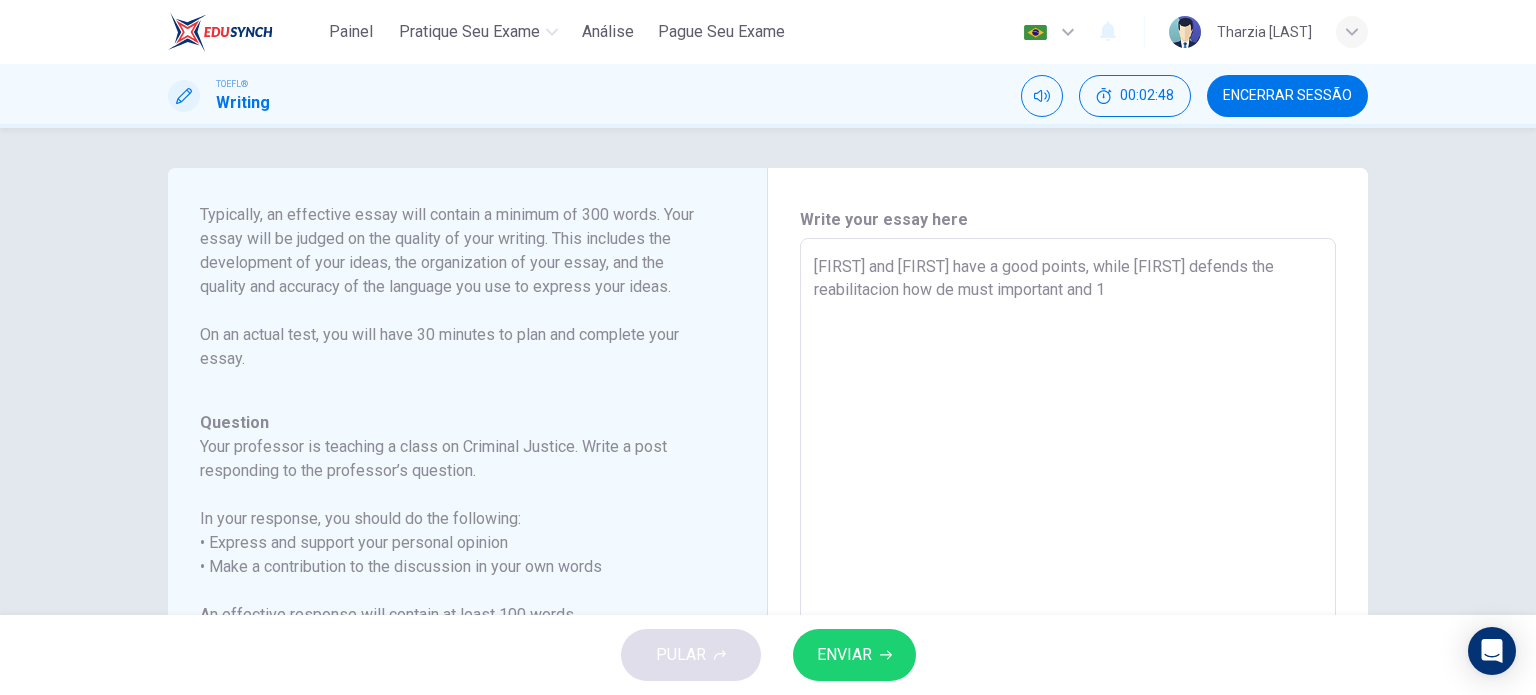 type on "[FIRST] and [FIRST] have a good points, while [FIRST] defends that reabilitacion have be focus and" 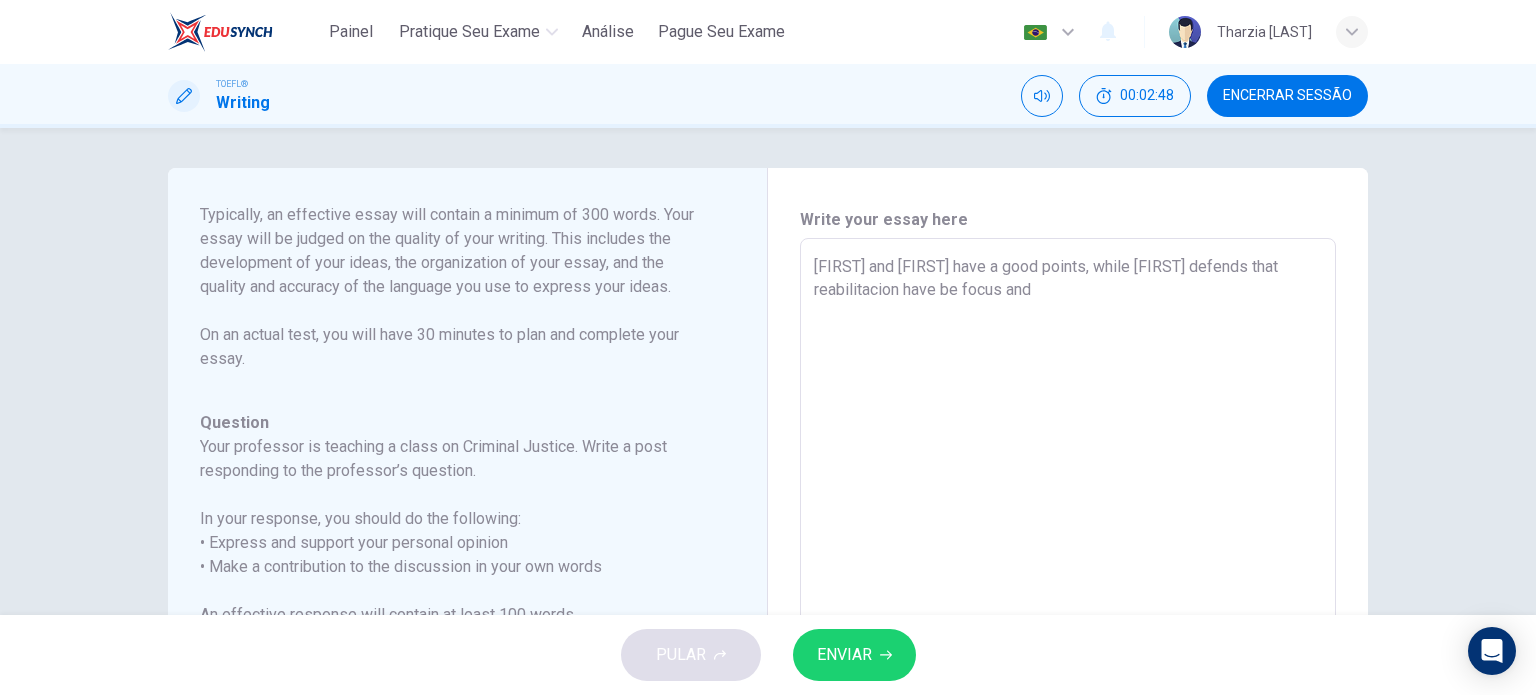 type on "x" 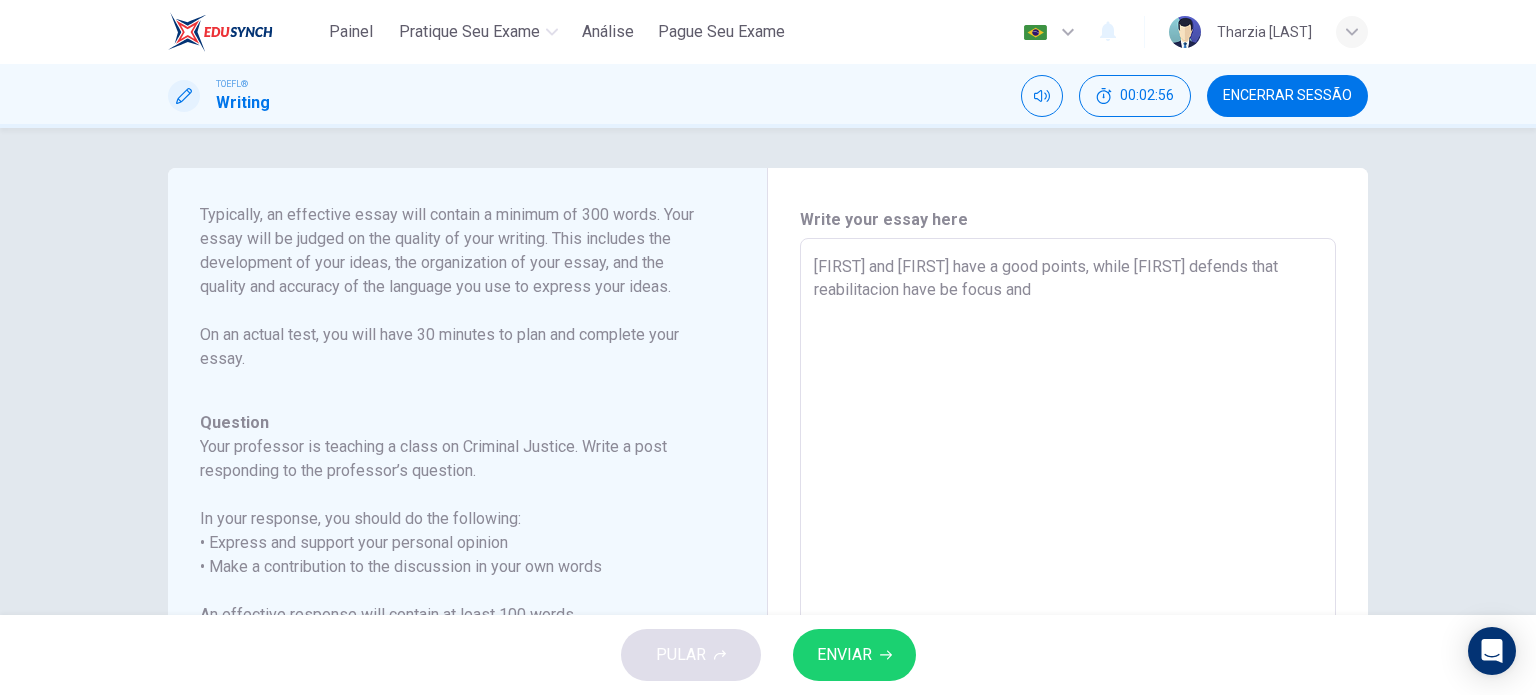 click on "[FIRST] and [FIRST] have a good points, while [FIRST] defends that reabilitacion have be focus and" at bounding box center [1068, 572] 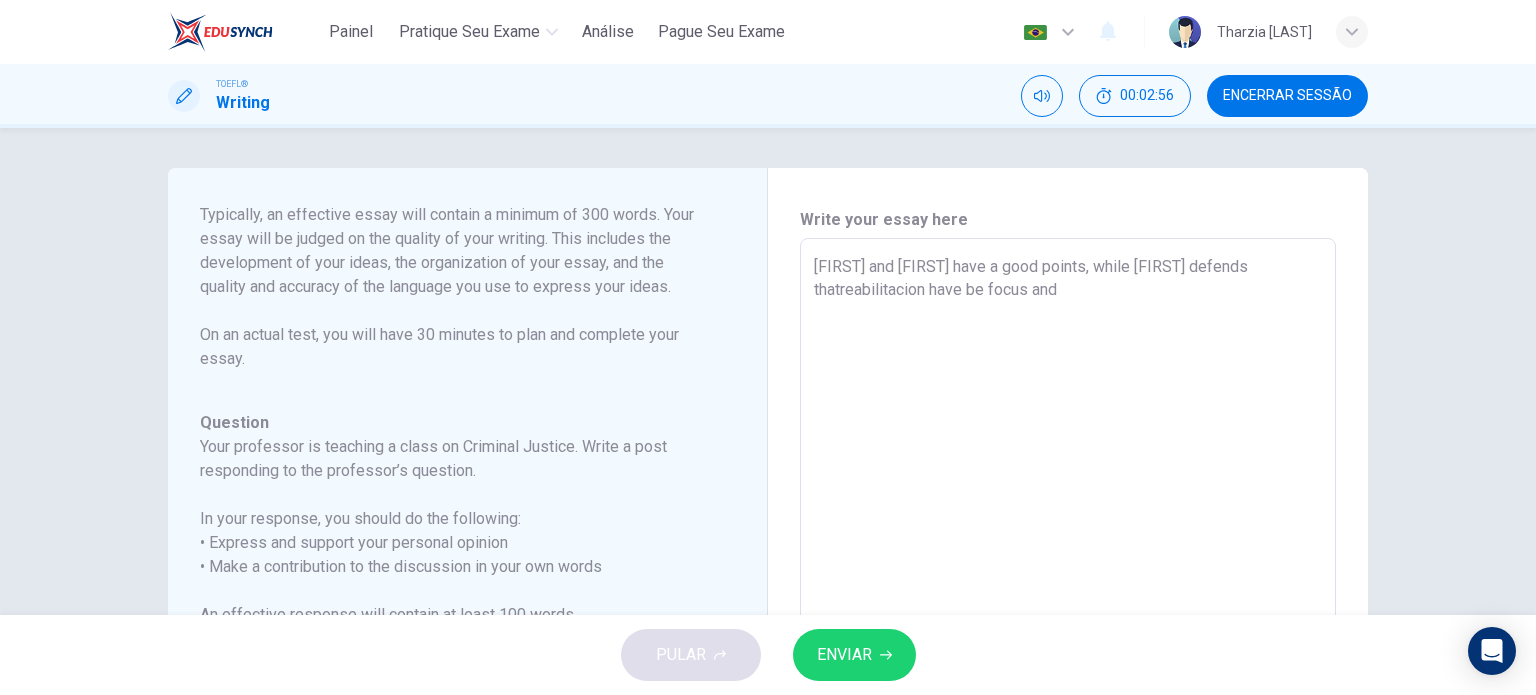 type on "x" 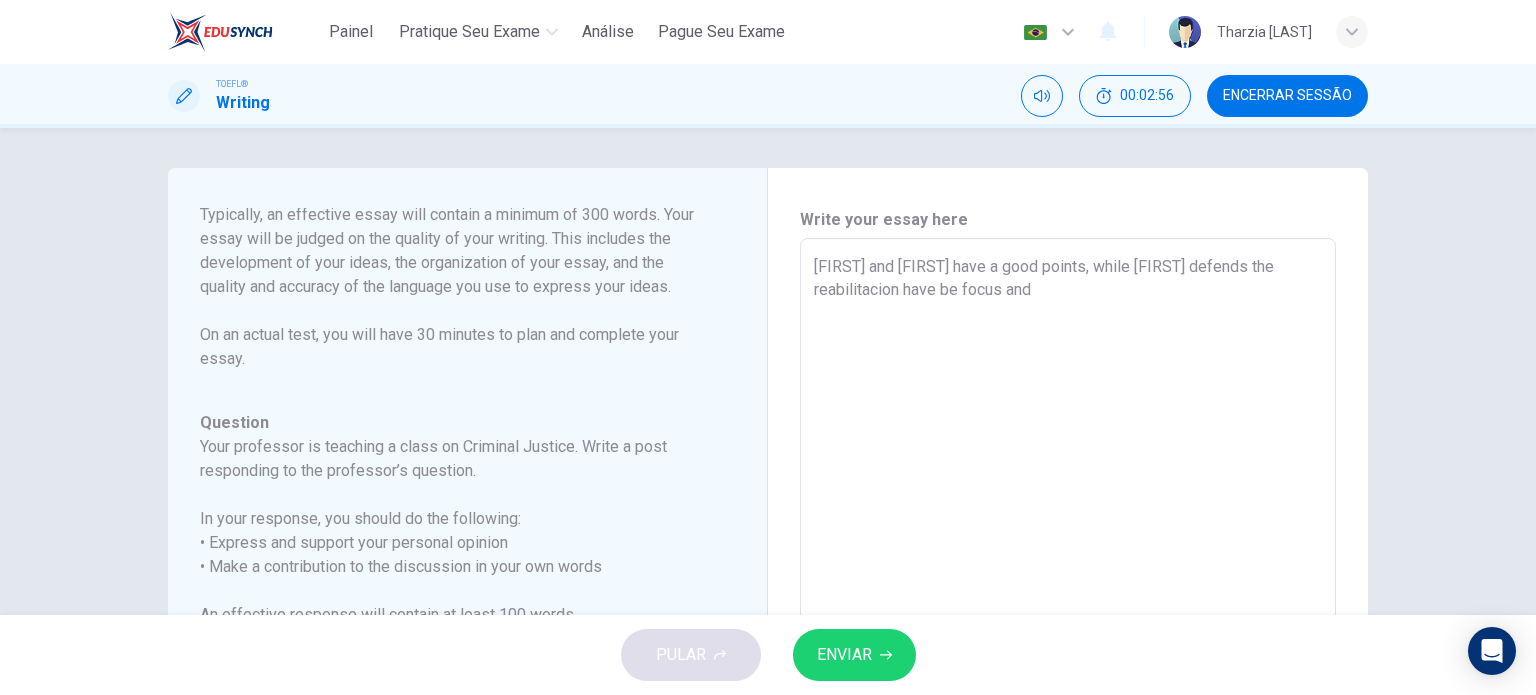 type on "x" 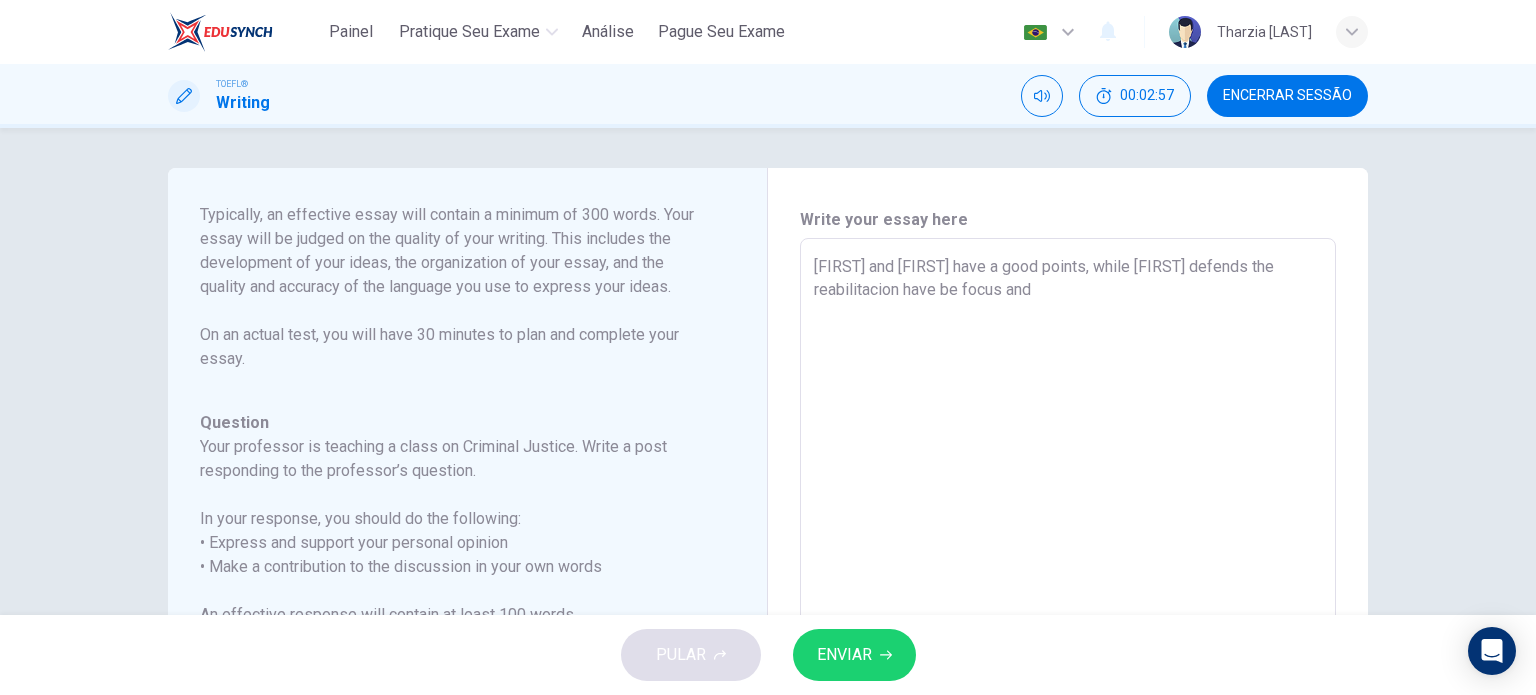 type 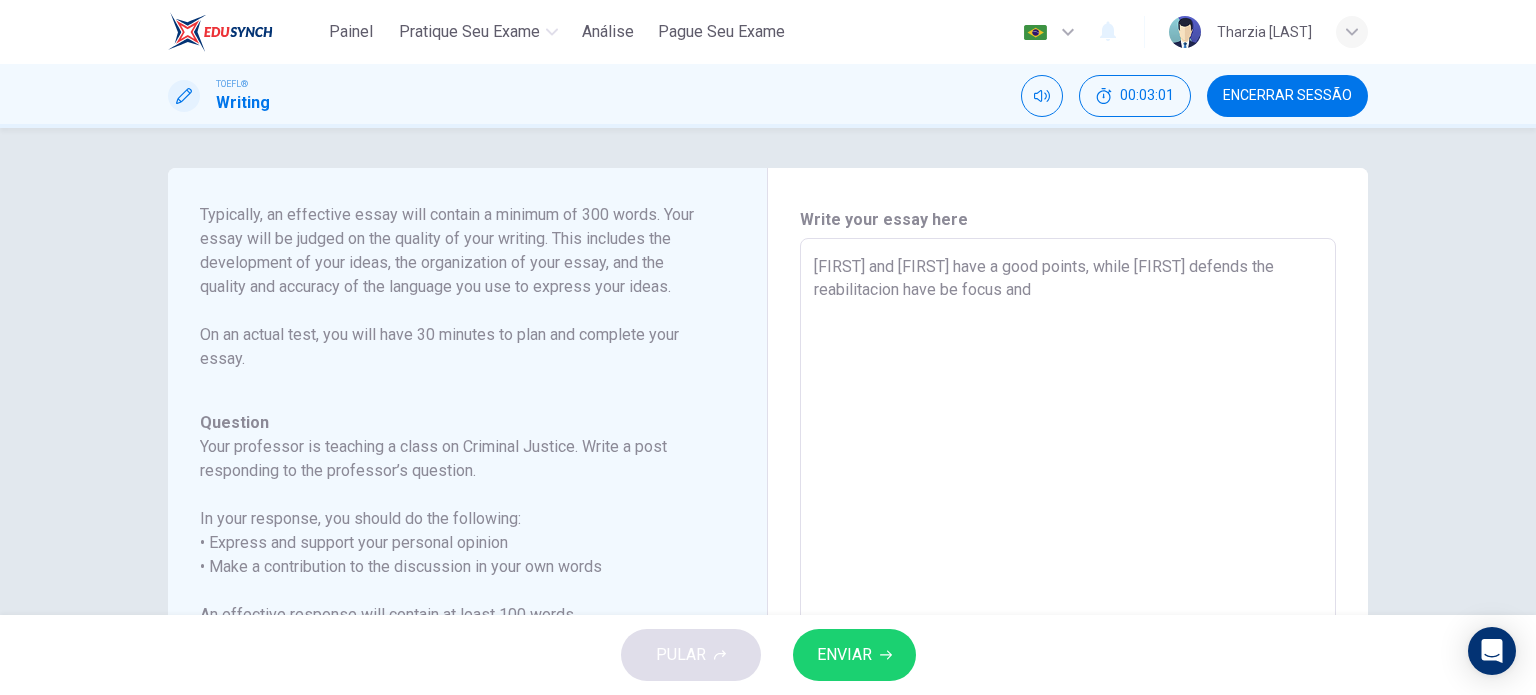 drag, startPoint x: 1040, startPoint y: 294, endPoint x: 900, endPoint y: 312, distance: 141.1524 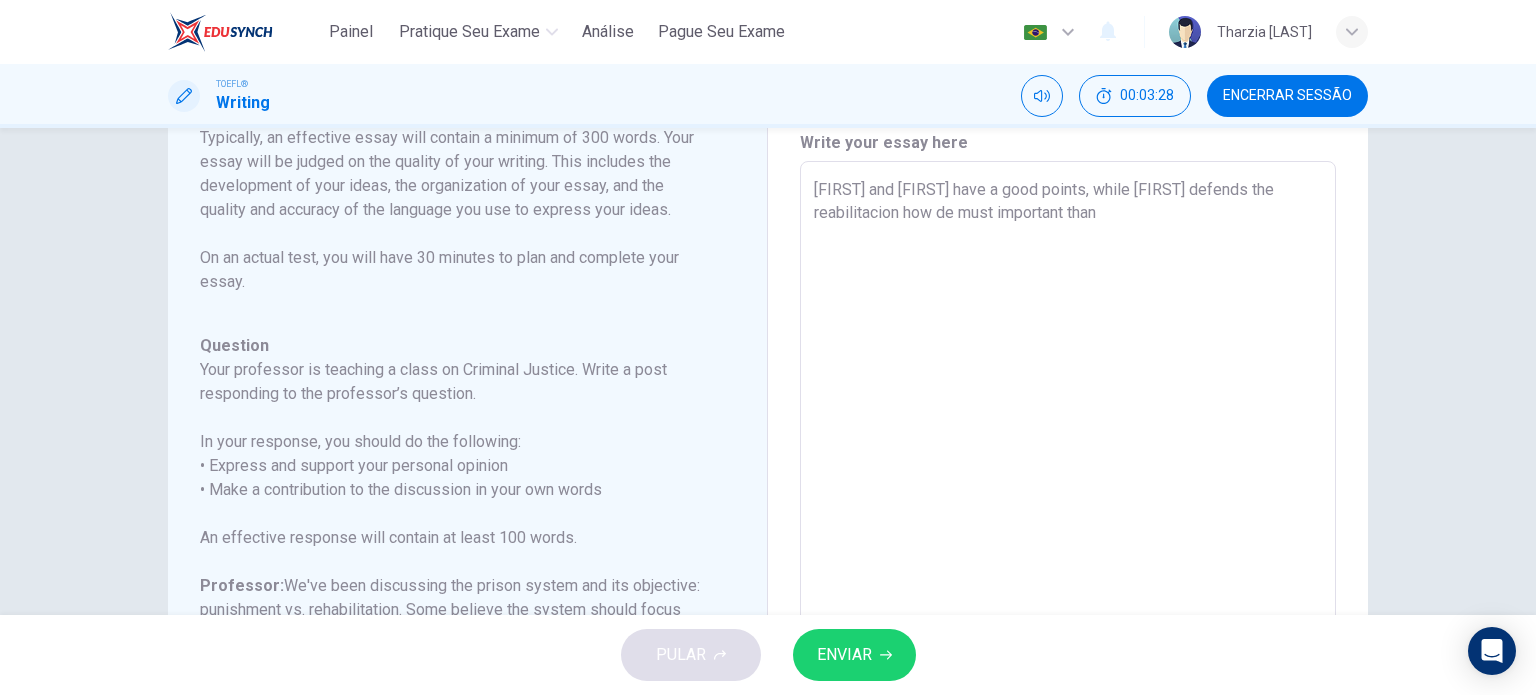 scroll, scrollTop: 68, scrollLeft: 0, axis: vertical 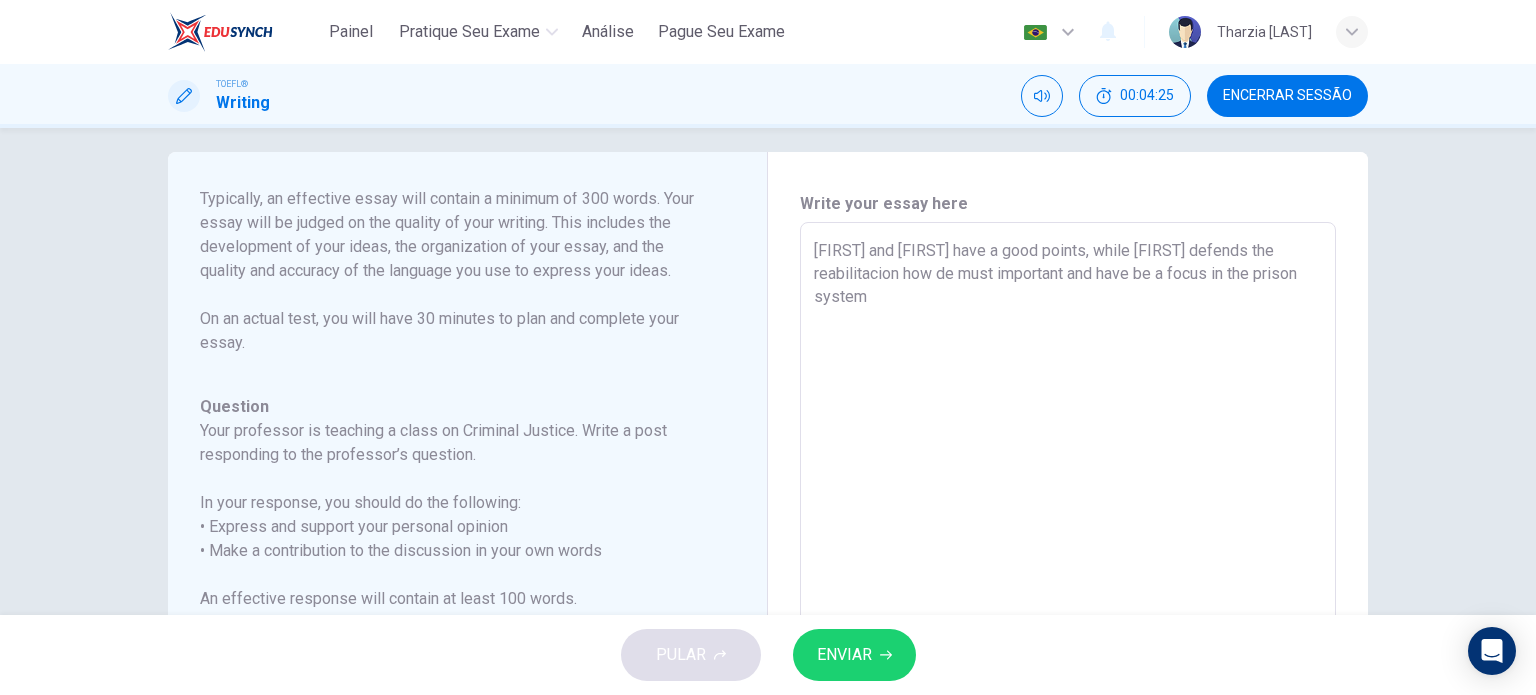 click on "[FIRST] and [FIRST] have a good points, while [FIRST] defends the reabilitacion how de must important and have be a focus in the prison system" at bounding box center [1068, 556] 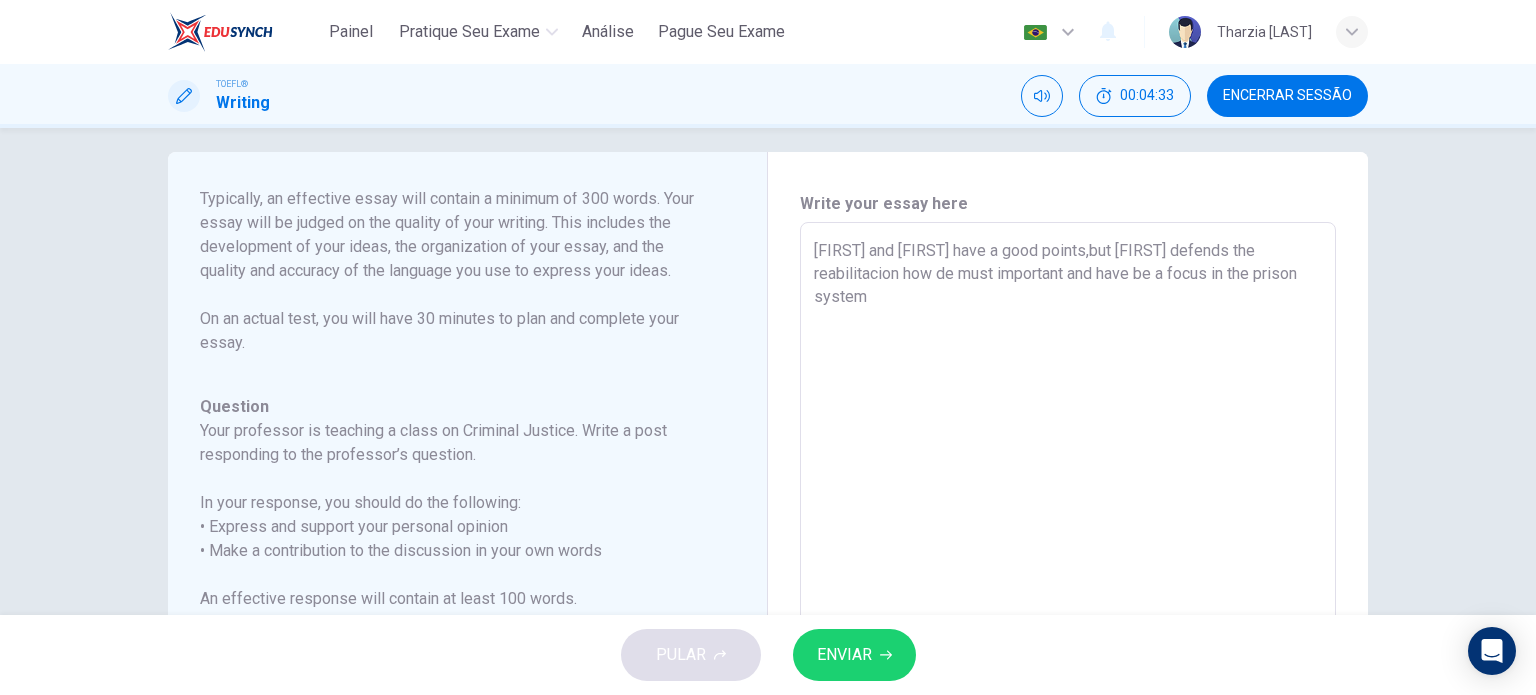 click on "[FIRST] and [FIRST] have a good points,but [FIRST] defends the reabilitacion how de must important and have be a focus in the prison system" at bounding box center [1068, 556] 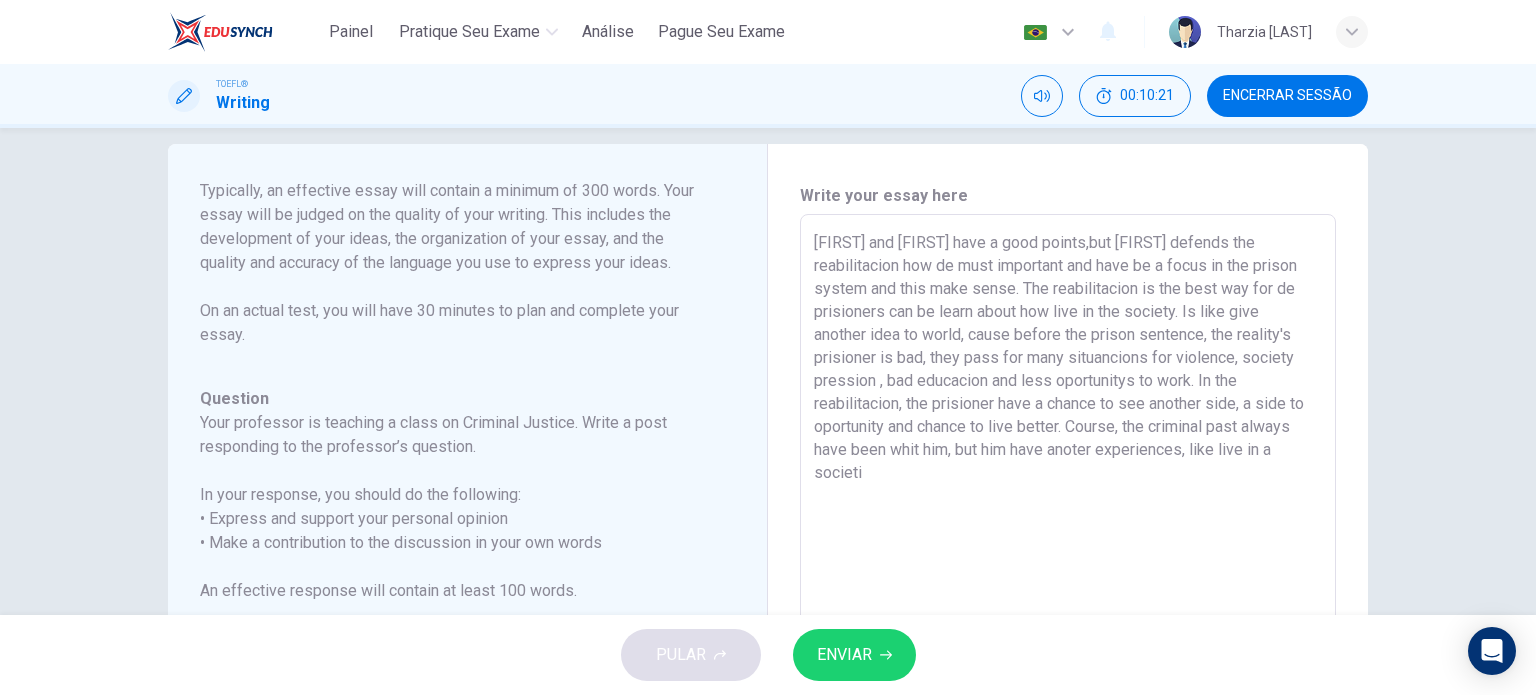 scroll, scrollTop: 26, scrollLeft: 0, axis: vertical 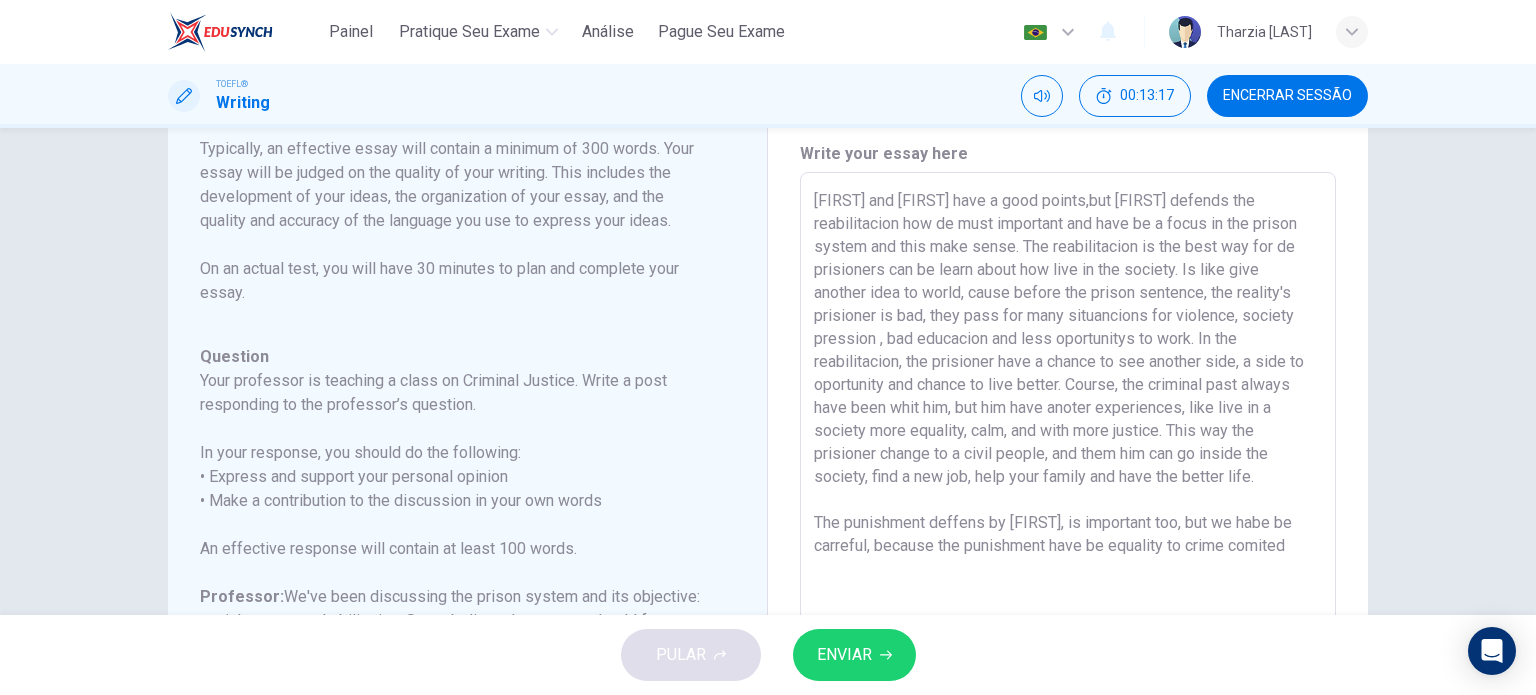 click on "[FIRST] and [FIRST] have a good points,but [FIRST] defends the reabilitacion how de must important and have be a focus in the prison system and this make sense. The reabilitacion is the best way for de prisioners can be learn about how live in the society. Is like give another idea to world, cause before the prison sentence, the reality's prisioner is bad, they pass for many situancions for violence, society pression , bad educacion and less oportunitys to work. In the reabilitacion, the prisioner have a chance to see another side, a side to oportunity and chance to live better. Course, the criminal past always have been whit him, but him have anoter experiences, like live in a society more equality, calm, and with more justice. This way the prisioner change to a civil people, and them him can go inside the society, find a new job, help your family and have the better life.
The punishment deffens by [FIRST], is important too, but we habe be carreful, because the punishment have be equality to crime comited" at bounding box center (1068, 506) 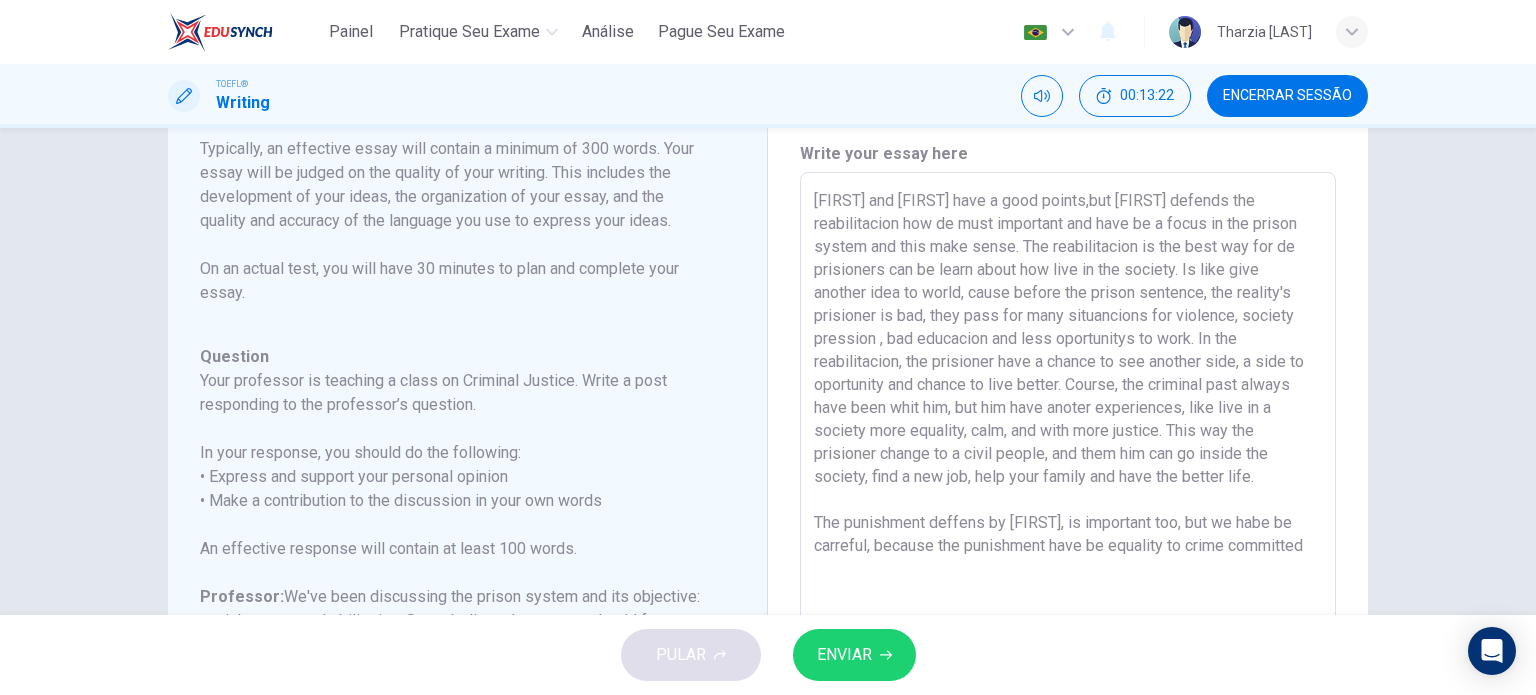 click on "[FIRST] and [FIRST] have a good points,but [FIRST] defends the reabilitacion how de must important and have be a focus in the prison system and this make sense. The reabilitacion is the best way for de prisioners can be learn about how live in the society. Is like give another idea to world, cause before the prison sentence, the reality's prisioner is bad, they pass for many situancions for violence, society pression , bad educacion and less oportunitys to work. In the reabilitacion, the prisioner have a chance to see another side, a side to oportunity and chance to live better. Course, the criminal past always have been whit him, but him have anoter experiences, like live in a society more equality, calm, and with more justice. This way the prisioner change to a civil people, and them him can go inside the society, find a new job, help your family and have the better life.
The punishment deffens by [FIRST], is important too, but we habe be carreful, because the punishment have be equality to crime committed" at bounding box center (1068, 506) 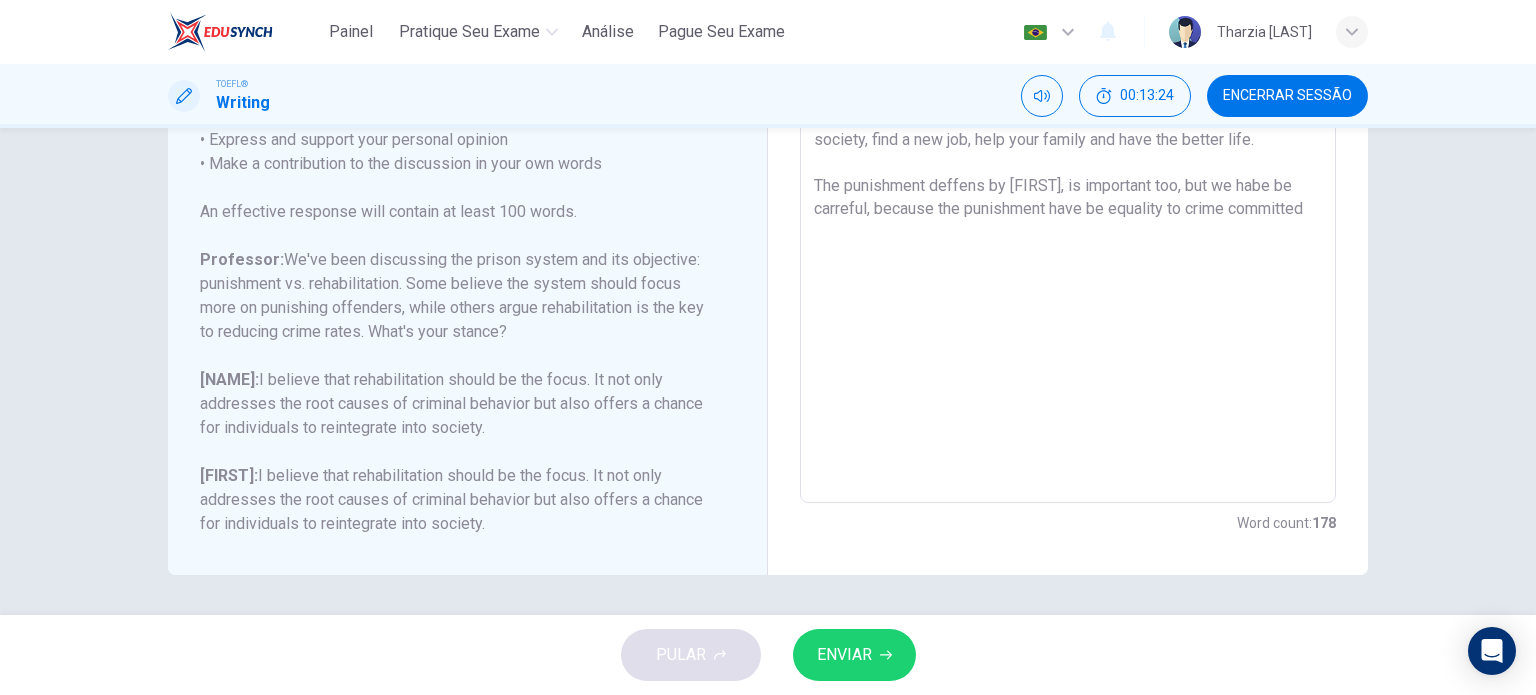 scroll, scrollTop: 168, scrollLeft: 0, axis: vertical 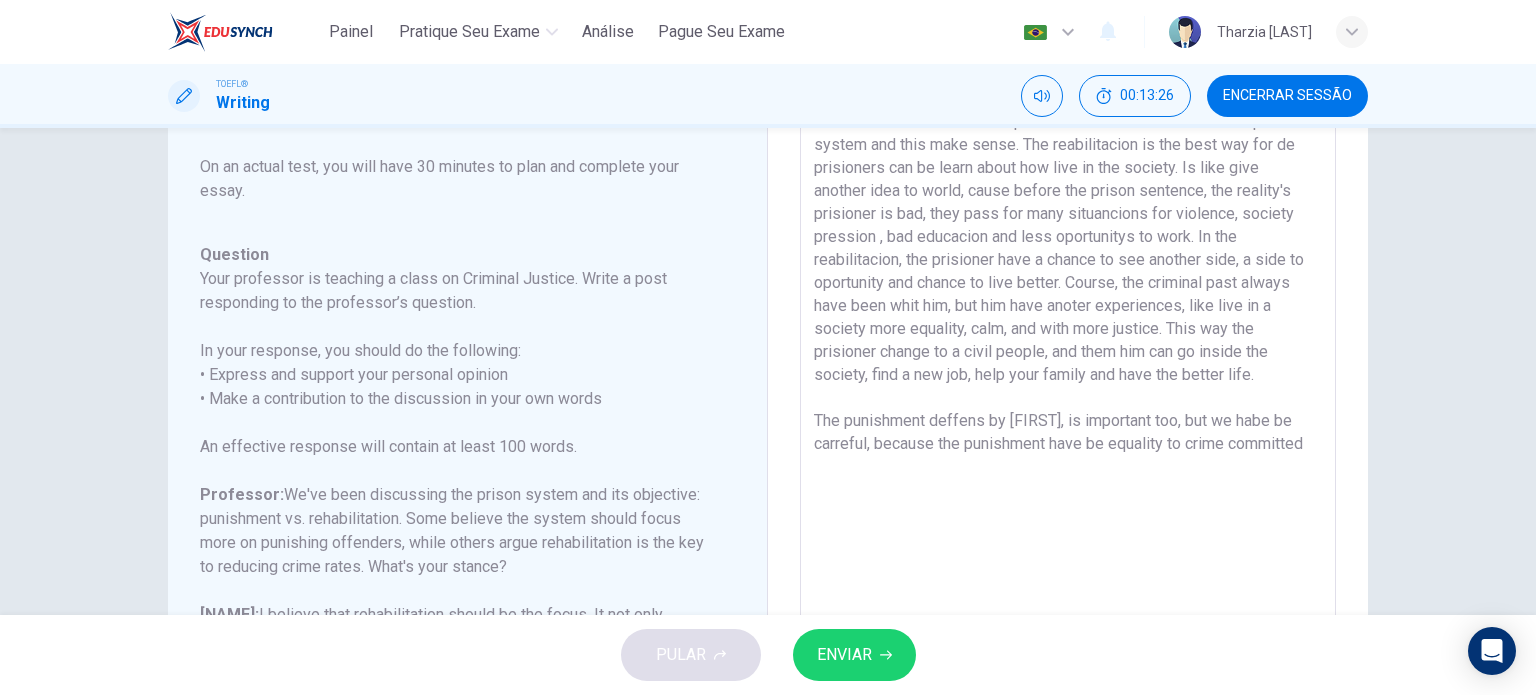 click on "[FIRST] and [FIRST] have a good points,but [FIRST] defends the reabilitacion how de must important and have be a focus in the prison system and this make sense. The reabilitacion is the best way for de prisioners can be learn about how live in the society. Is like give another idea to world, cause before the prison sentence, the reality's prisioner is bad, they pass for many situancions for violence, society pression , bad educacion and less oportunitys to work. In the reabilitacion, the prisioner have a chance to see another side, a side to oportunity and chance to live better. Course, the criminal past always have been whit him, but him have anoter experiences, like live in a society more equality, calm, and with more justice. This way the prisioner change to a civil people, and them him can go inside the society, find a new job, help your family and have the better life.
The punishment deffens by [FIRST], is important too, but we habe be carreful, because the punishment have be equality to crime committed" at bounding box center [1068, 404] 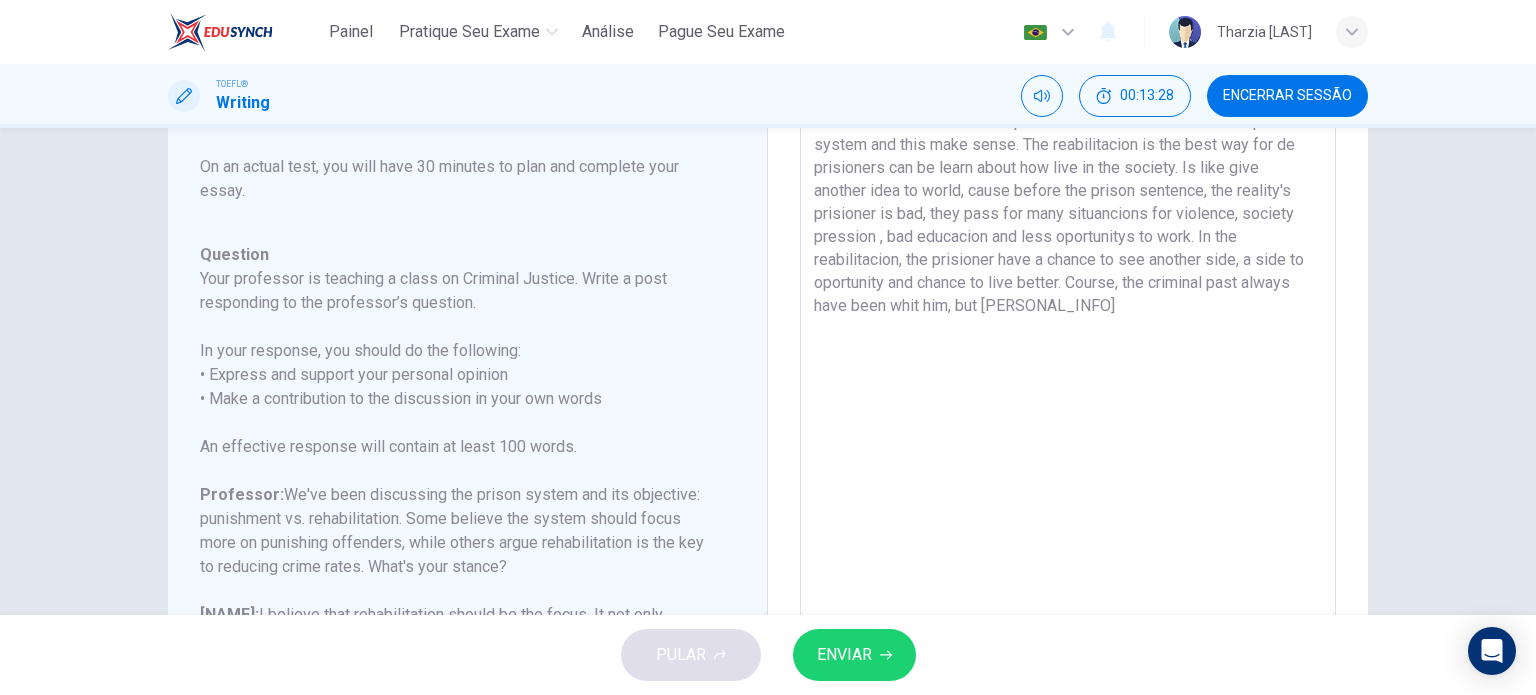 scroll, scrollTop: 403, scrollLeft: 0, axis: vertical 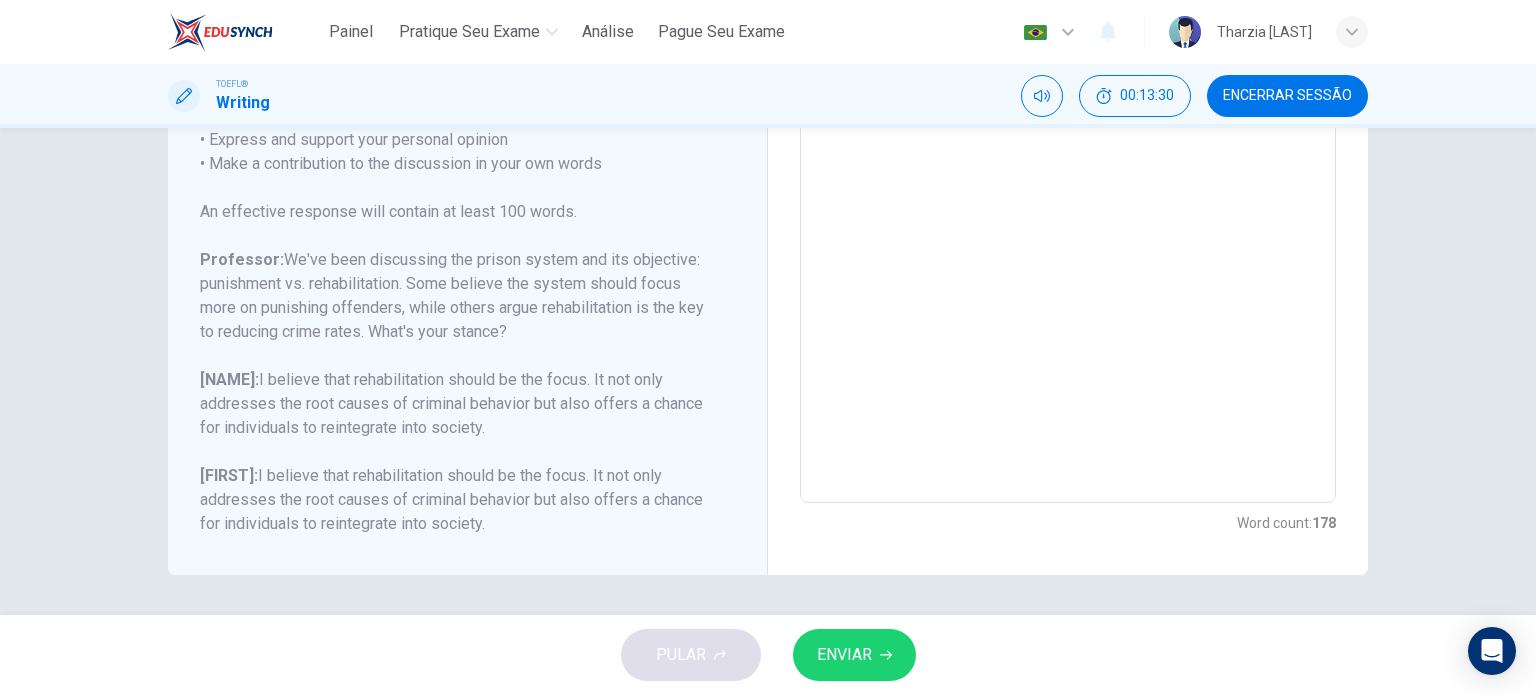 click on "[FIRST] and [FIRST] have a good points,but [FIRST] defends the reabilitacion how de must important and have be a focus in the prison system and this make sense. The reabilitacion is the best way for de prisioners can be learn about how live in the society. Is like give another idea to world, cause before the prison sentence, the reality's prisioner is bad, they pass for many situancions for violence, society pression , bad educacion and less oportunitys to work. In the reabilitacion, the prisioner have a chance to see another side, a side to oportunity and chance to live better. Course, the criminal past always have been whit him, but [PERSONAL_INFO]" at bounding box center [1068, 169] 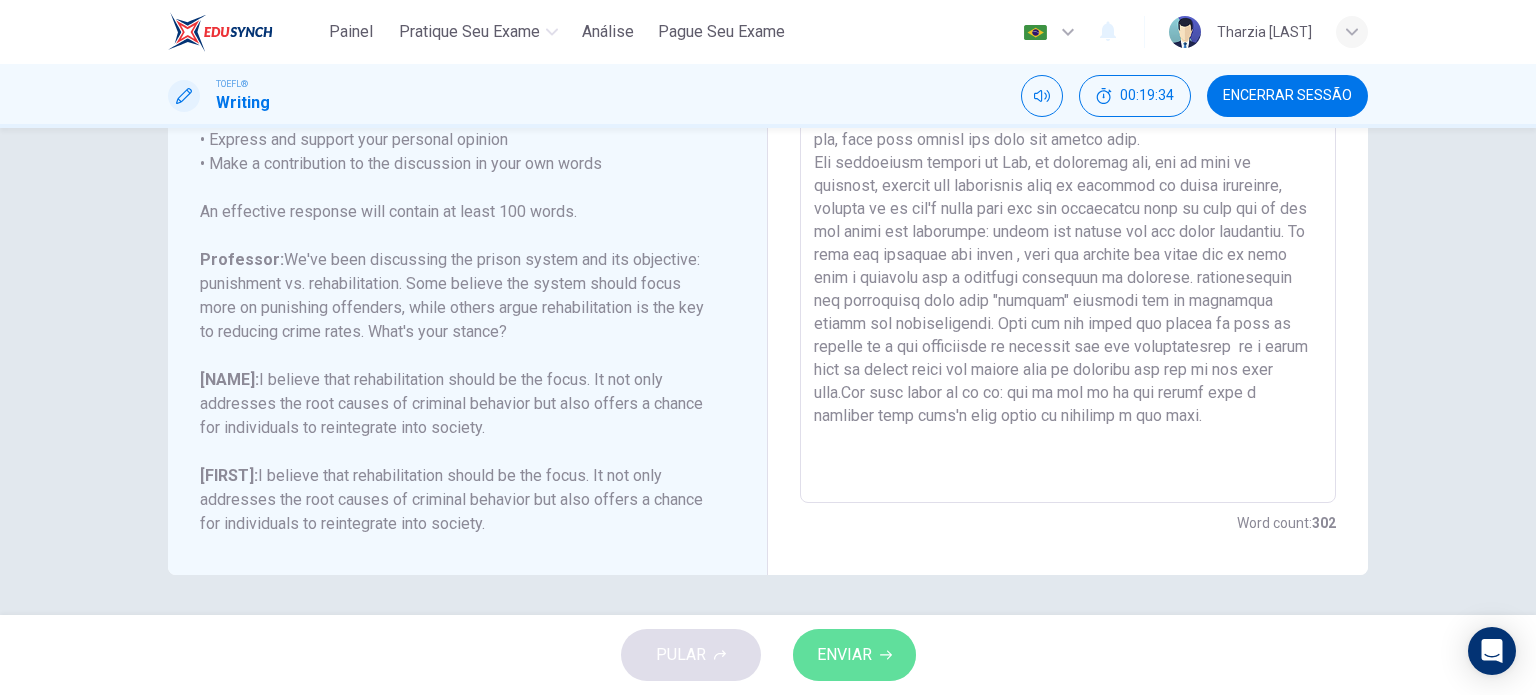 click on "ENVIAR" at bounding box center (844, 655) 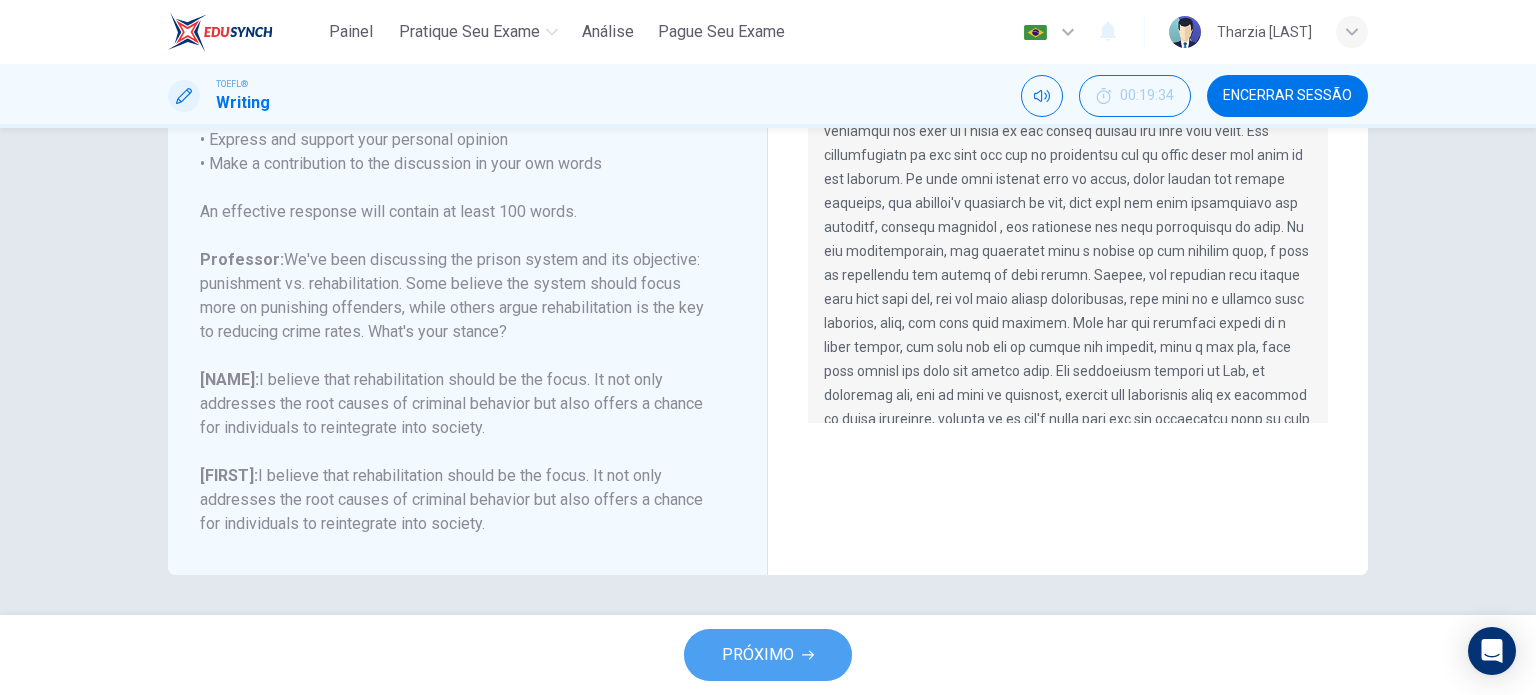 click on "PRÓXIMO" at bounding box center (768, 655) 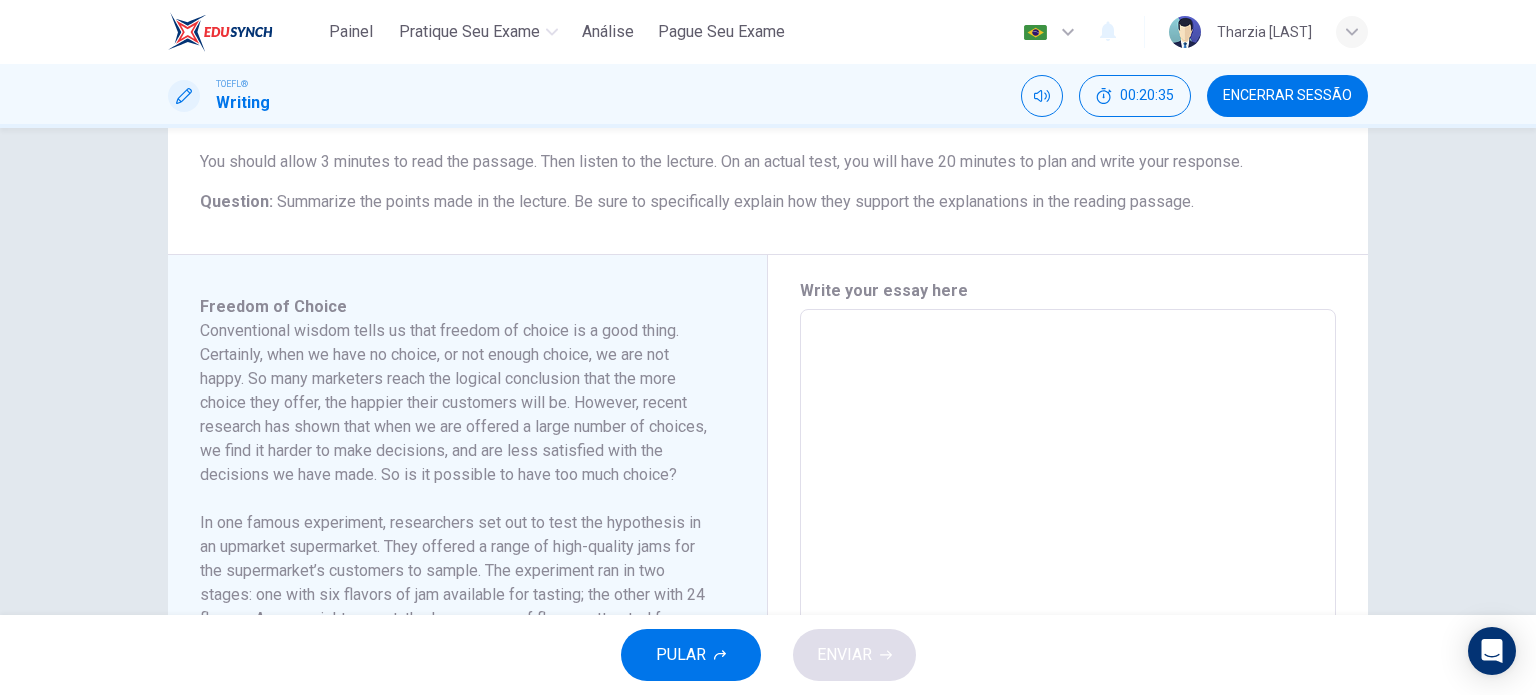 scroll, scrollTop: 300, scrollLeft: 0, axis: vertical 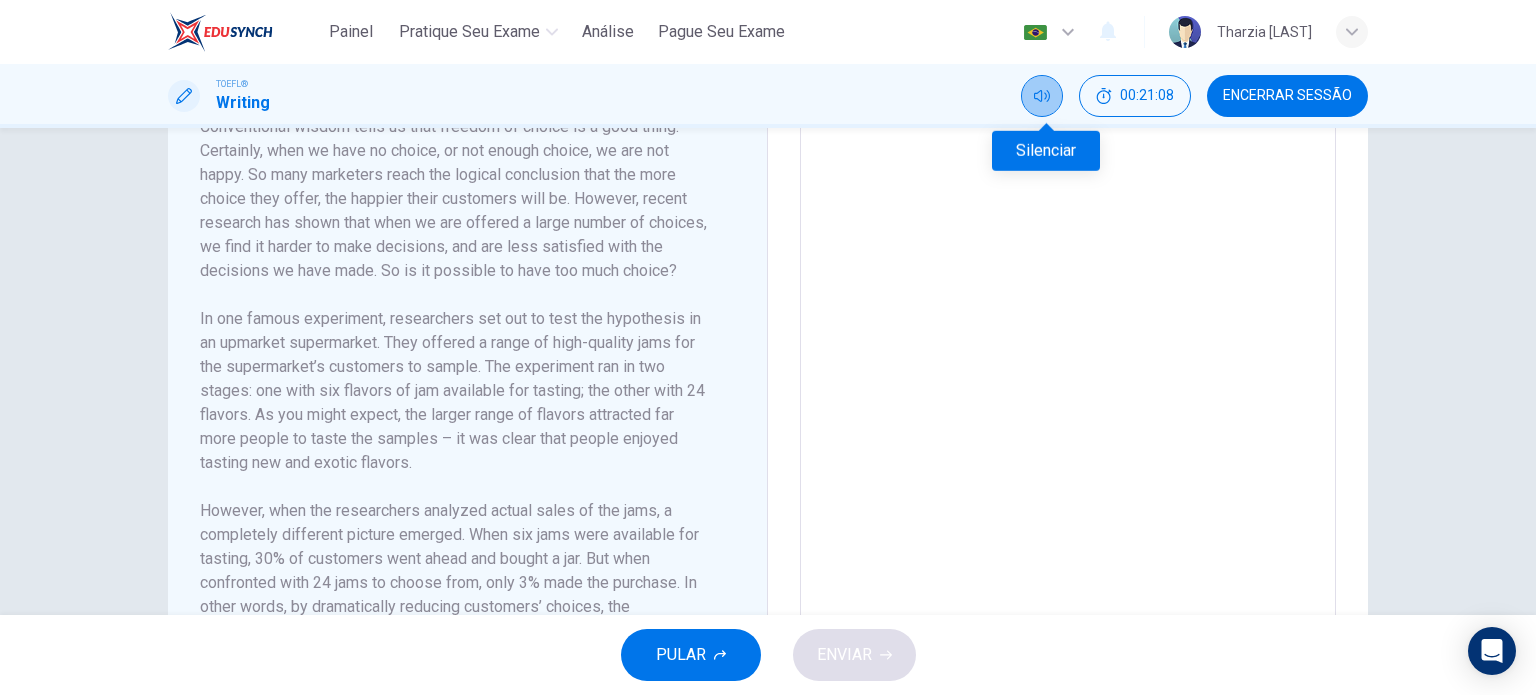 click at bounding box center (1042, 96) 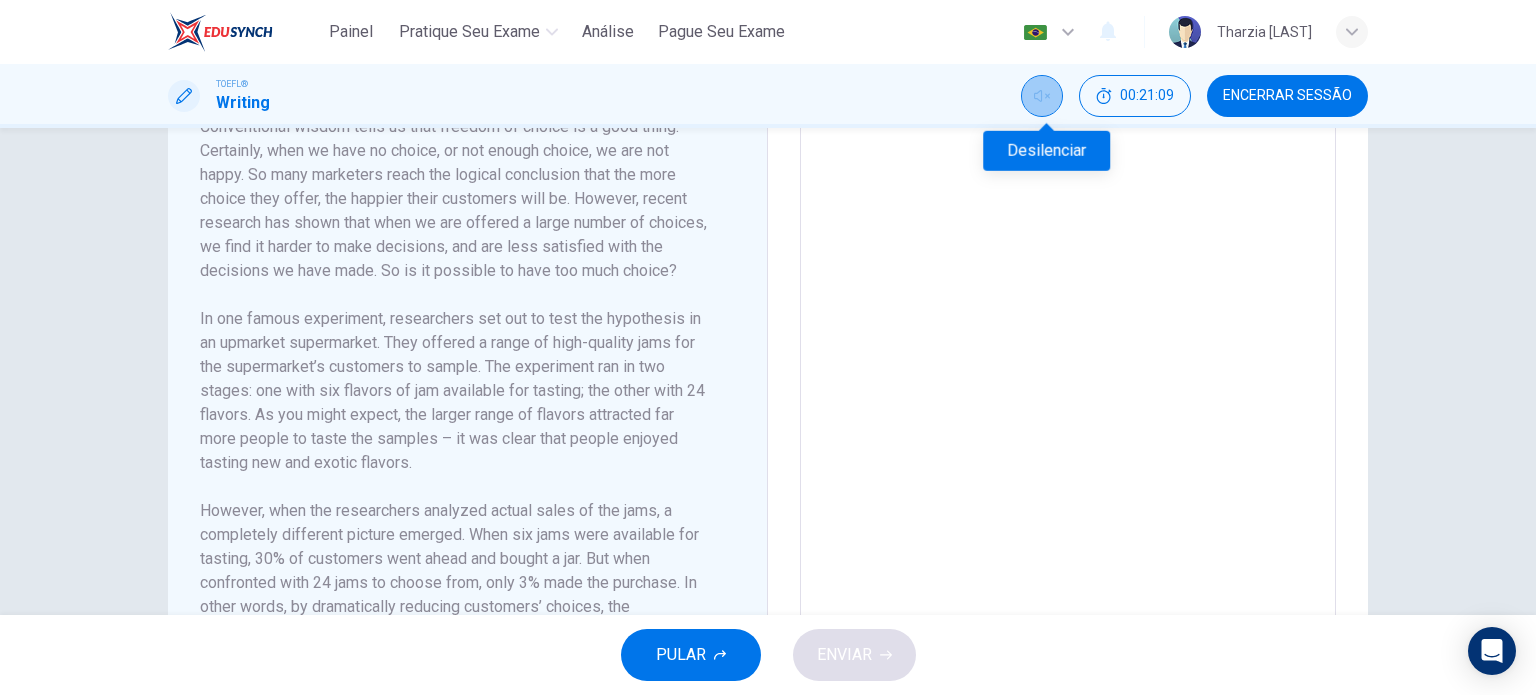 click at bounding box center [1042, 96] 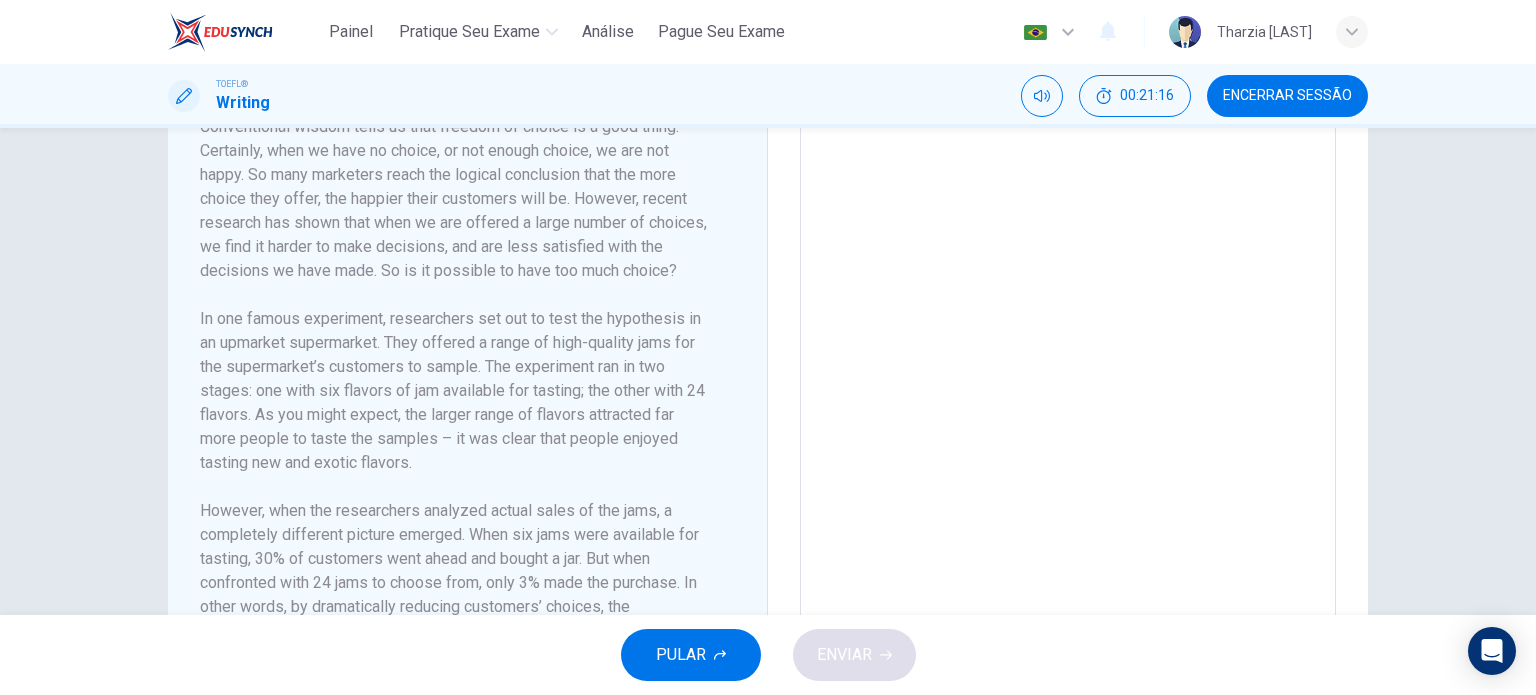 scroll, scrollTop: 0, scrollLeft: 0, axis: both 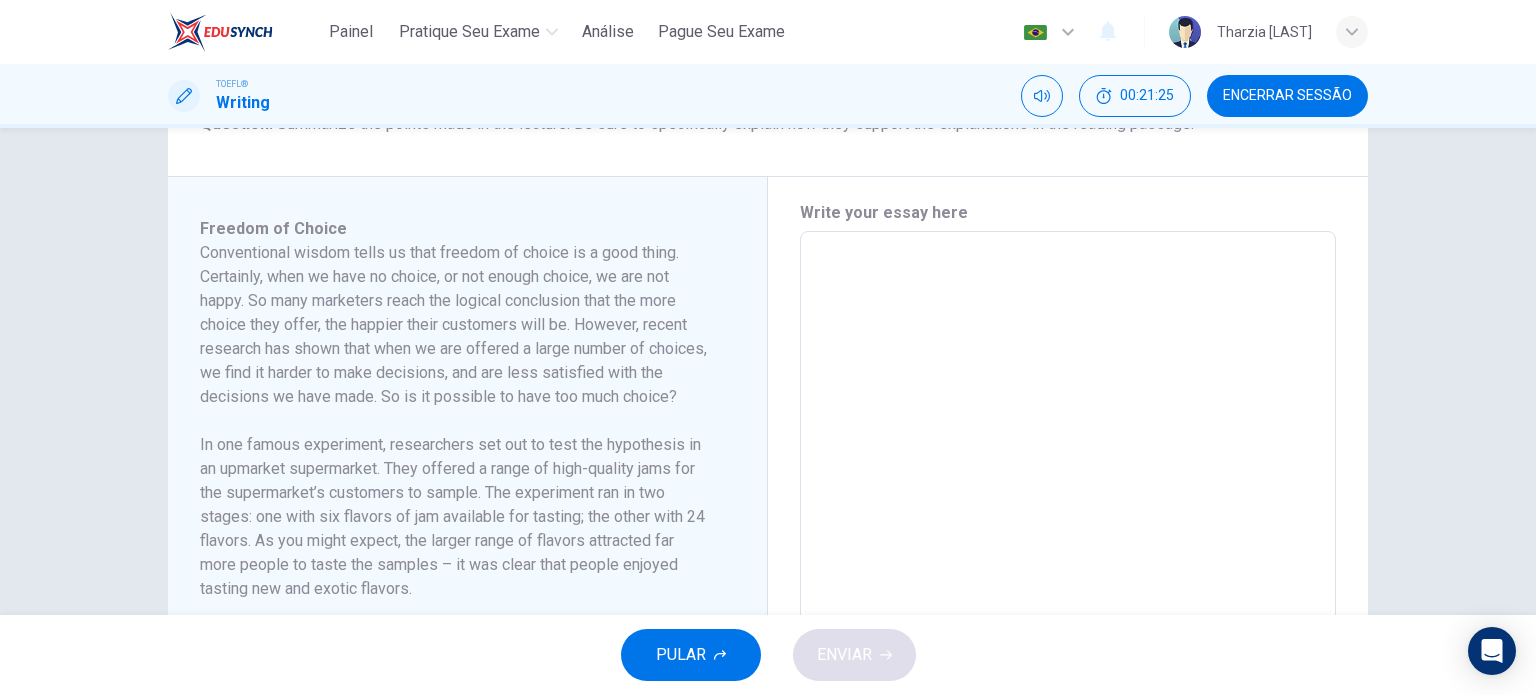 click at bounding box center [1068, 516] 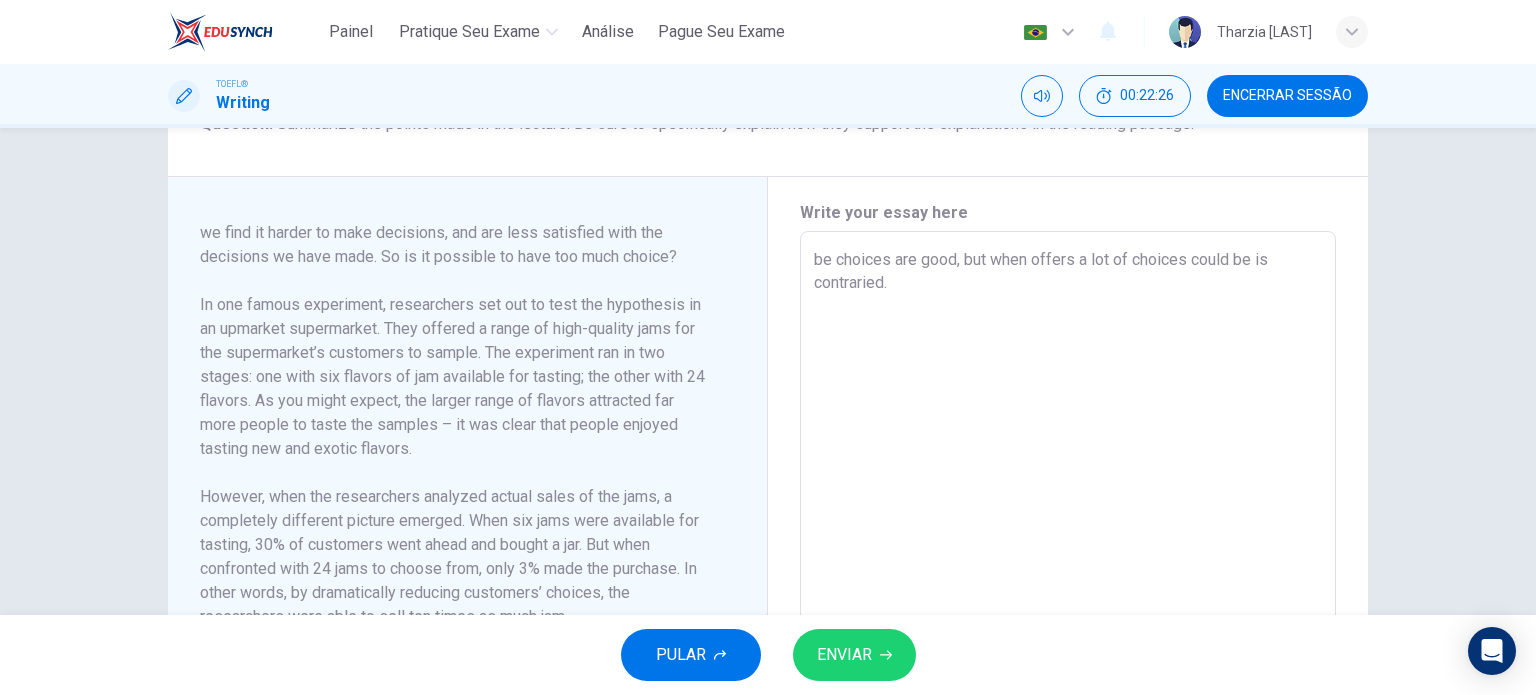 scroll, scrollTop: 143, scrollLeft: 0, axis: vertical 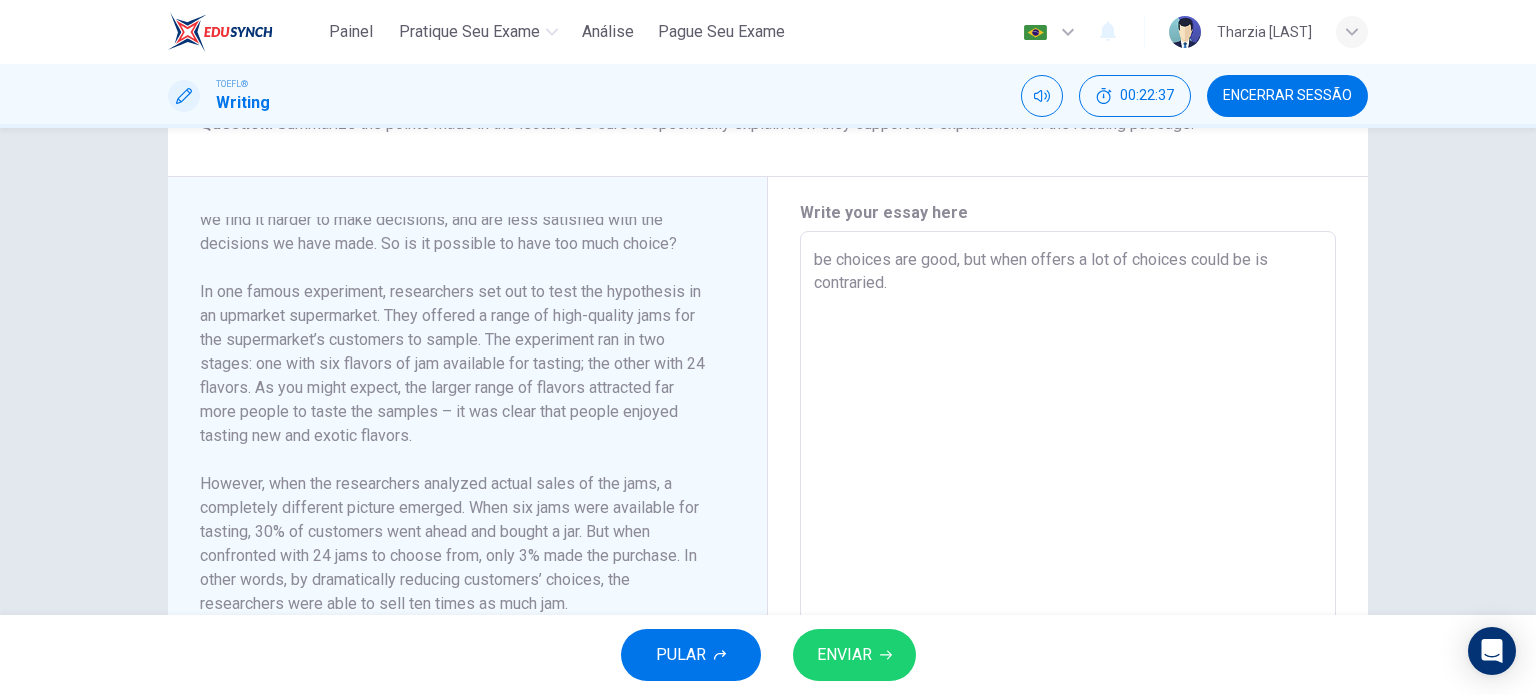click on "be choices are good, but when offers a lot of choices could be is contraried." at bounding box center (1068, 516) 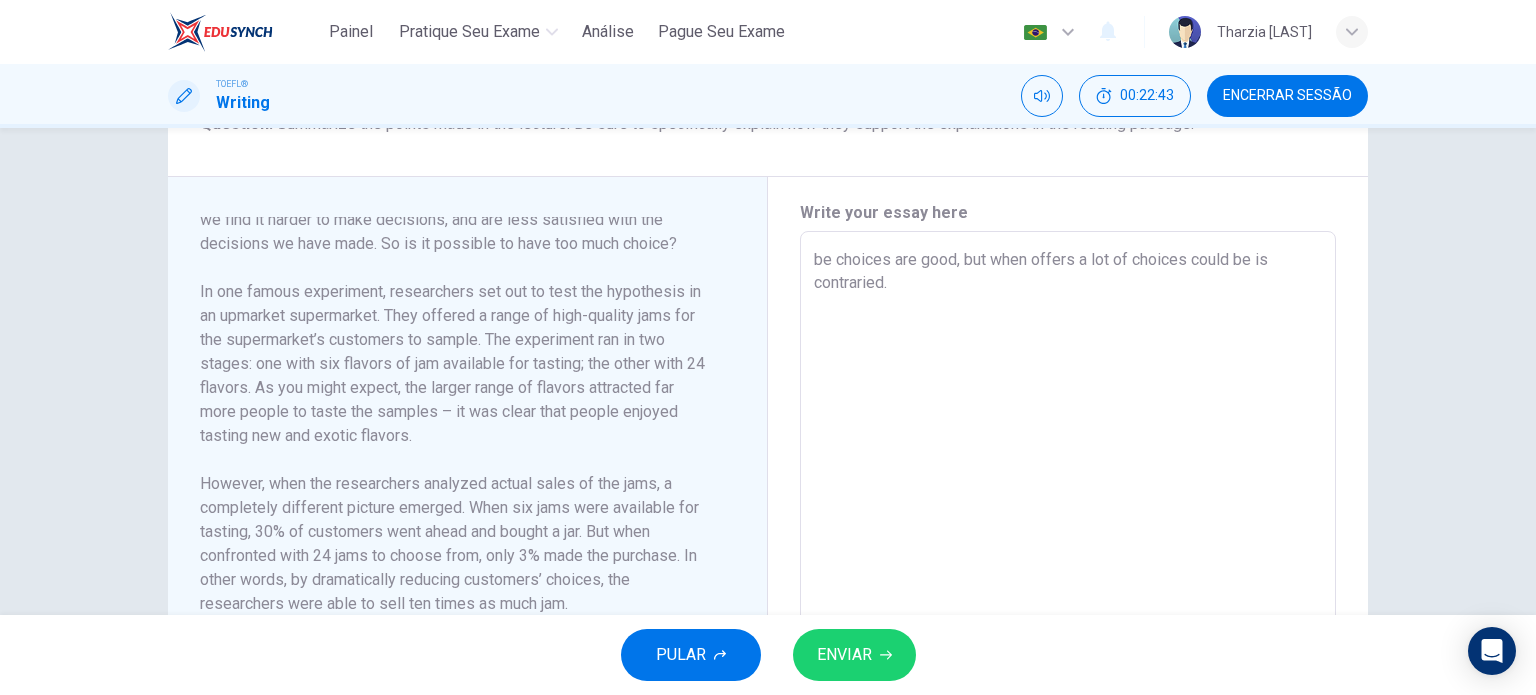 click on "be choices are good, but when offers a lot of choices could be is contraried." at bounding box center [1068, 516] 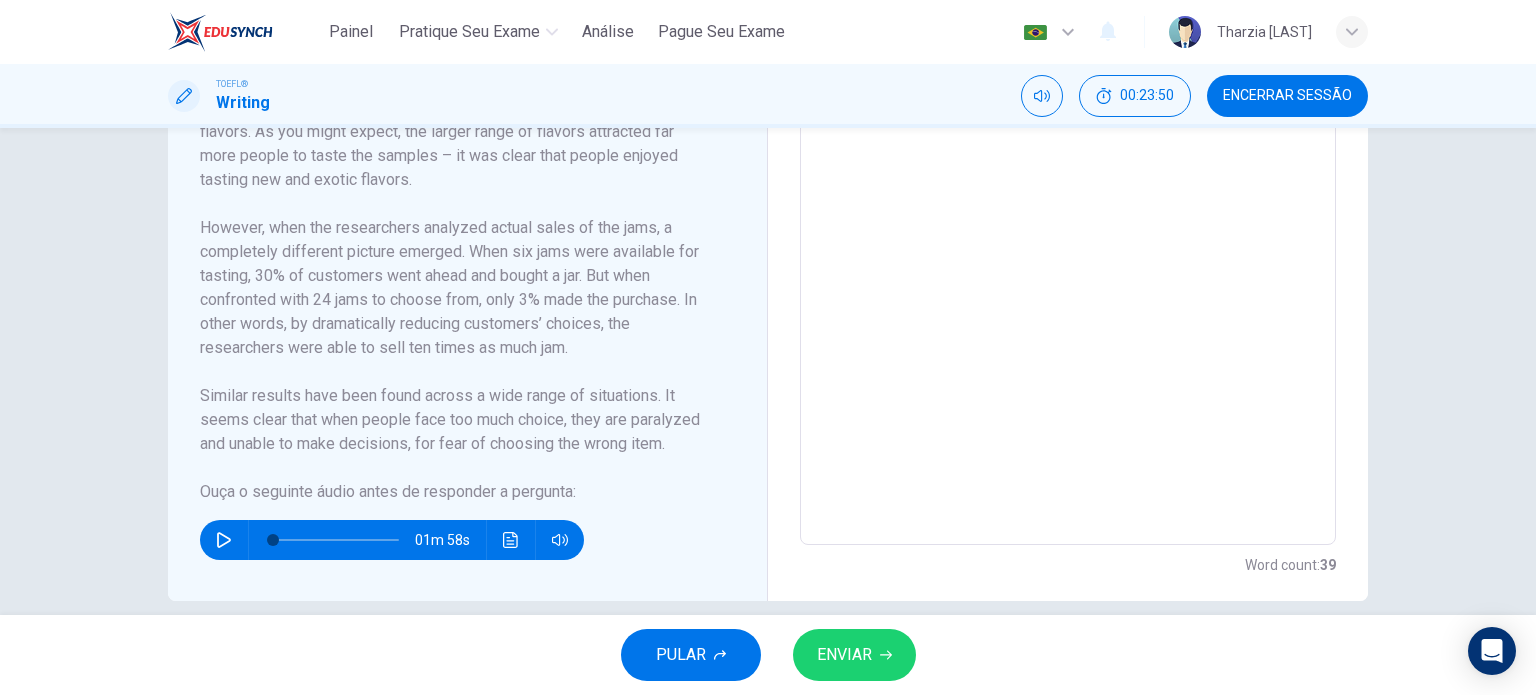 scroll, scrollTop: 657, scrollLeft: 0, axis: vertical 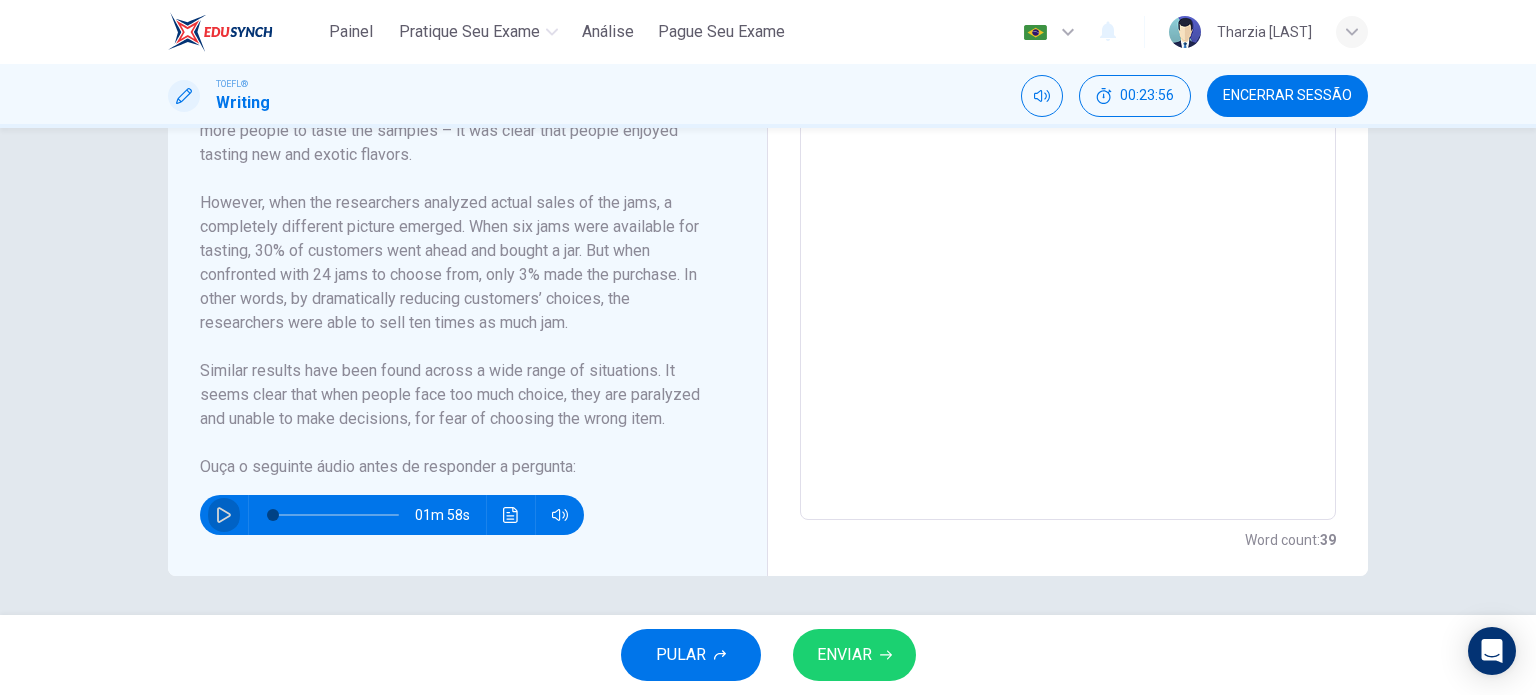 click at bounding box center (224, 515) 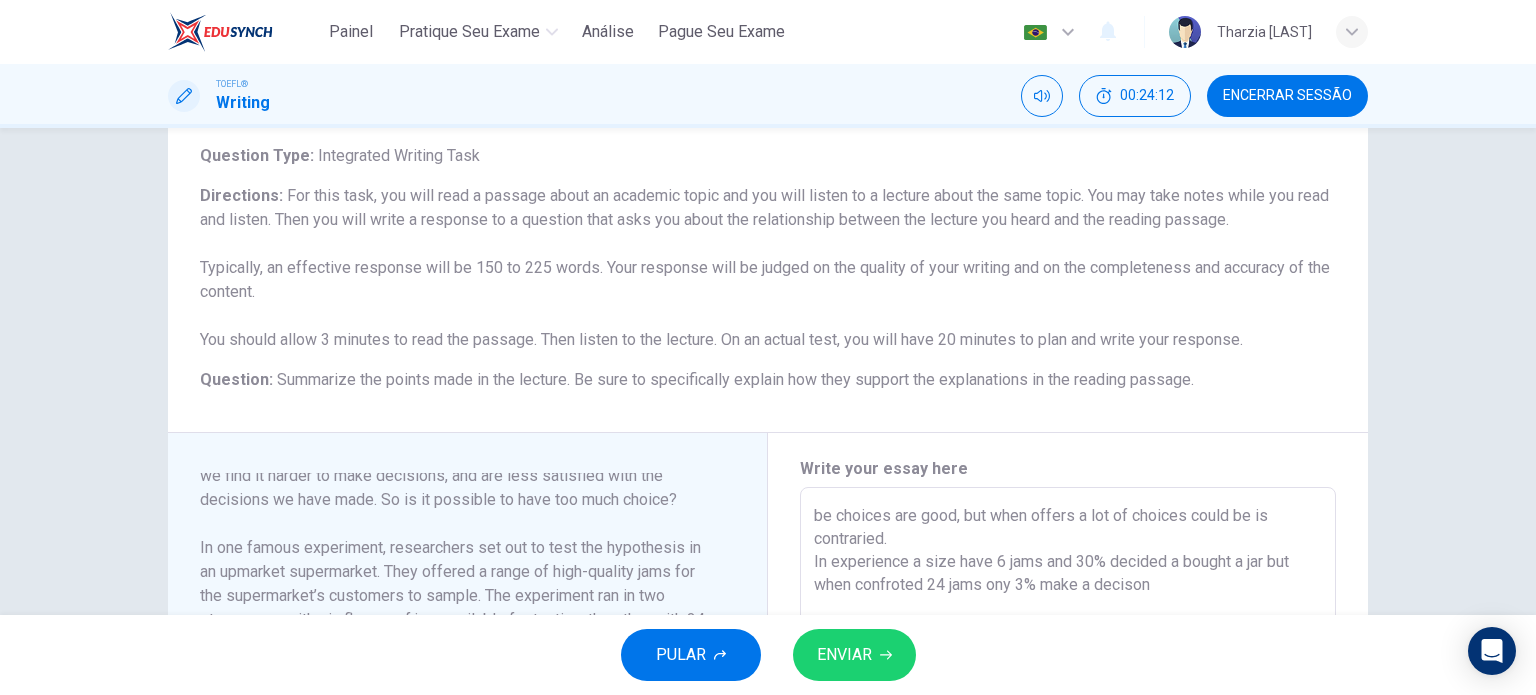 scroll, scrollTop: 103, scrollLeft: 0, axis: vertical 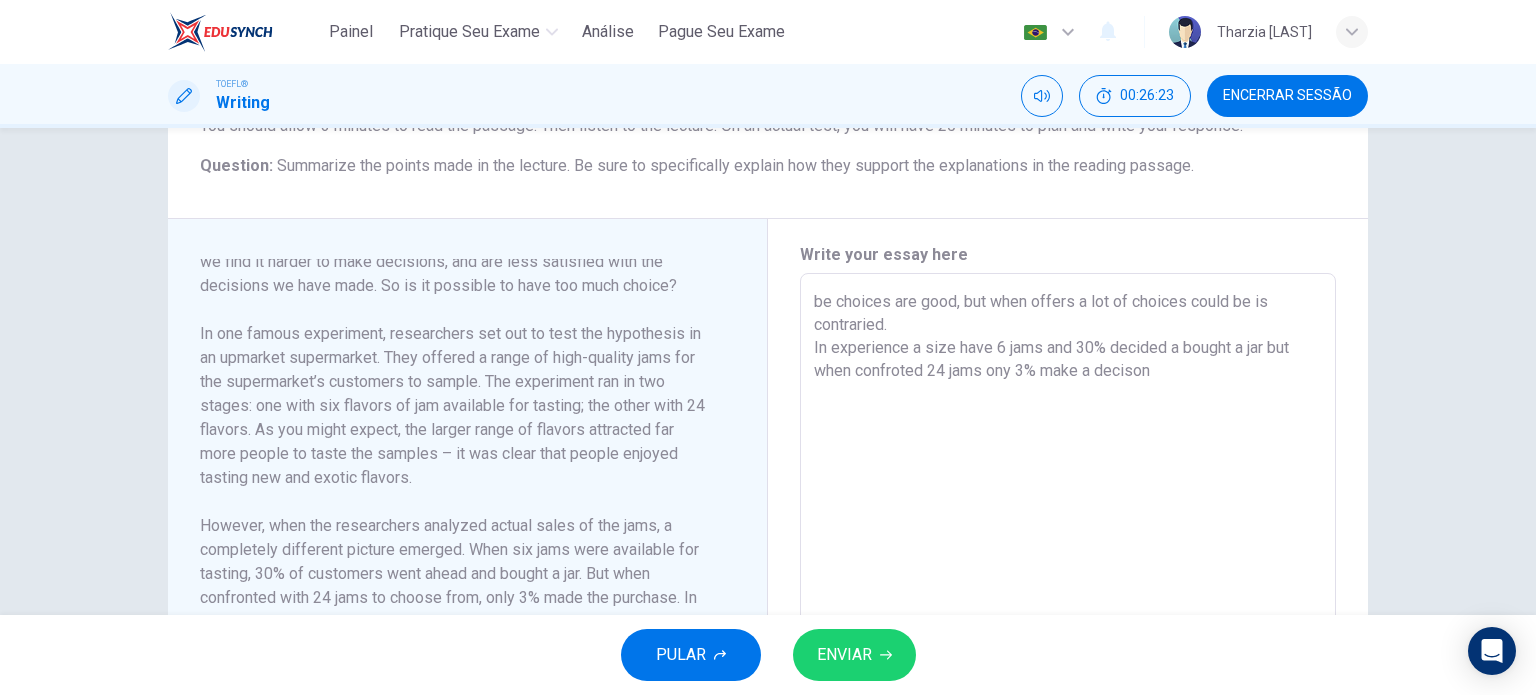 click on "be choices are good, but when offers a lot of choices could be is contraried.
In experience a size have 6 jams and 30% decided a bought a jar but when confroted 24 jams ony 3% make a decison" at bounding box center [1068, 558] 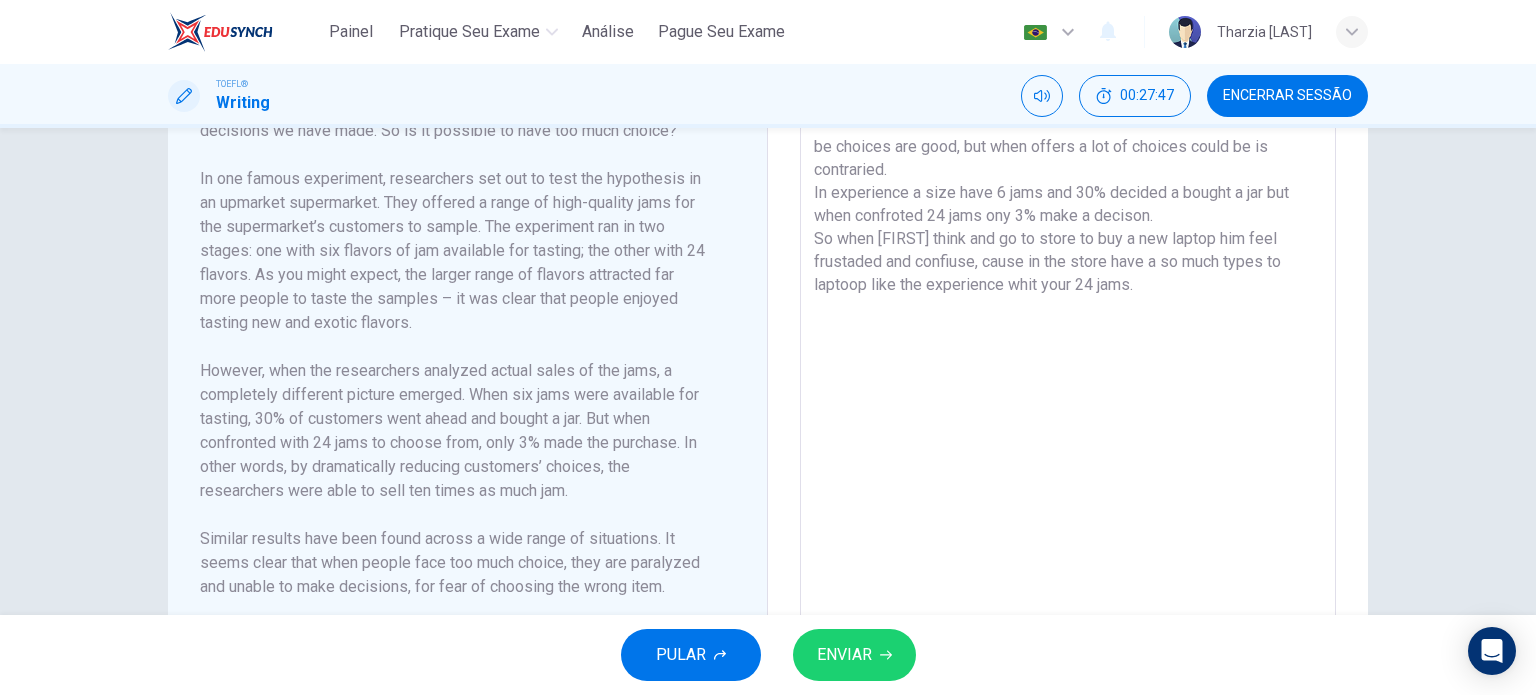scroll, scrollTop: 483, scrollLeft: 0, axis: vertical 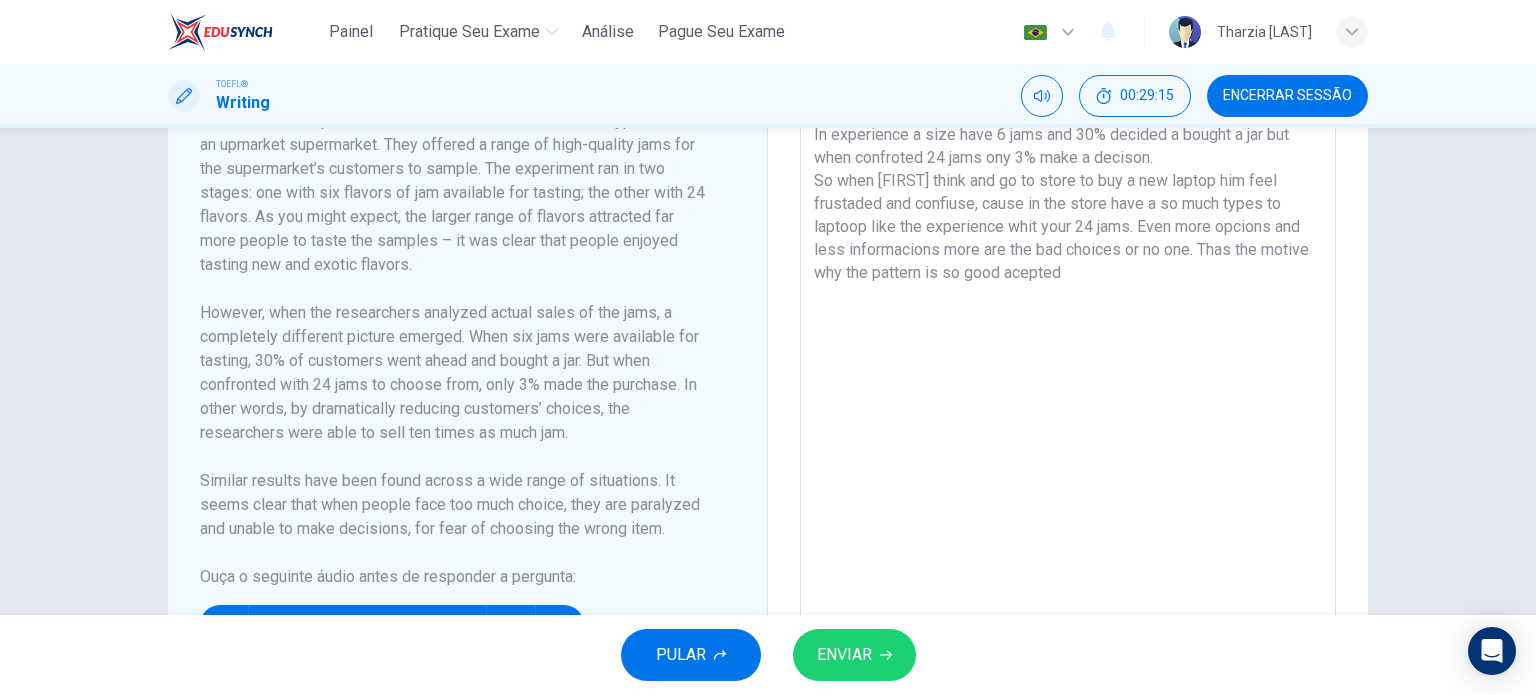 click on "be choices are good, but when offers a lot of choices could be is contraried.
In experience a size have 6 jams and 30% decided a bought a jar but when confroted 24 jams ony 3% make a decison.
So when [FIRST] think and go to store to buy a new laptop him feel frustaded and confiuse, cause in the store have a so much types to laptoop like the experience whit your 24 jams. Even more opcions and less informacions more are the bad choices or no one. Thas the motive why the pattern is so good acepted" at bounding box center (1068, 345) 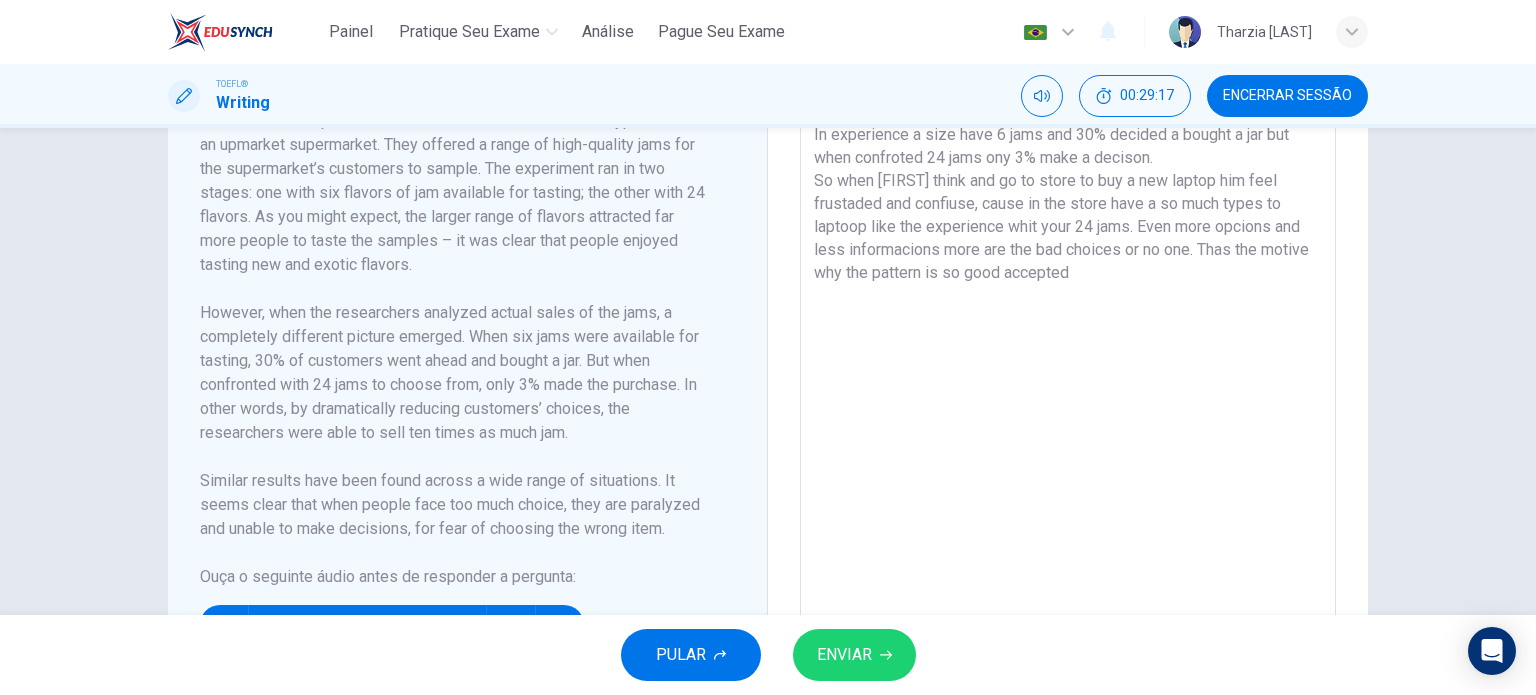 click on "be choices are good, but when offers a lot of choices could be is contraried.
In experience a size have 6 jams and 30% decided a bought a jar but when confroted 24 jams ony 3% make a decison.
So when [FIRST] think and go to store to buy a new laptop him feel frustaded and confiuse, cause in the store have a so much types to laptoop like the experience whit your 24 jams. Even more opcions and less informacions more are the bad choices or no one. Thas the motive why the pattern is so good accepted" at bounding box center (1068, 345) 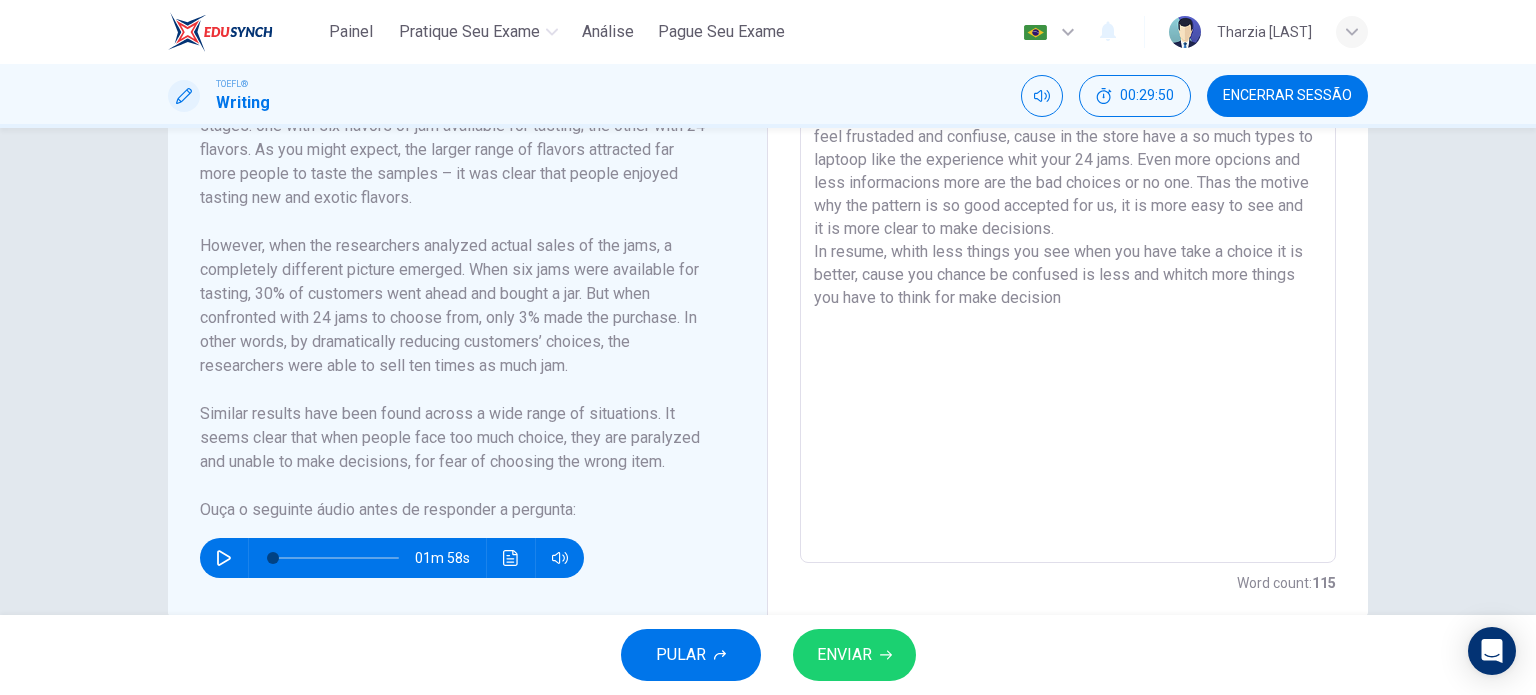 scroll, scrollTop: 543, scrollLeft: 0, axis: vertical 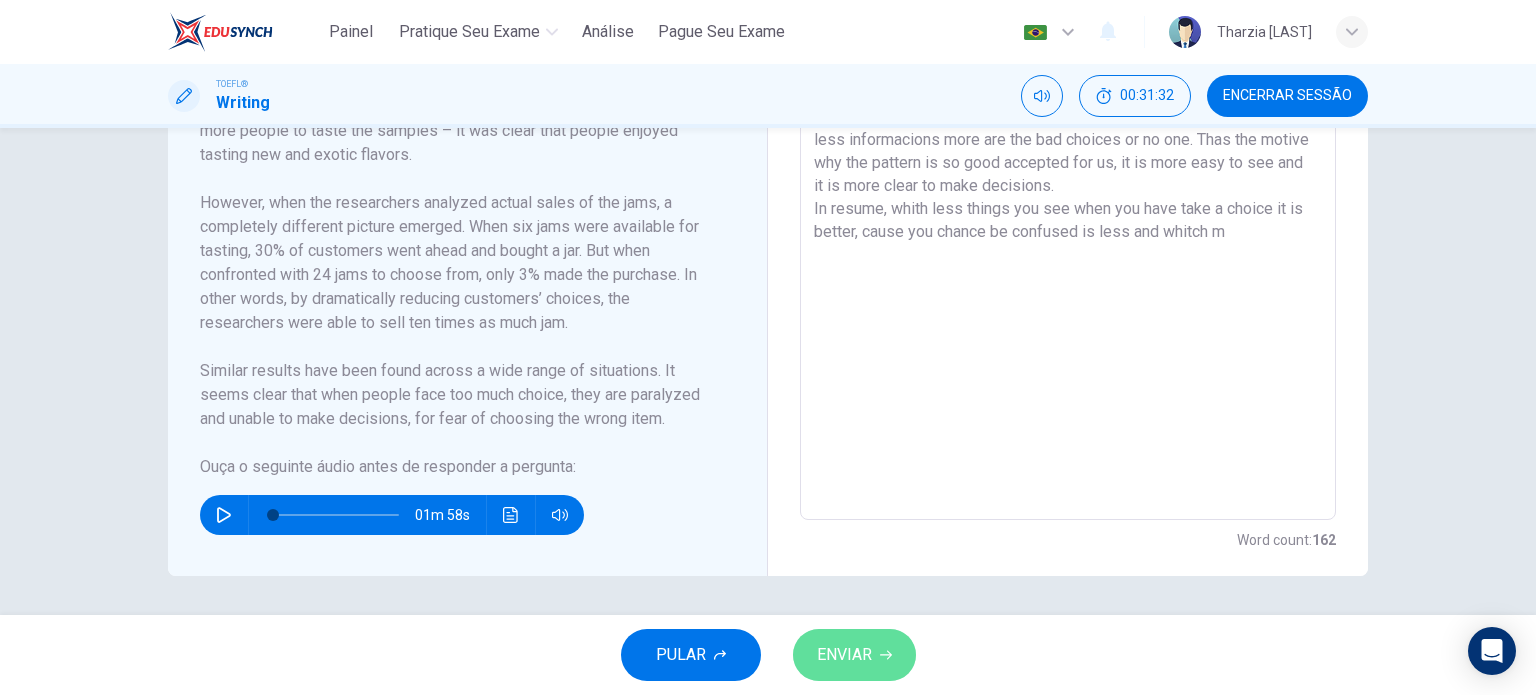 click on "ENVIAR" at bounding box center (854, 655) 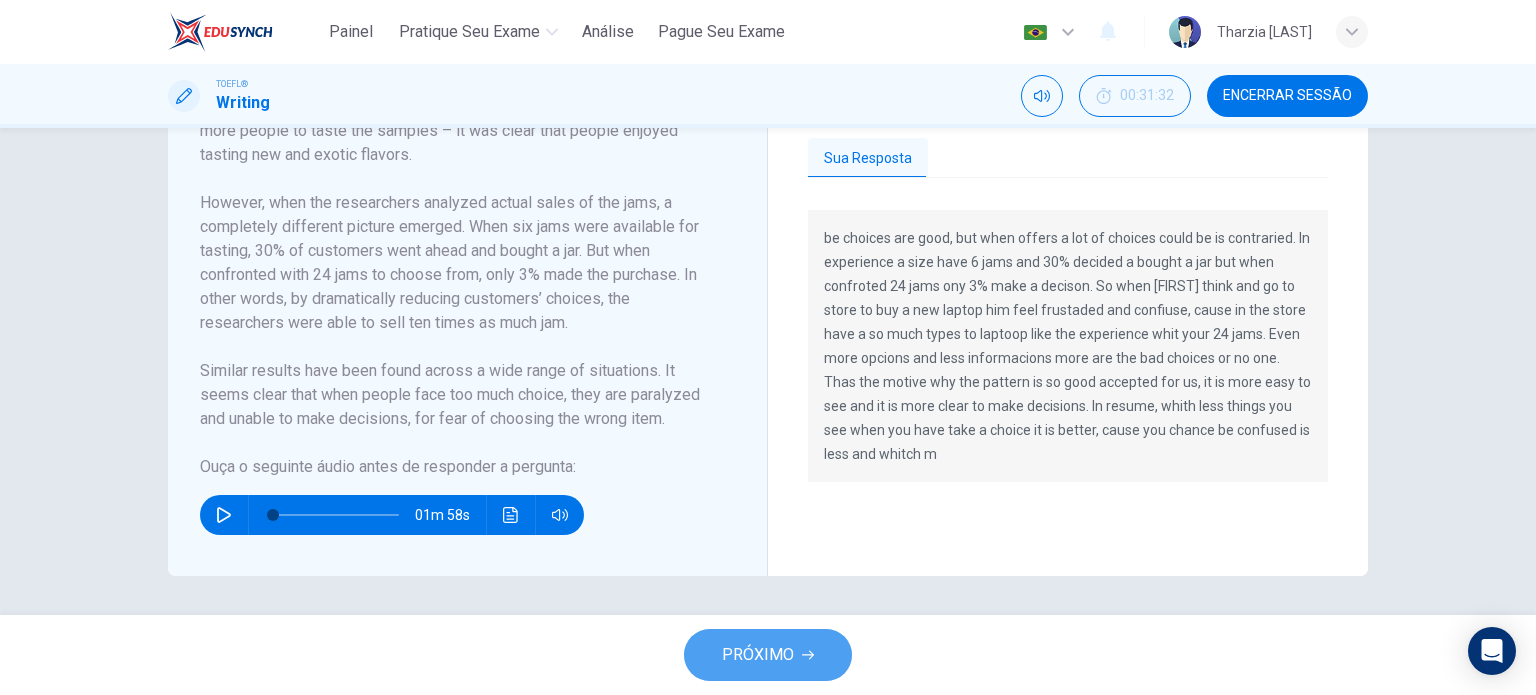 click on "PRÓXIMO" at bounding box center [758, 655] 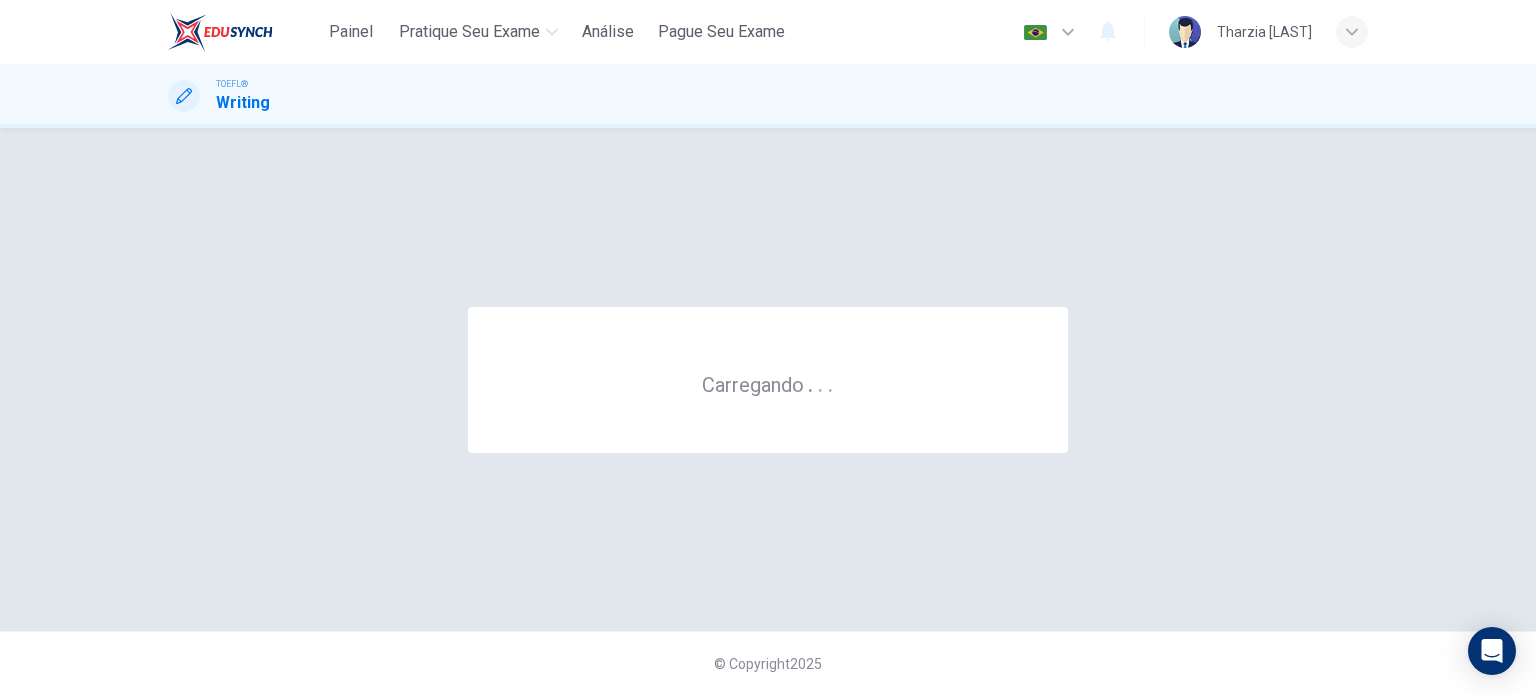 scroll, scrollTop: 0, scrollLeft: 0, axis: both 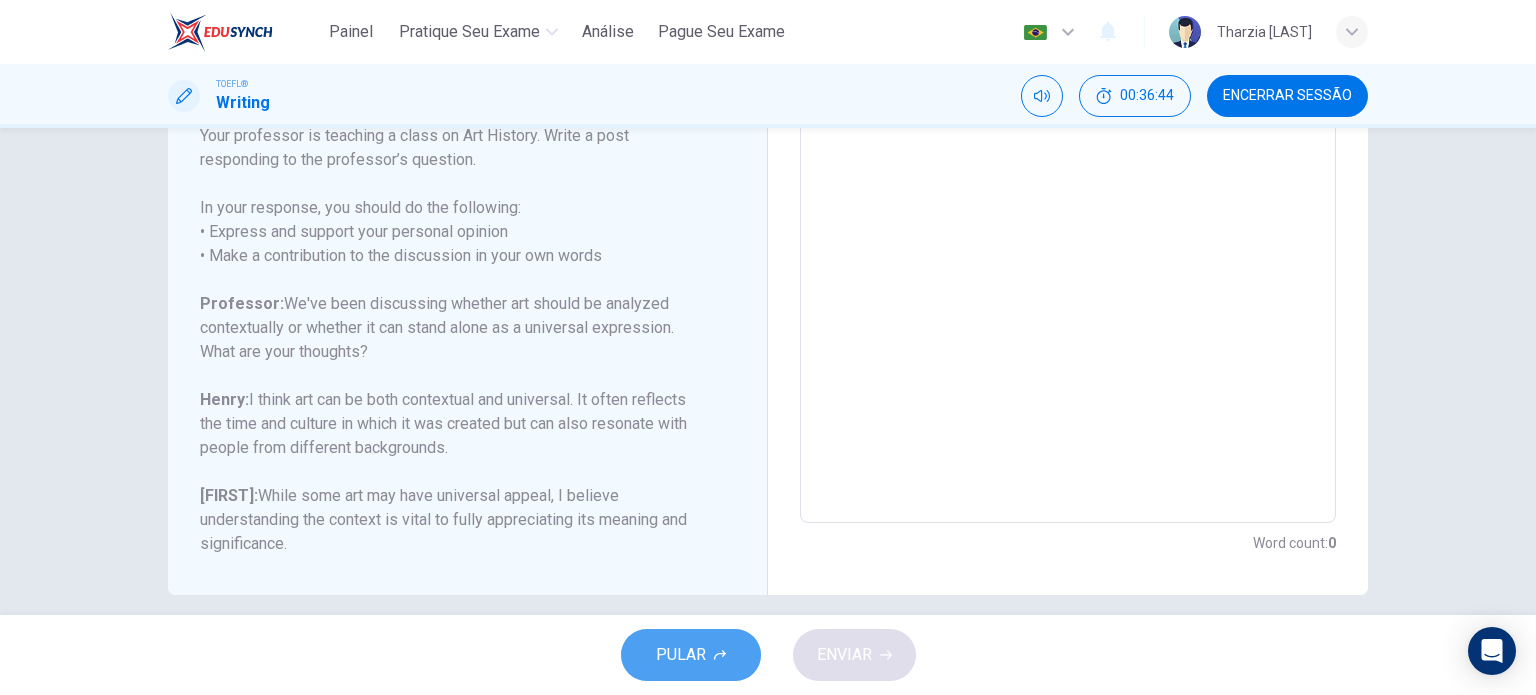 click on "PULAR" at bounding box center [691, 655] 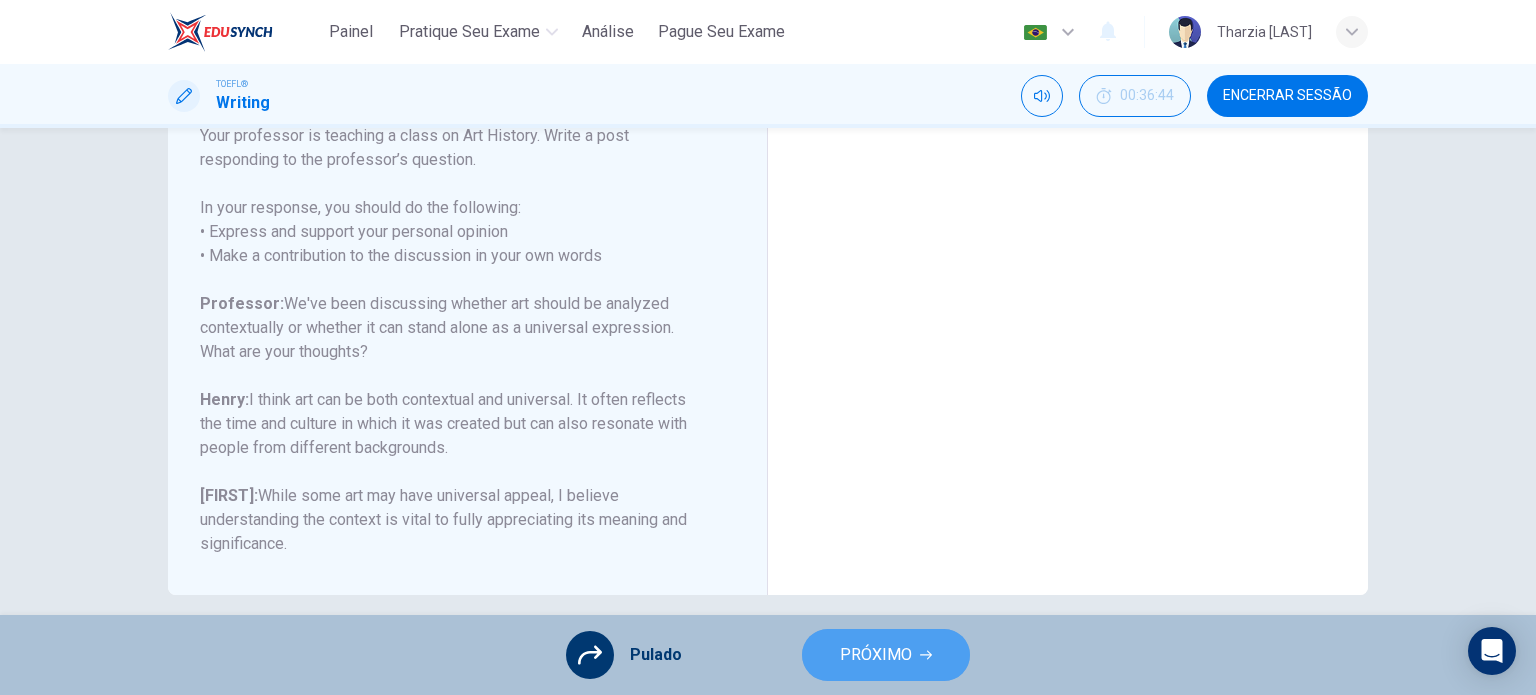 click on "PRÓXIMO" at bounding box center [886, 655] 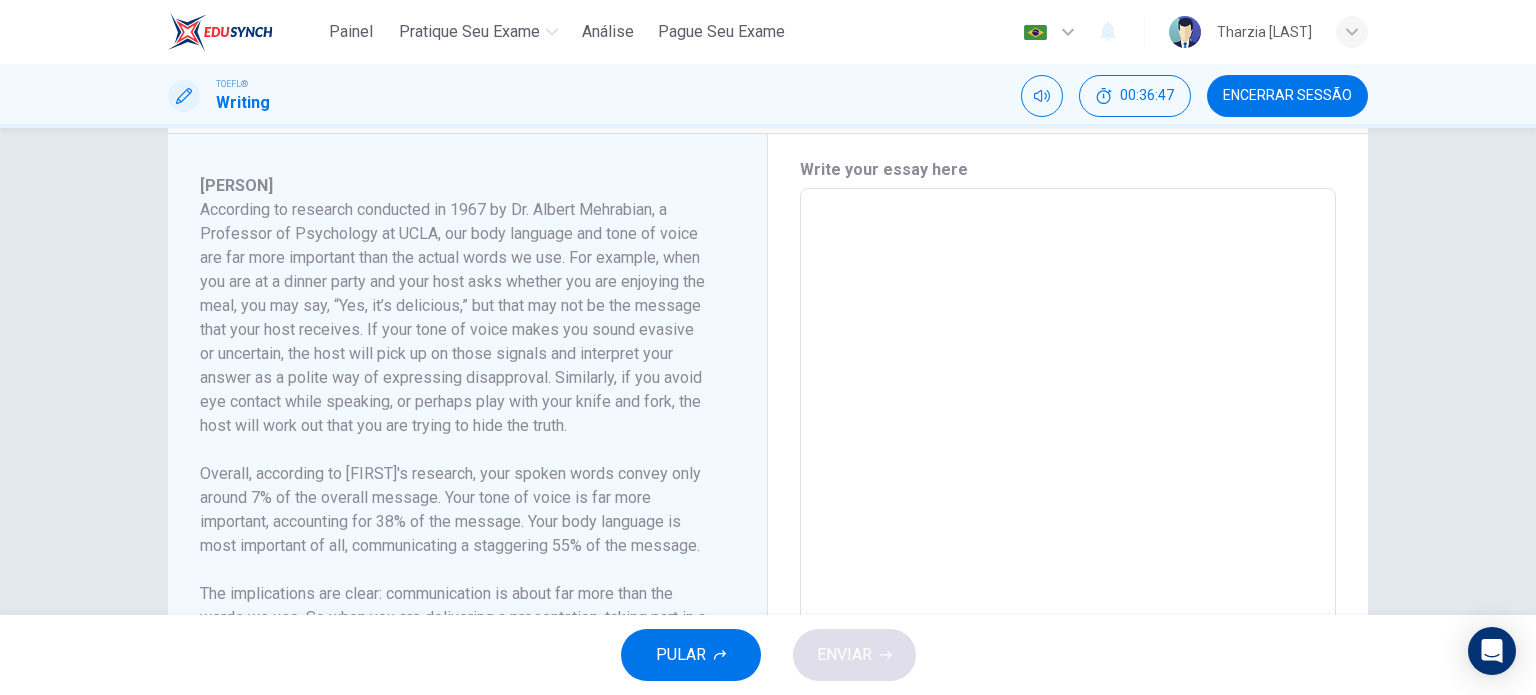scroll, scrollTop: 419, scrollLeft: 0, axis: vertical 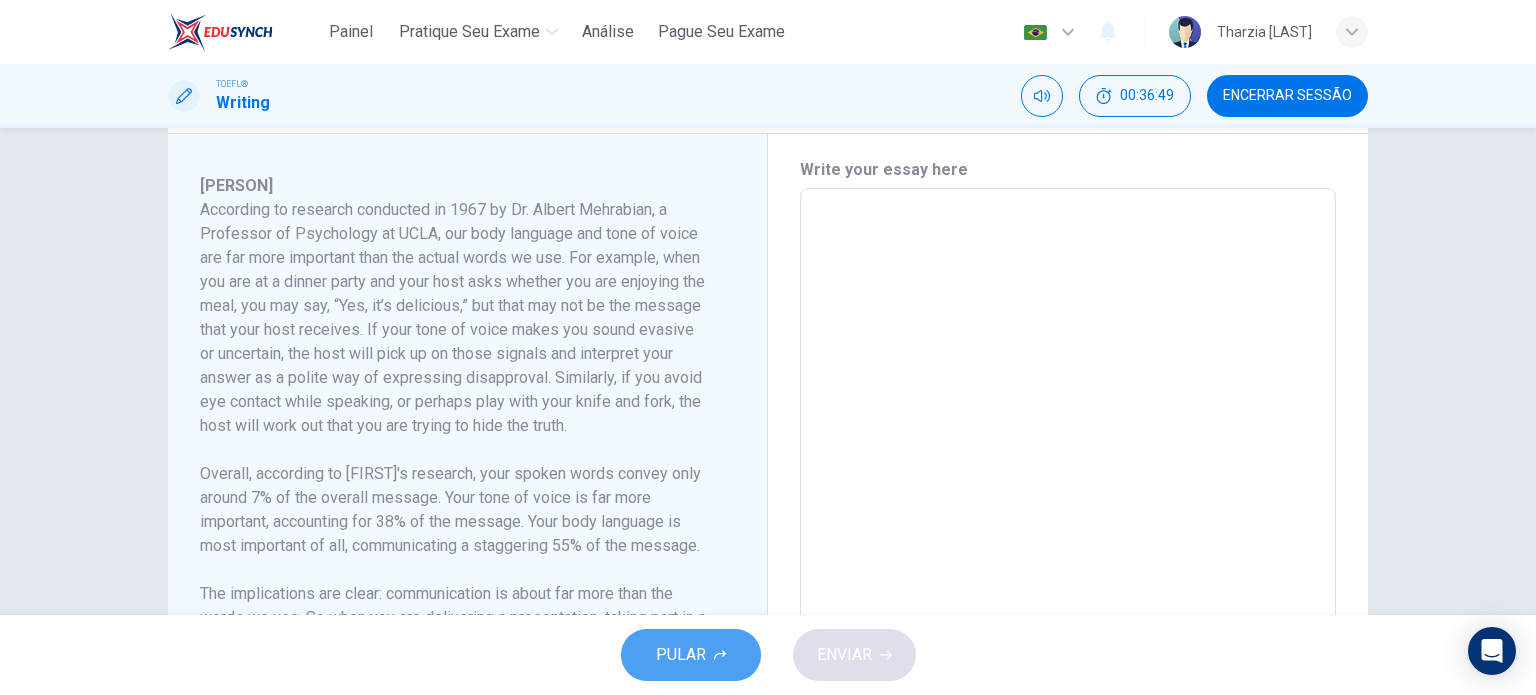 click on "PULAR" at bounding box center [691, 655] 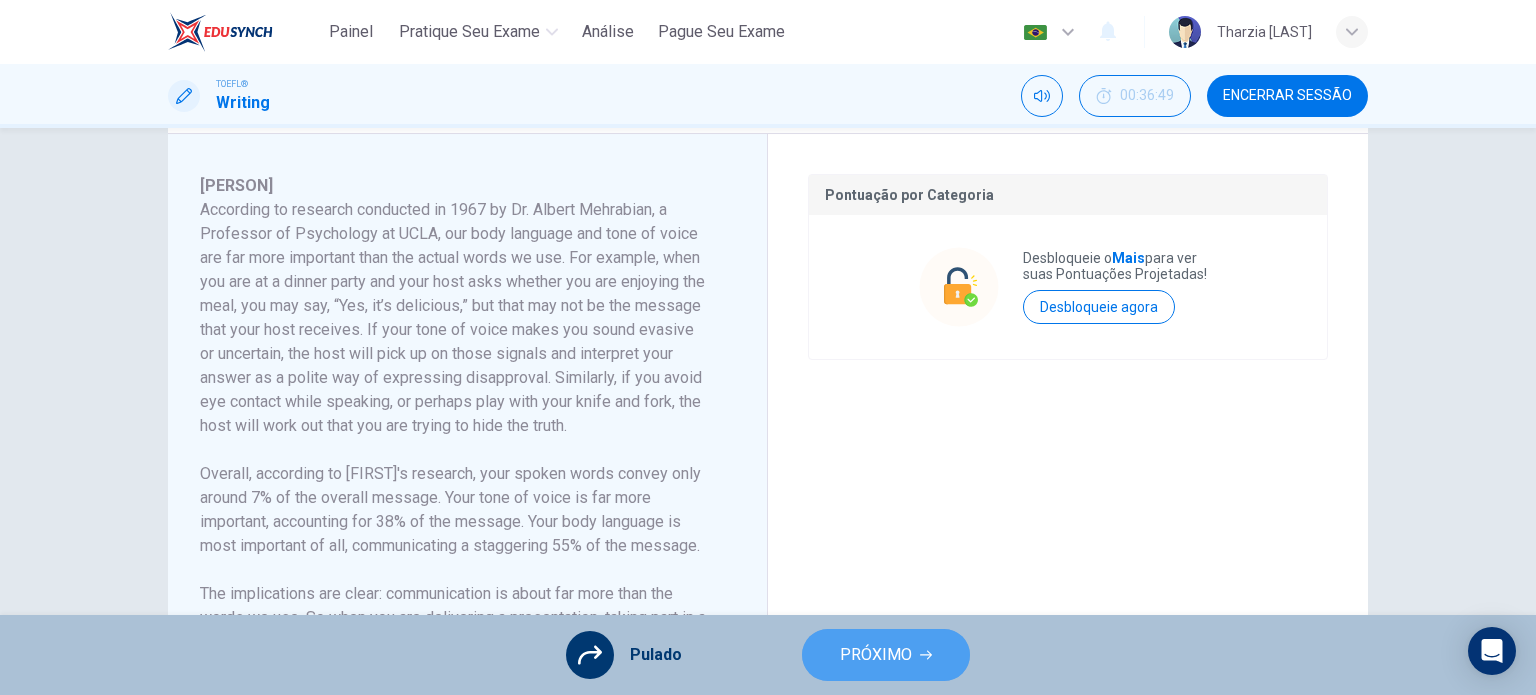 click on "PRÓXIMO" at bounding box center [876, 655] 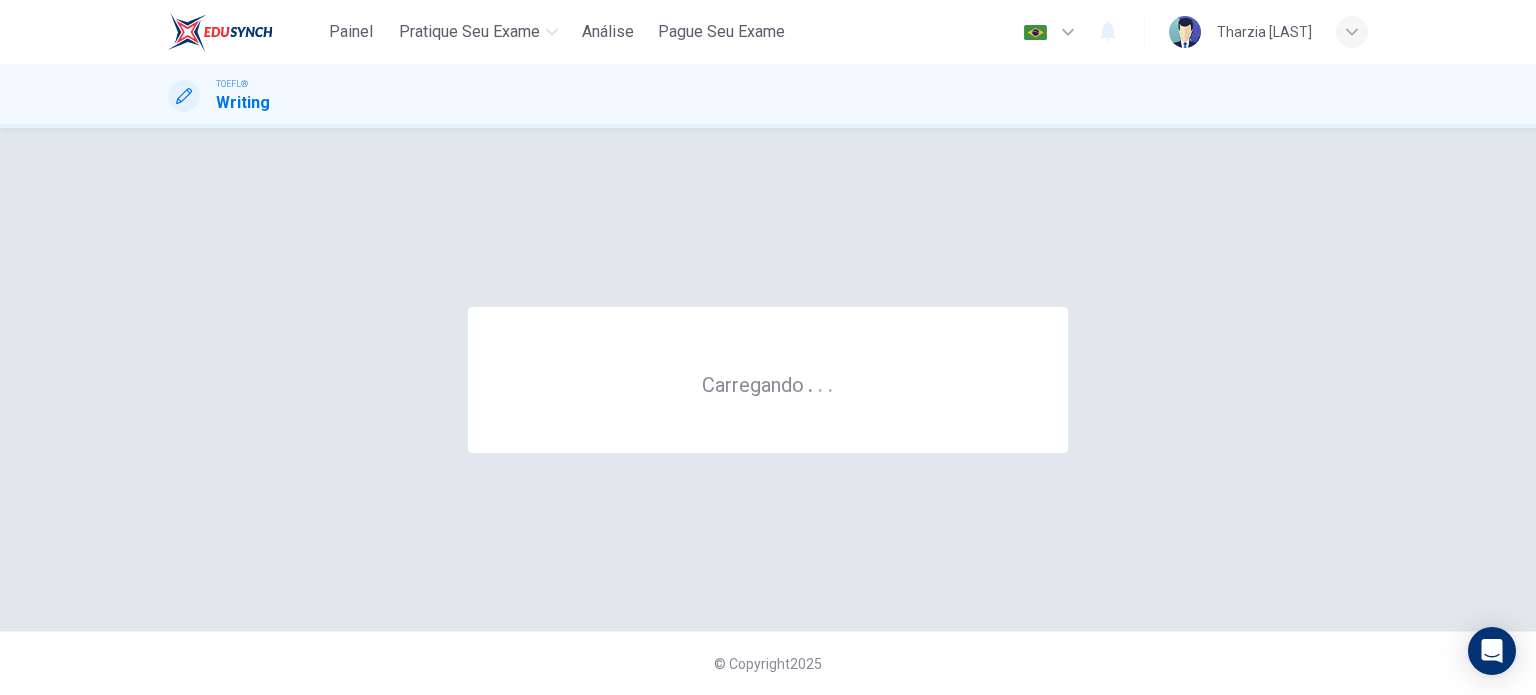 scroll, scrollTop: 0, scrollLeft: 0, axis: both 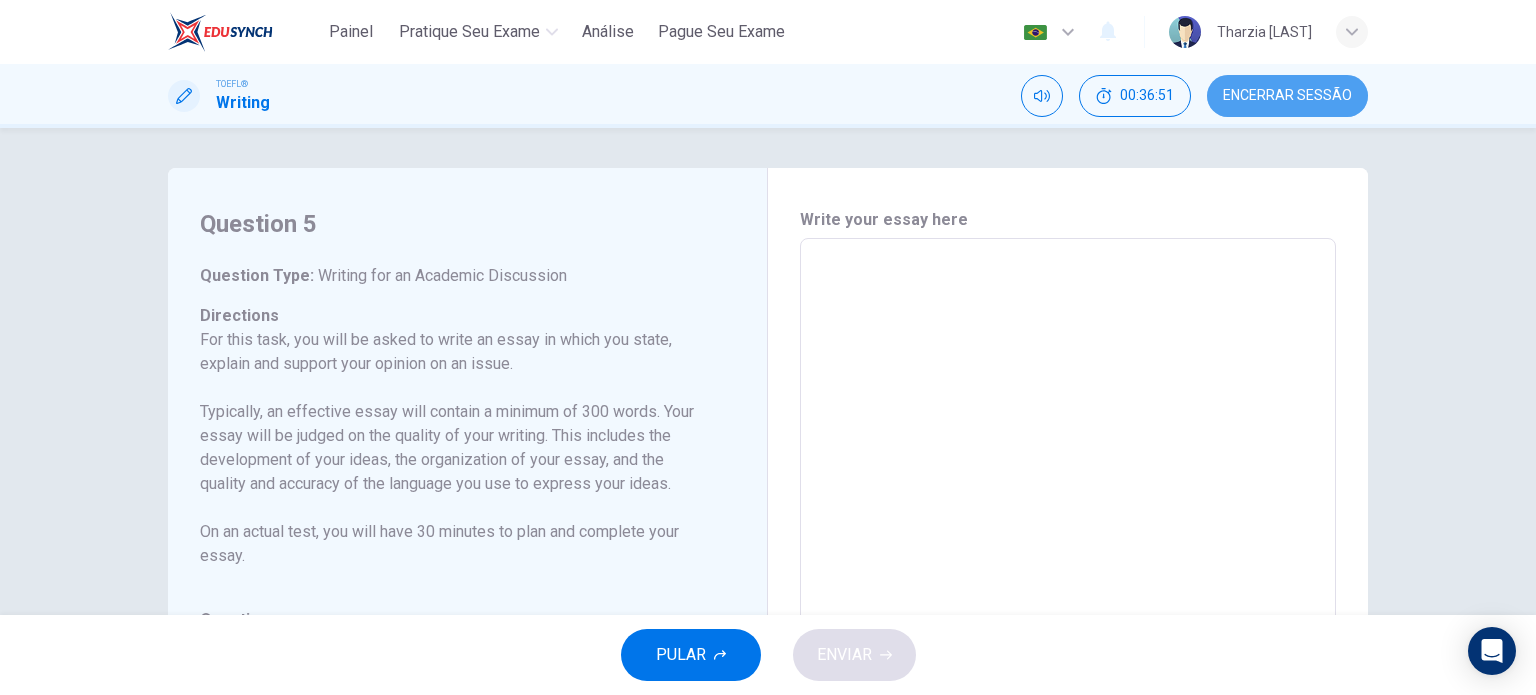 click on "Encerrar Sessão" at bounding box center [1287, 96] 